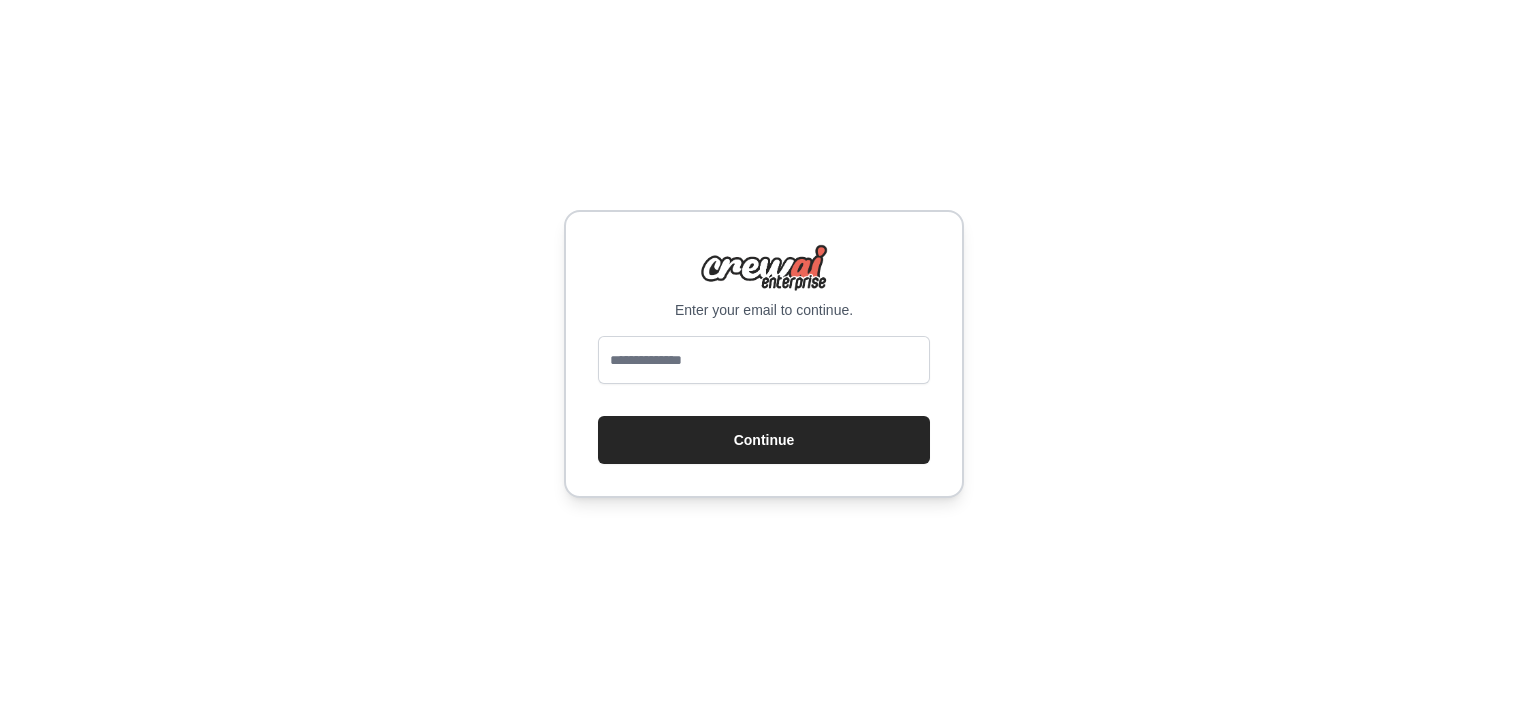 scroll, scrollTop: 0, scrollLeft: 0, axis: both 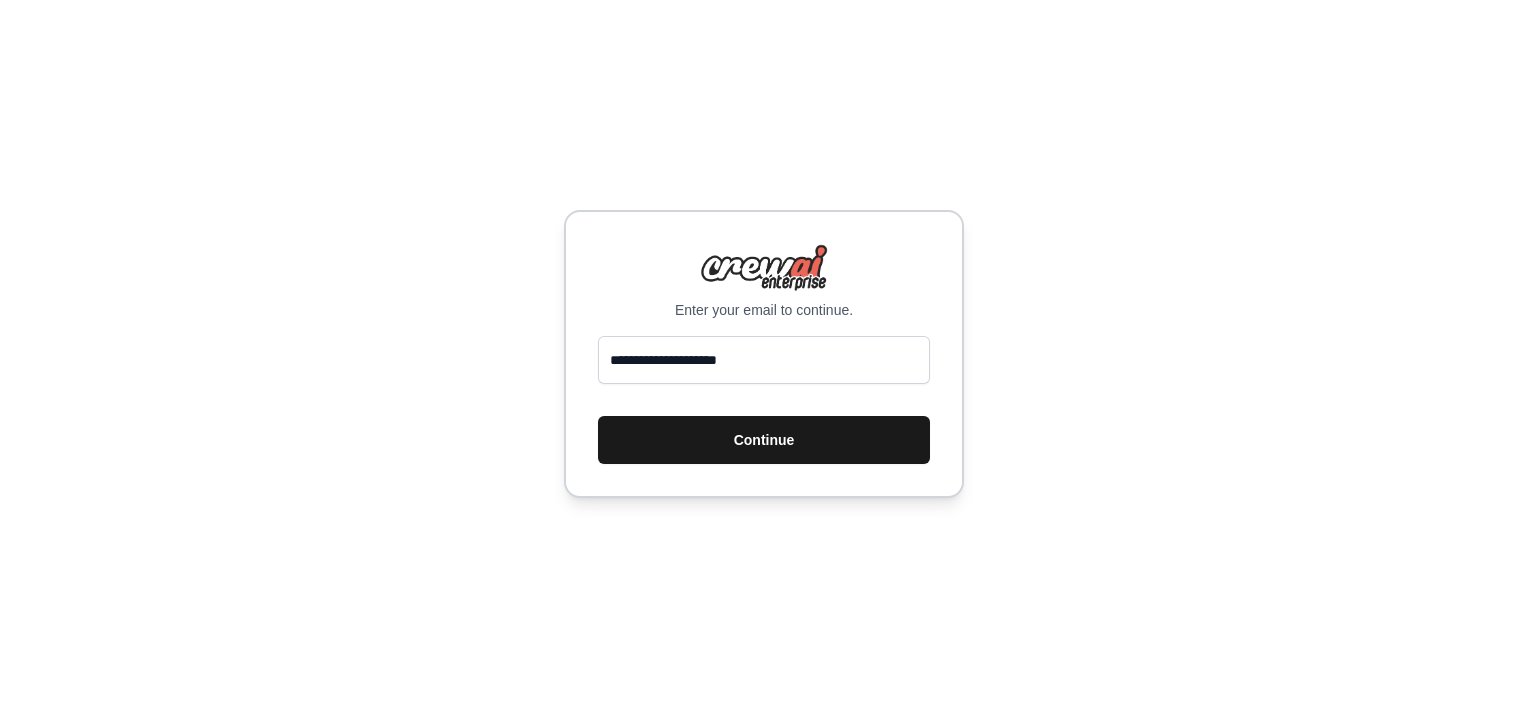 click on "Continue" at bounding box center (764, 440) 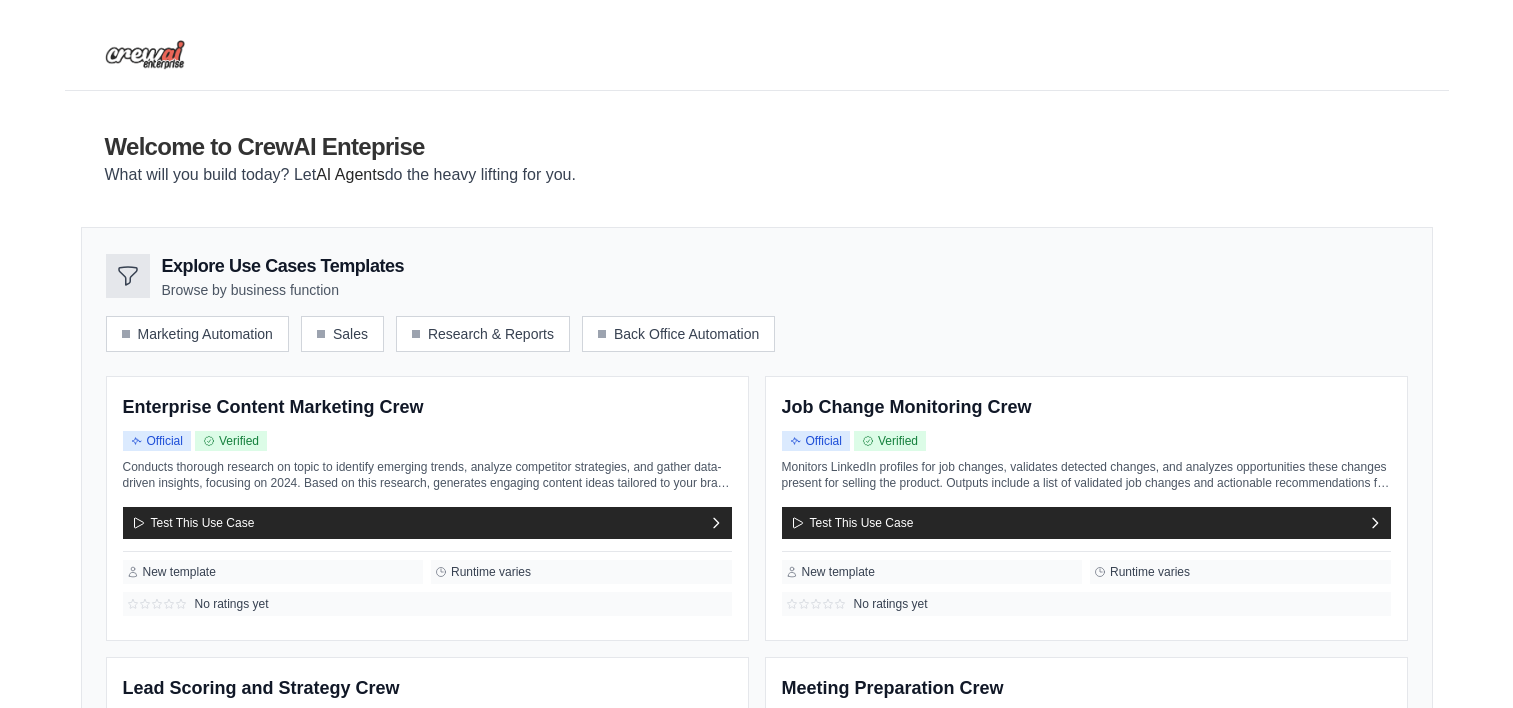 scroll, scrollTop: 0, scrollLeft: 0, axis: both 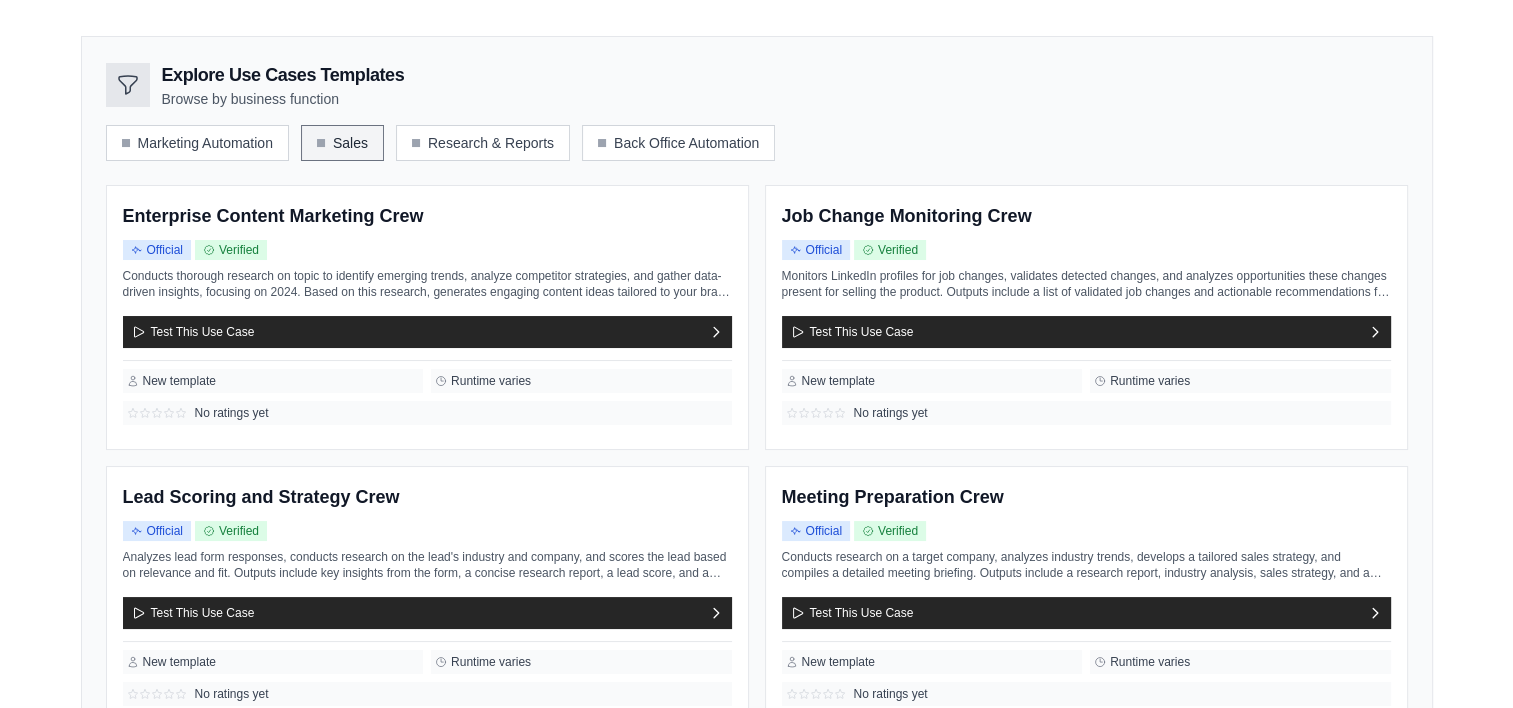 click on "Sales" at bounding box center (342, 143) 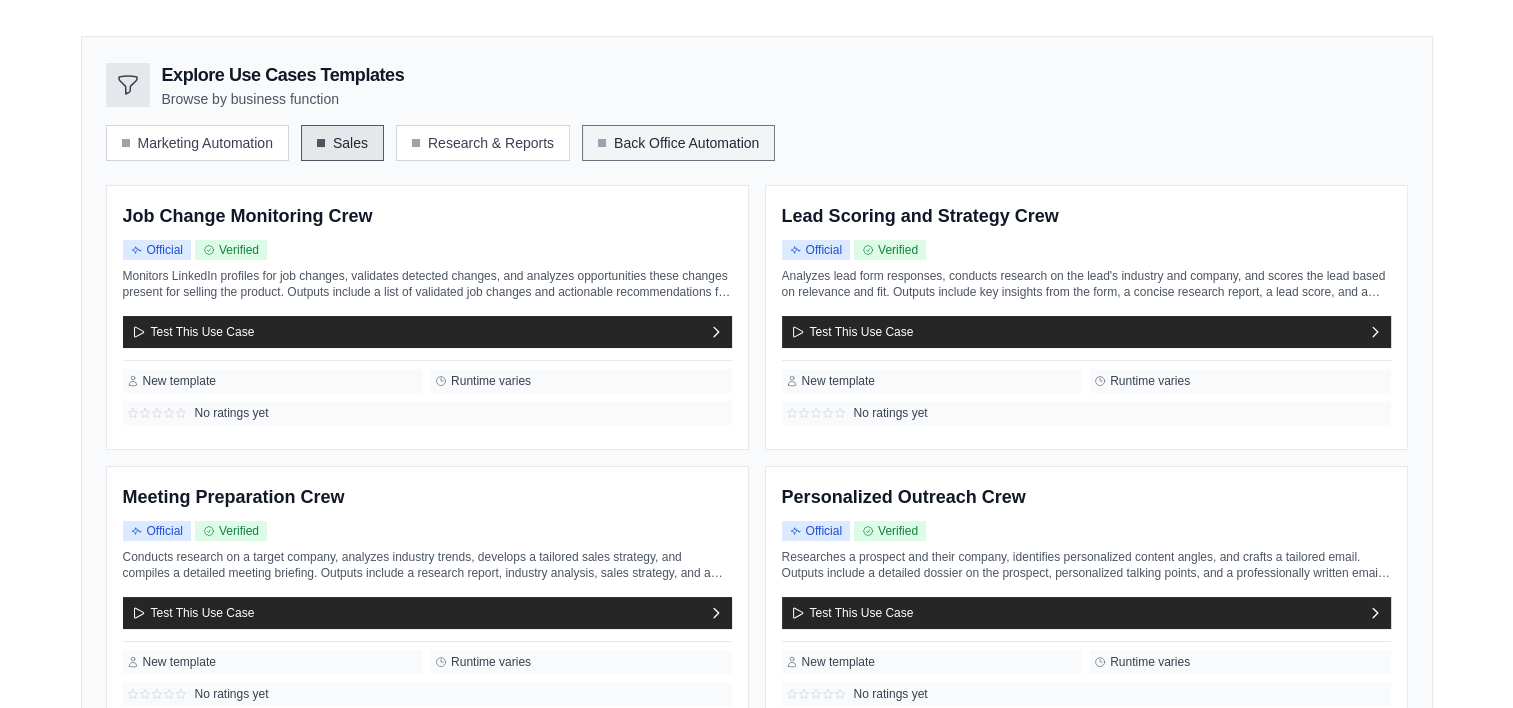 click on "Back Office Automation" at bounding box center (678, 143) 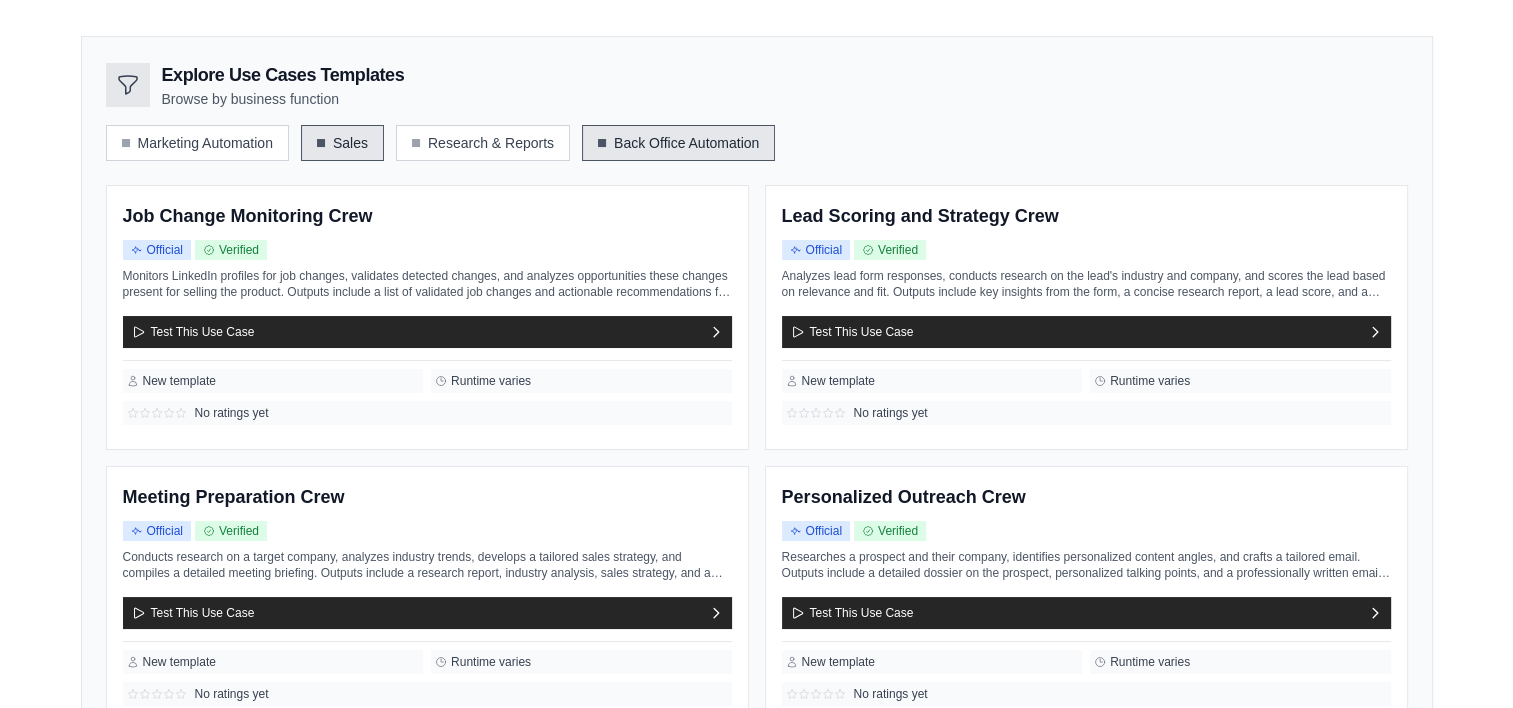 click on "Back Office Automation" at bounding box center (678, 143) 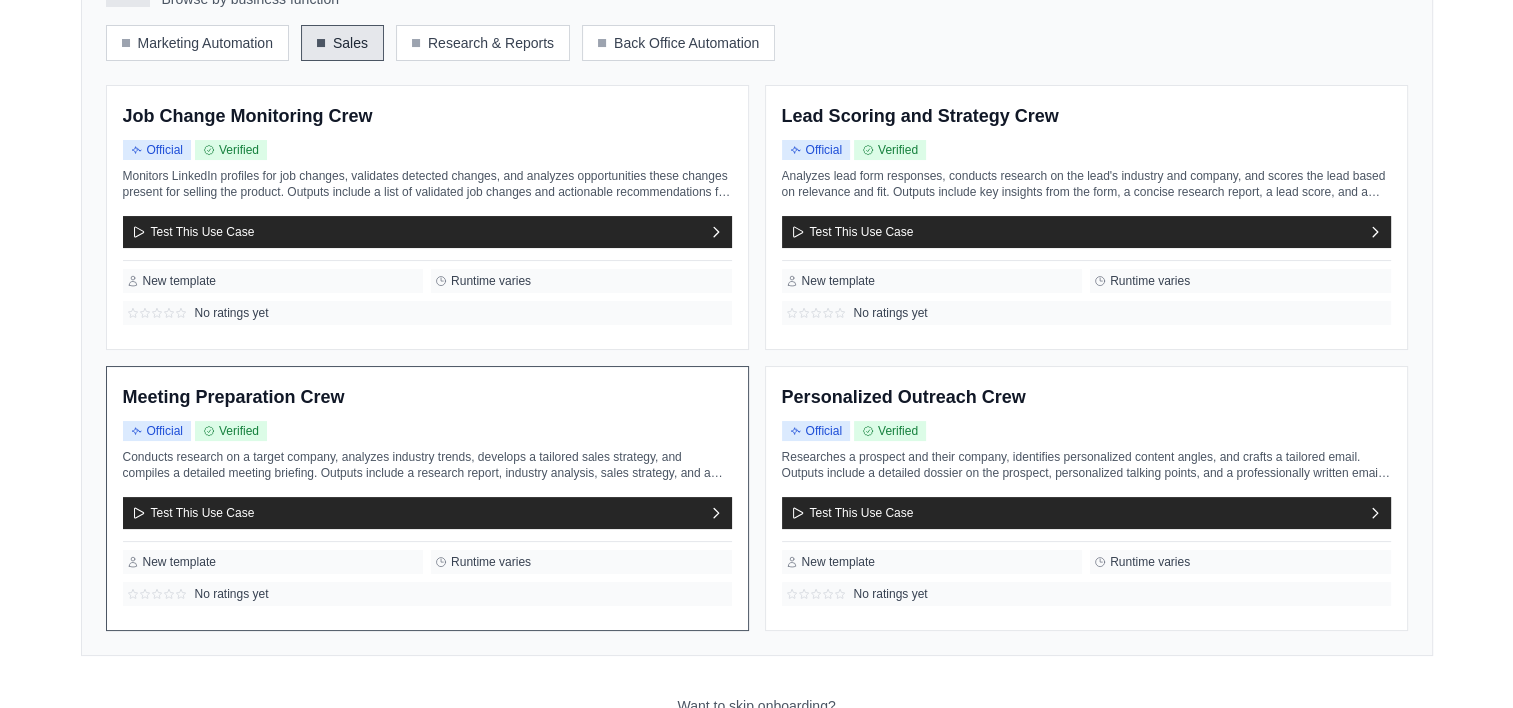 scroll, scrollTop: 191, scrollLeft: 0, axis: vertical 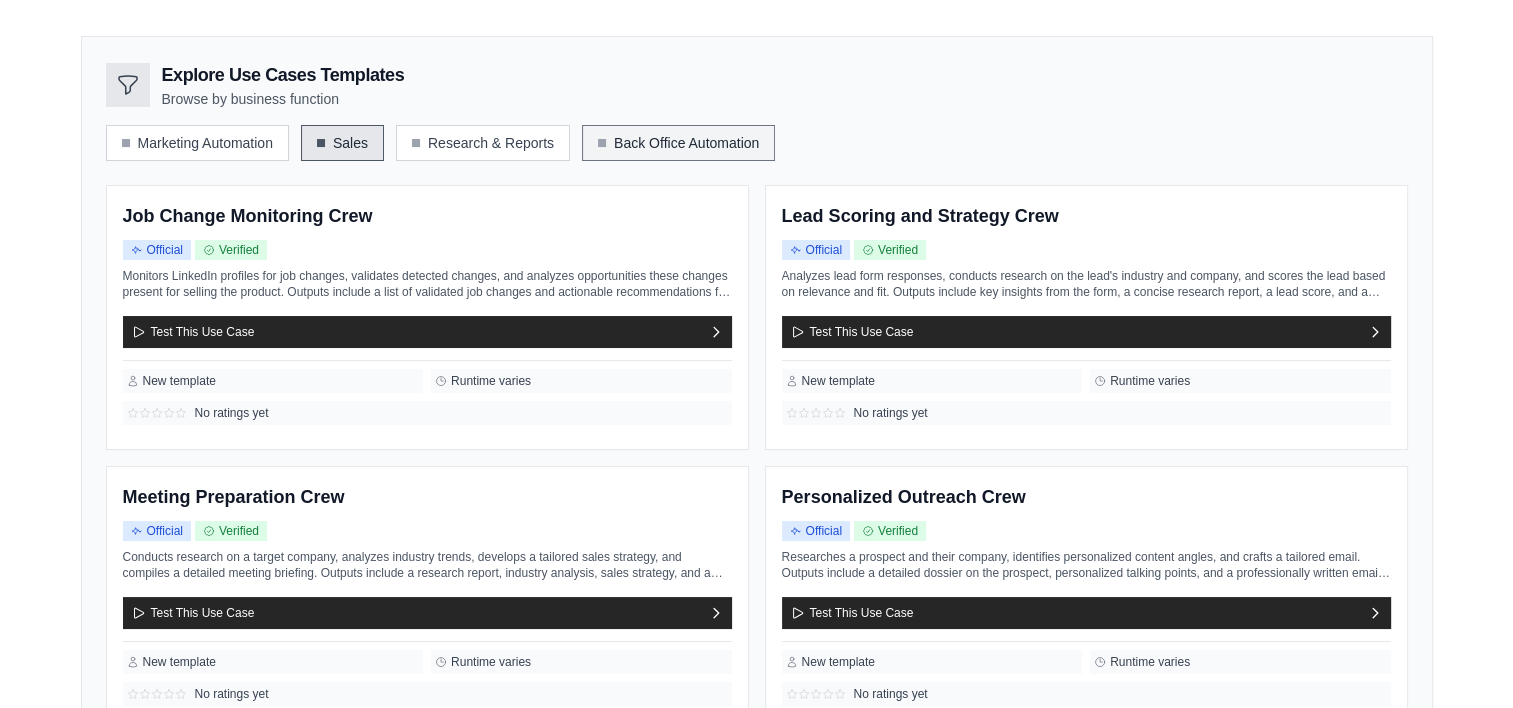 click on "Back Office Automation" at bounding box center (678, 143) 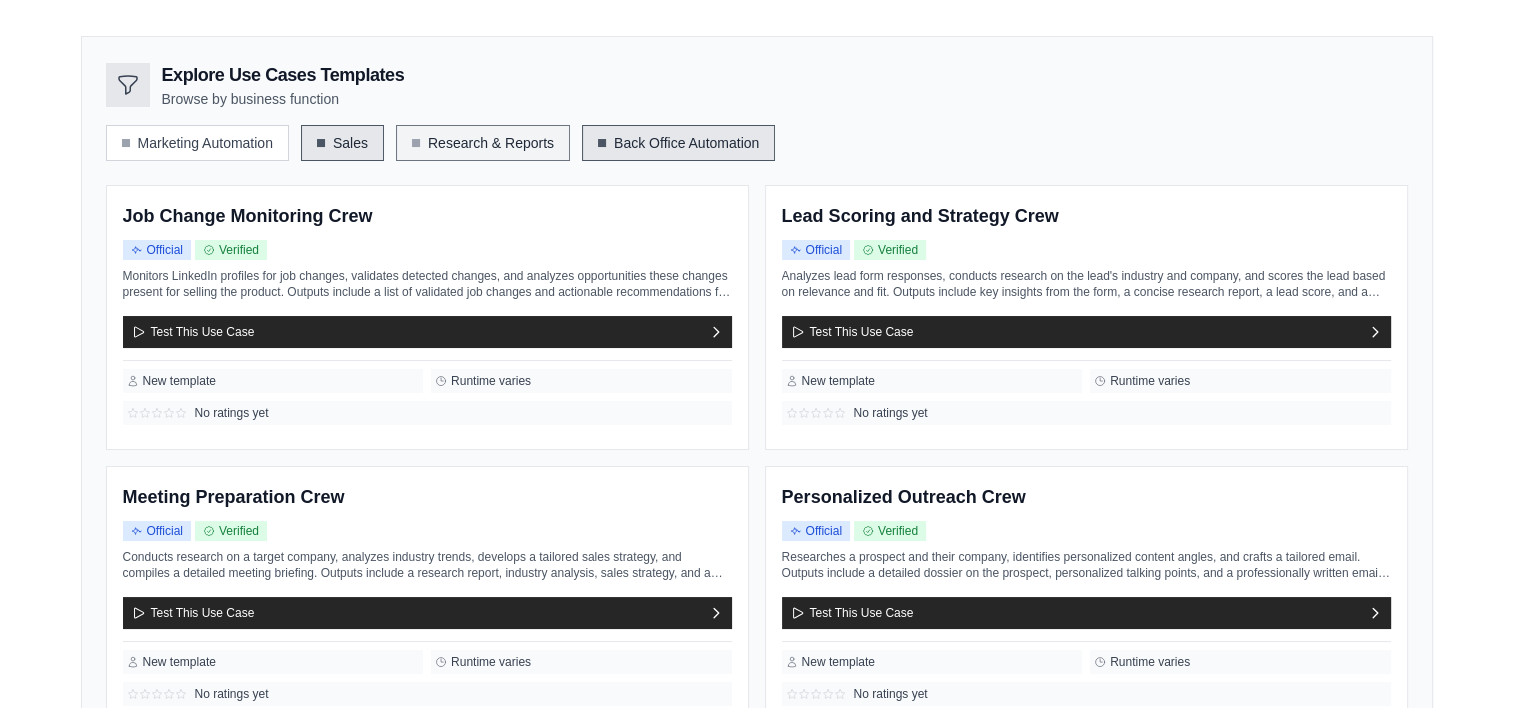 click on "Research & Reports" at bounding box center [483, 143] 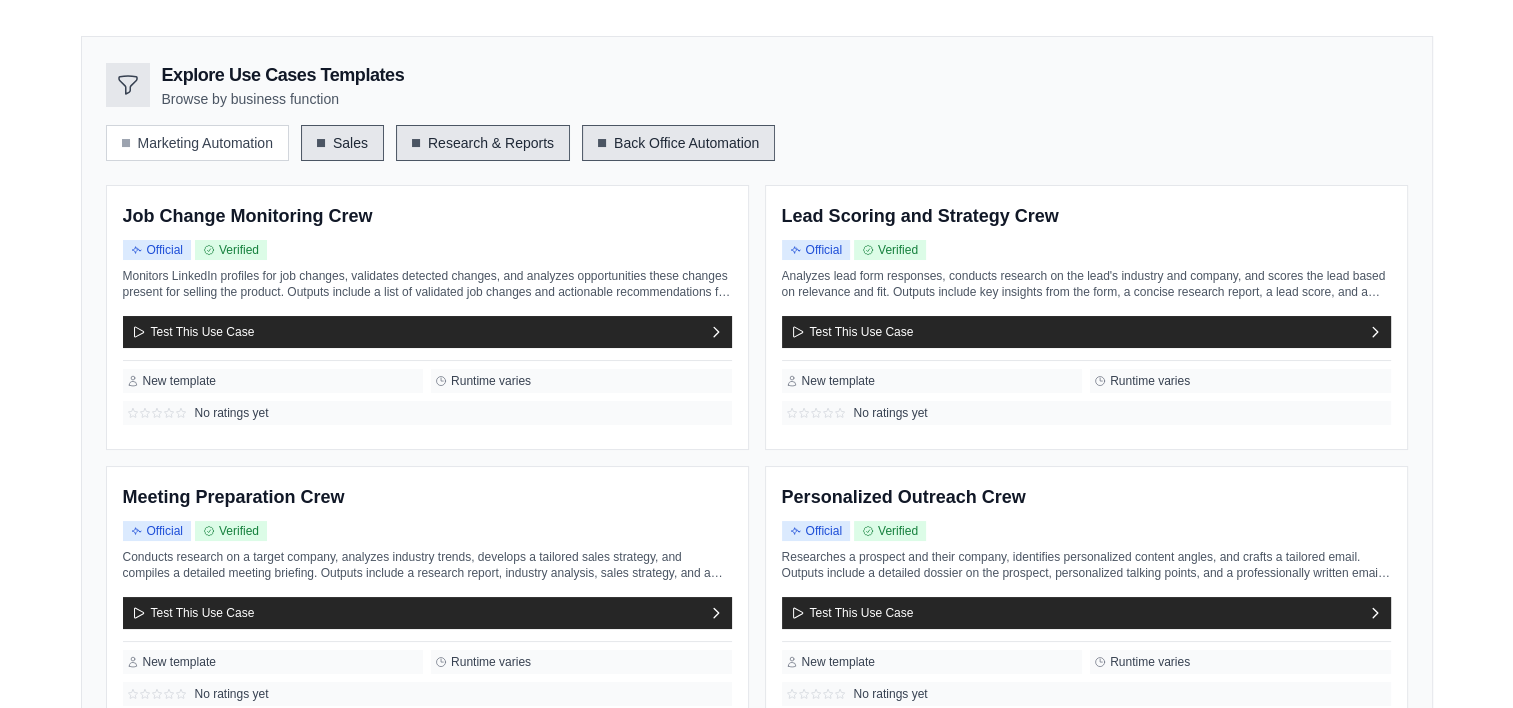click on "Sales" at bounding box center [342, 143] 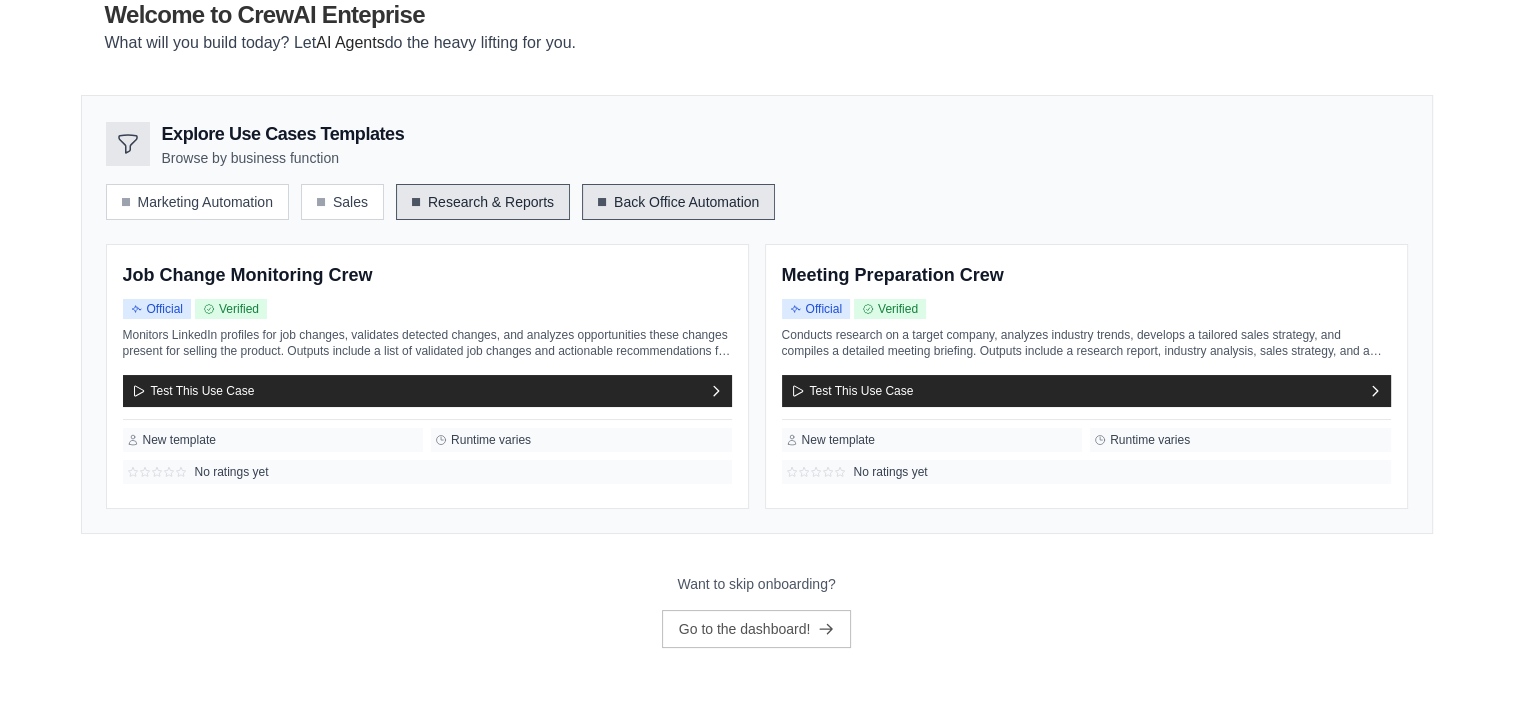scroll, scrollTop: 130, scrollLeft: 0, axis: vertical 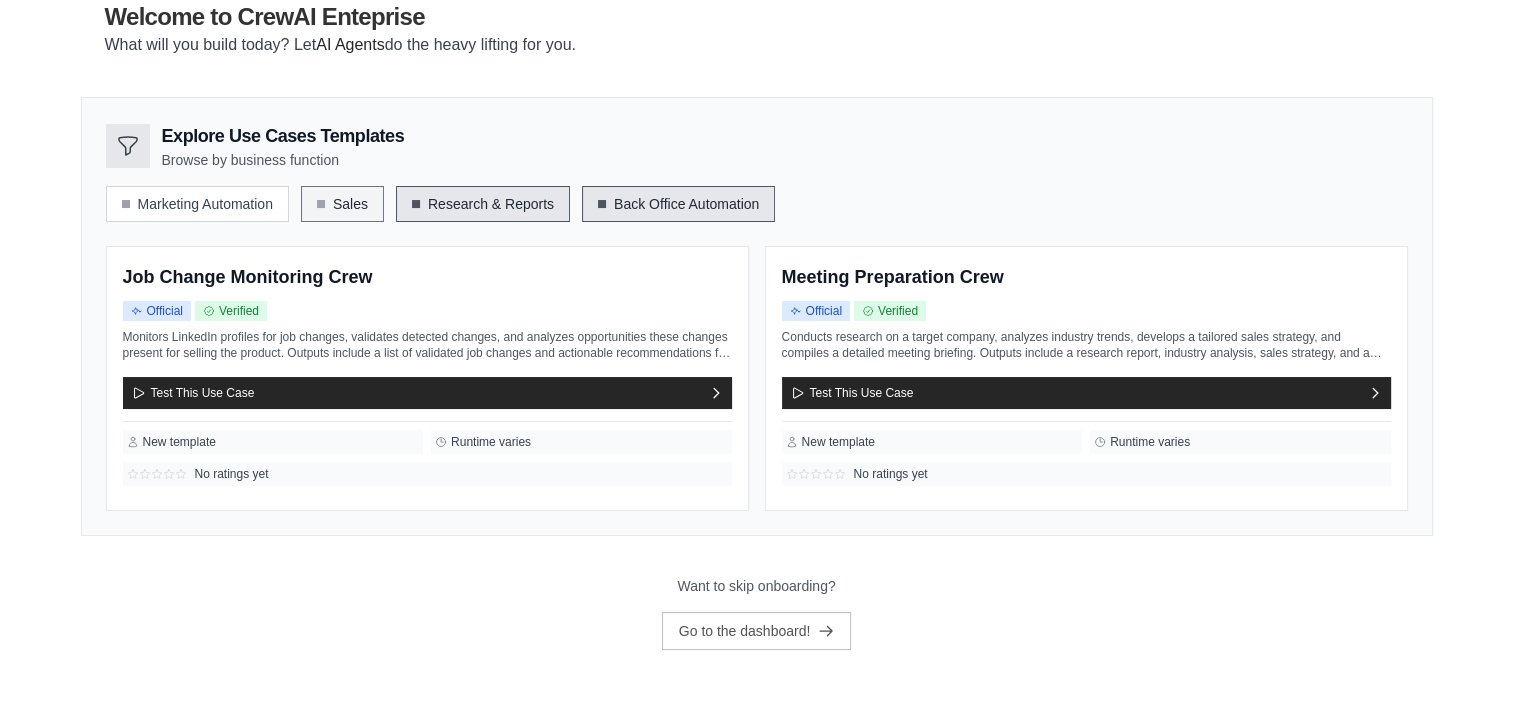 click on "Sales" at bounding box center (342, 204) 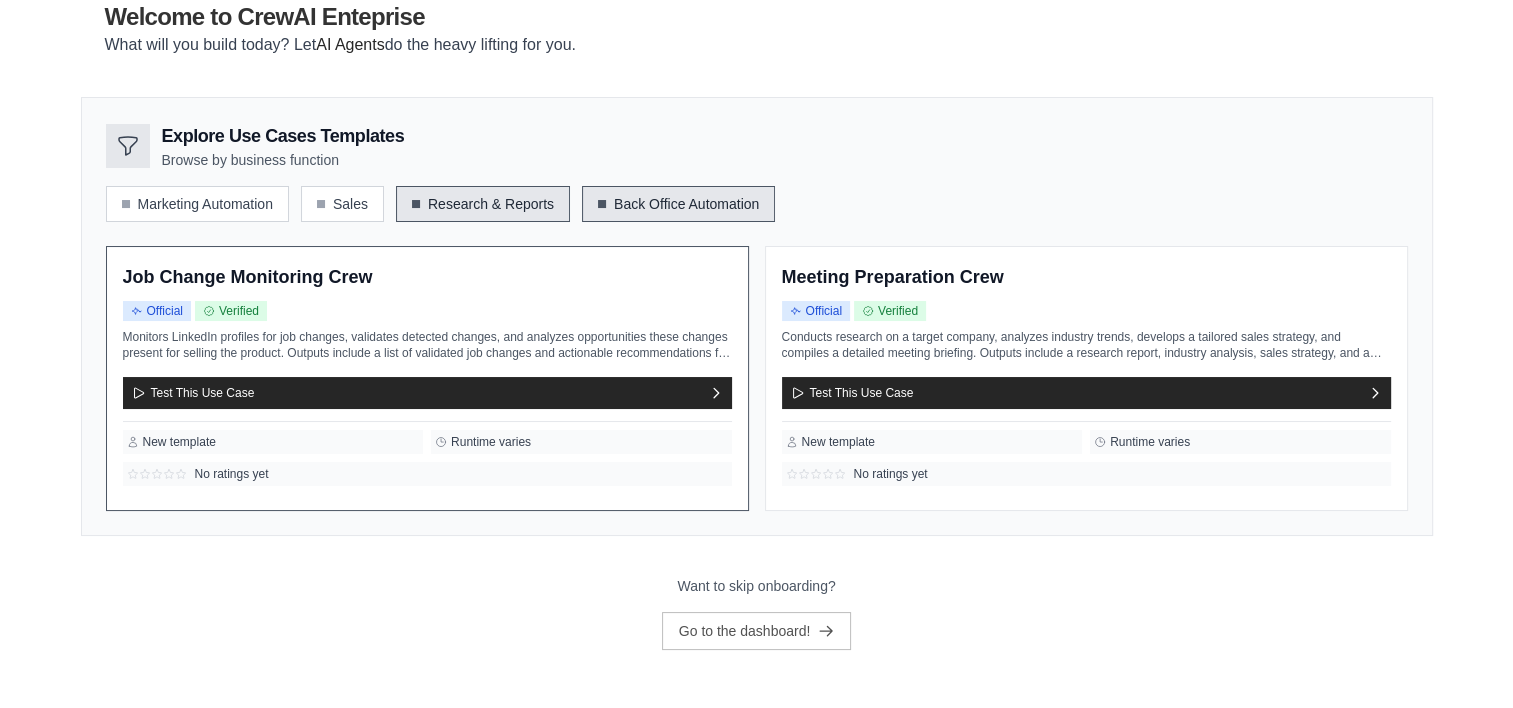 scroll, scrollTop: 191, scrollLeft: 0, axis: vertical 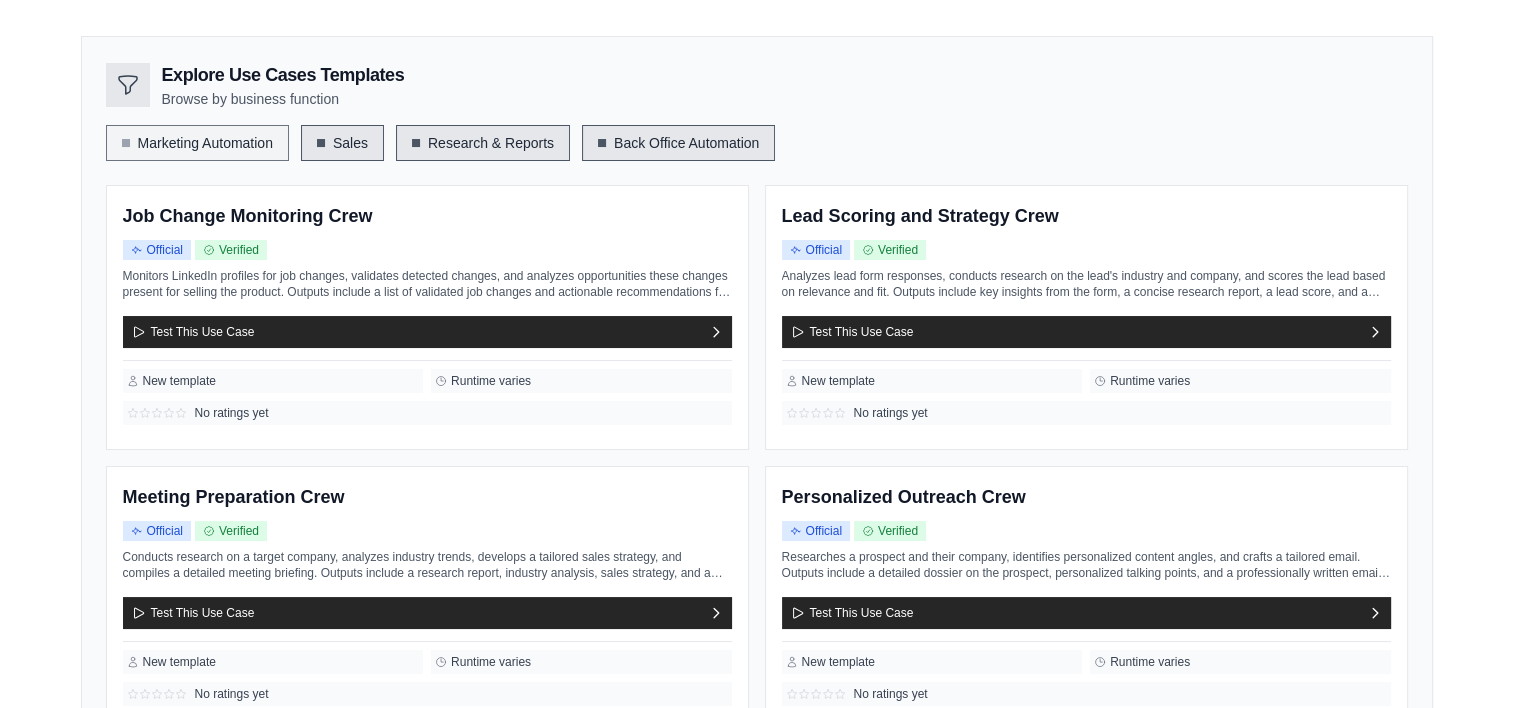 click on "Marketing Automation" at bounding box center [197, 143] 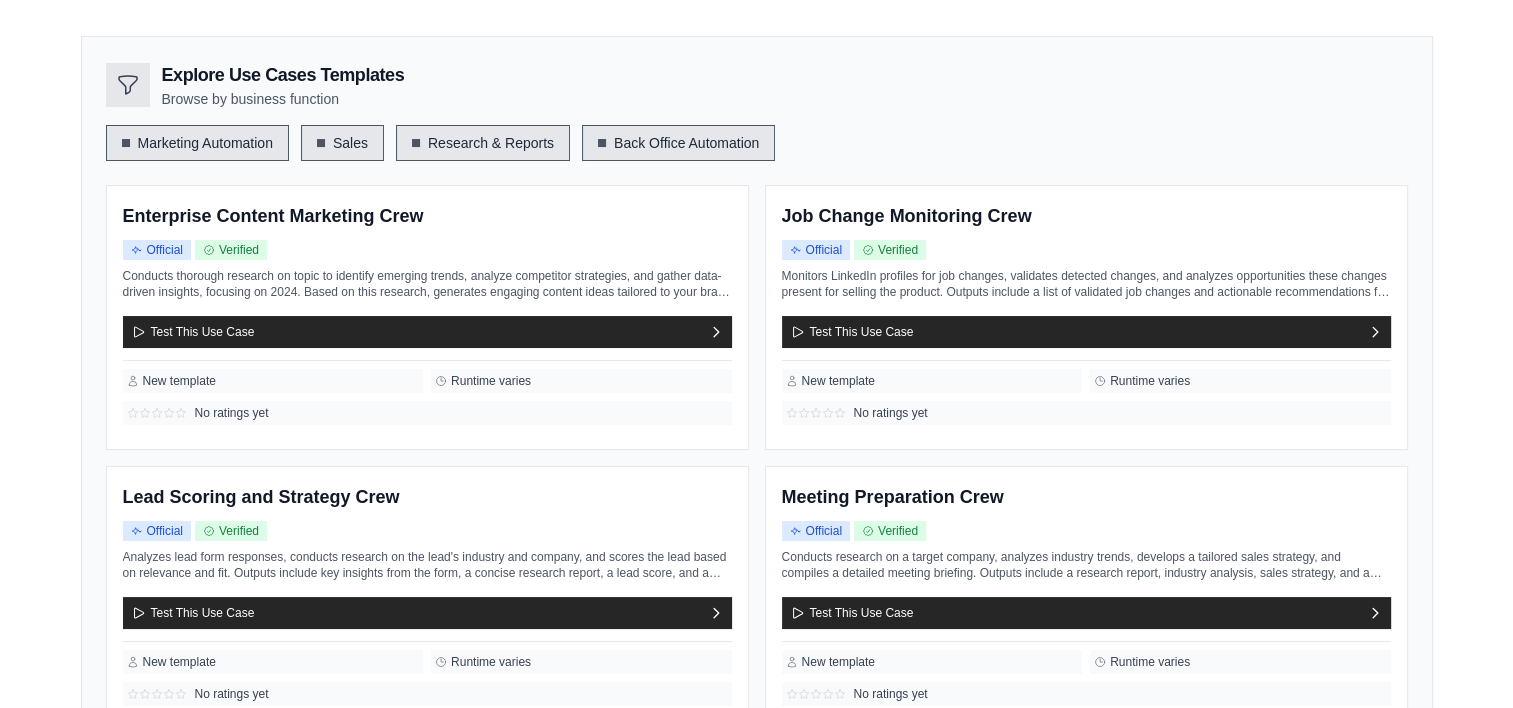click on "Back Office Automation" at bounding box center [678, 143] 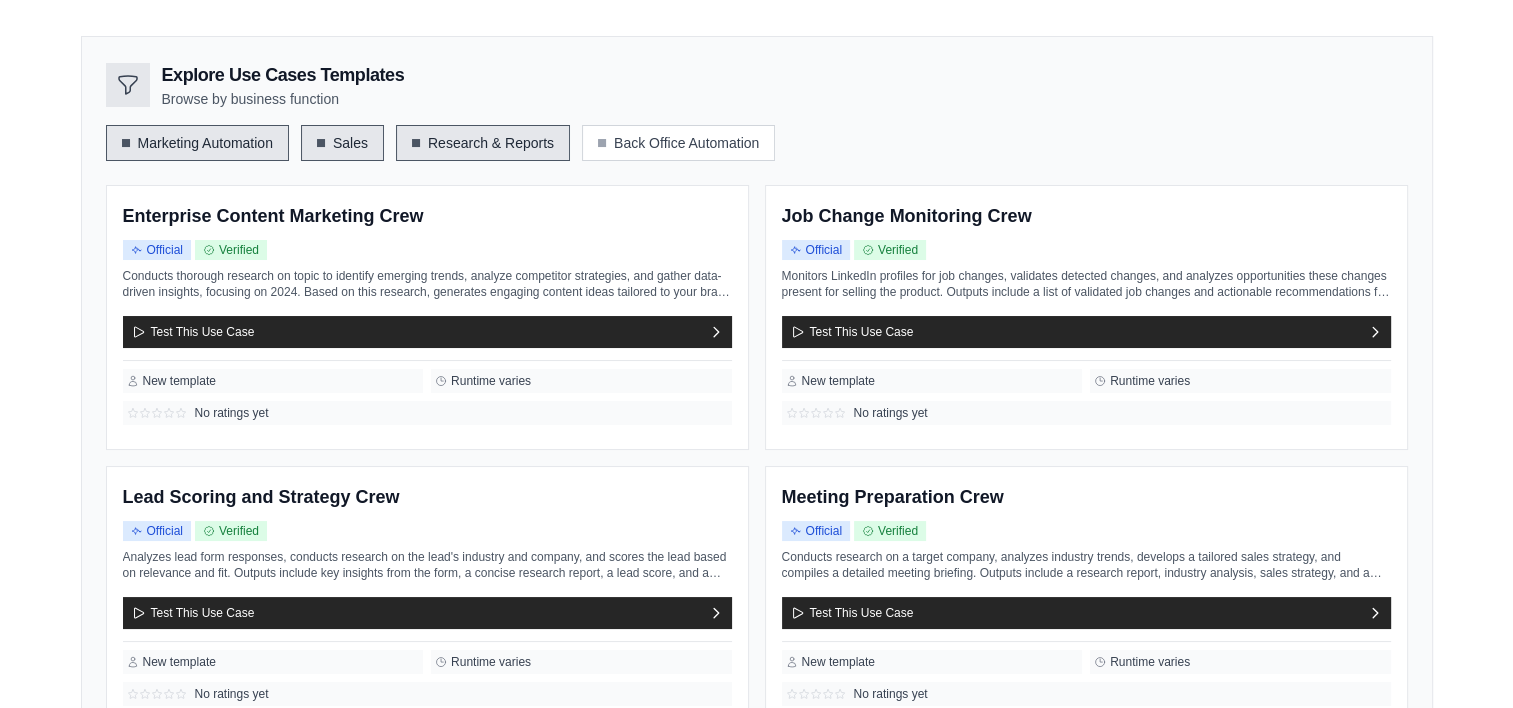 click on "Research & Reports" at bounding box center (483, 143) 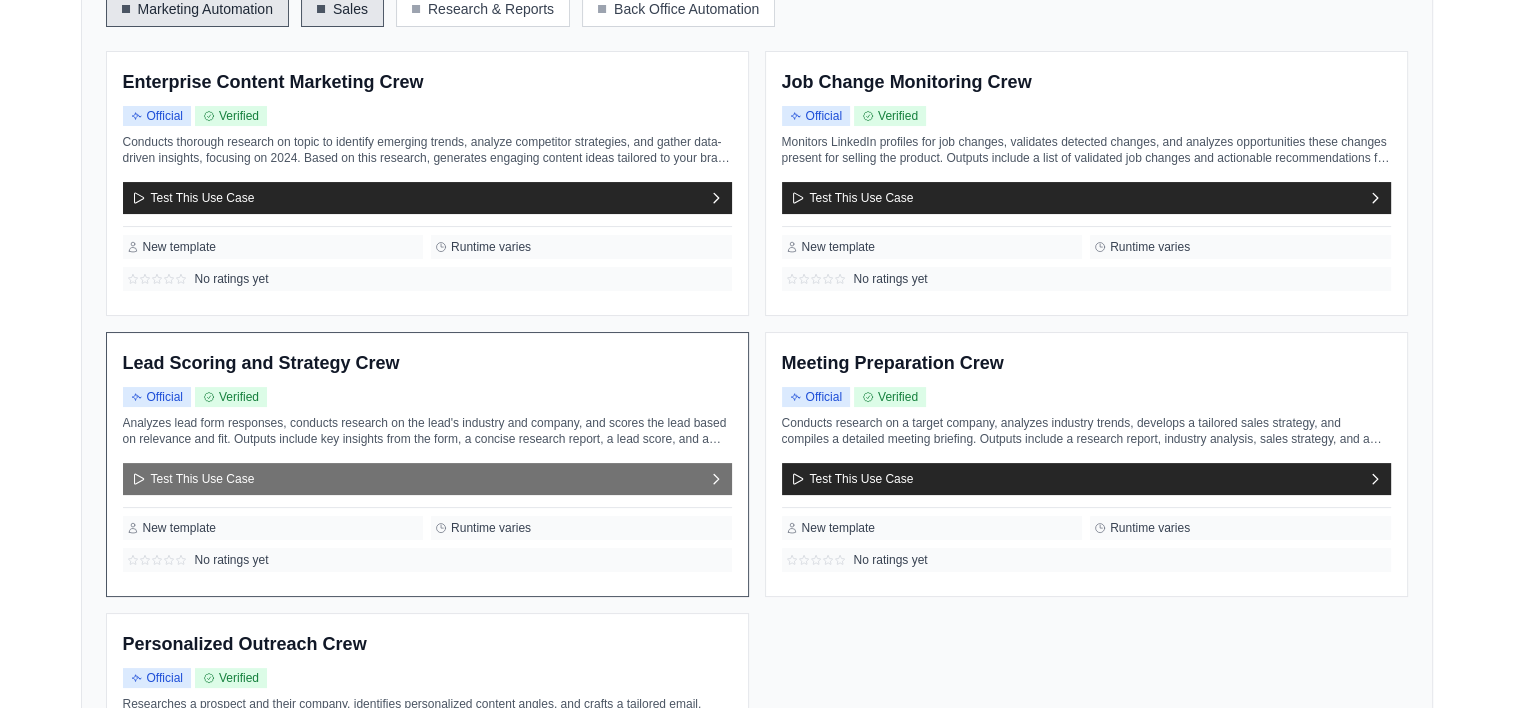 scroll, scrollTop: 291, scrollLeft: 0, axis: vertical 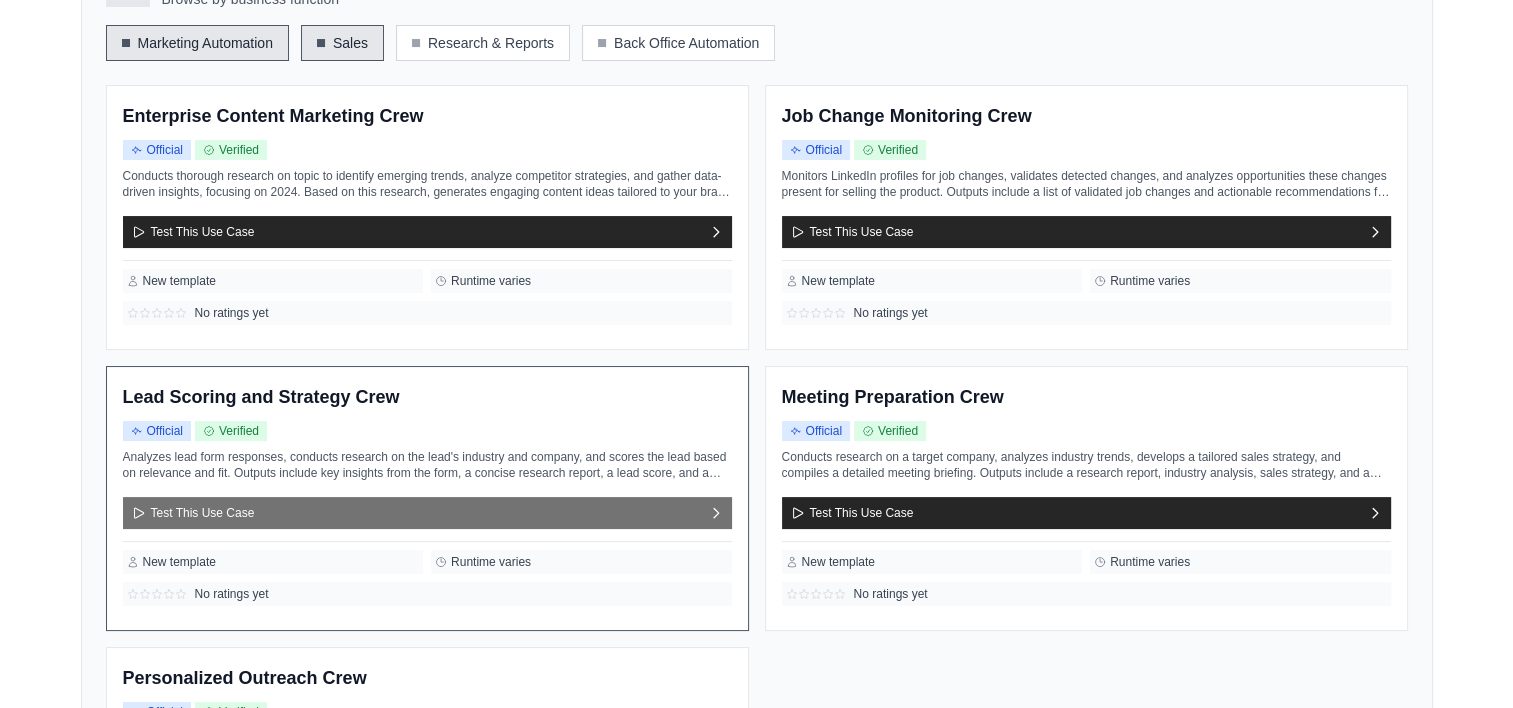 click on "Test This Use Case" at bounding box center [427, 513] 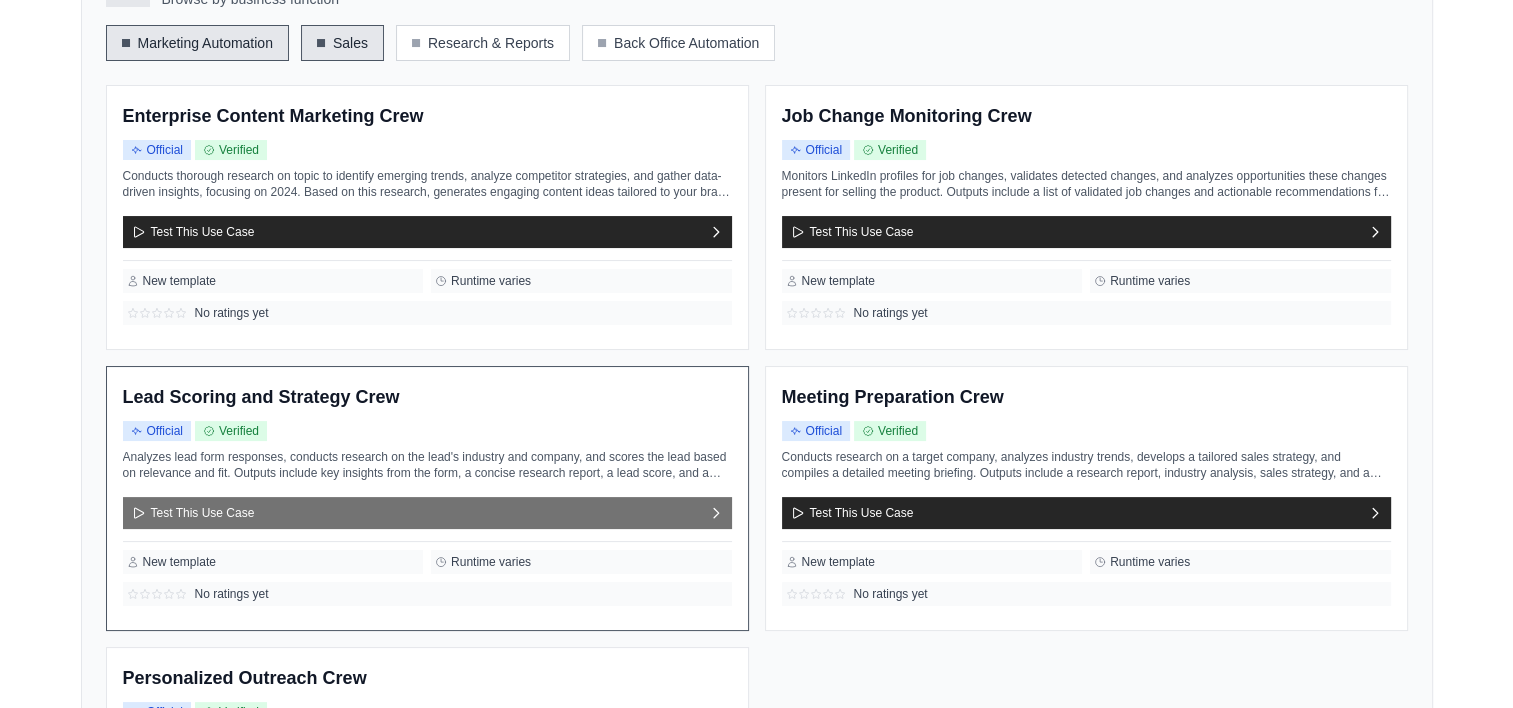 scroll, scrollTop: 0, scrollLeft: 0, axis: both 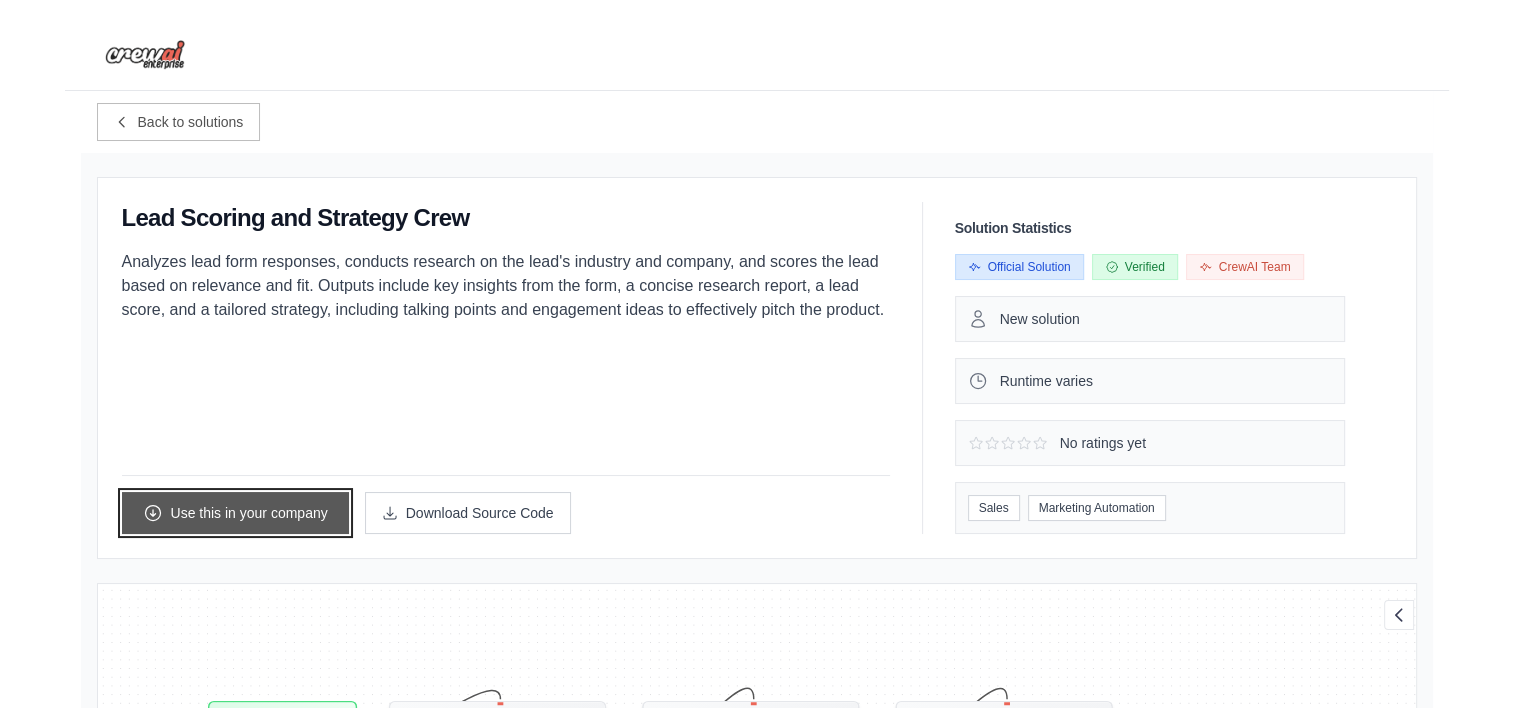click on "Use this in your company" at bounding box center [235, 513] 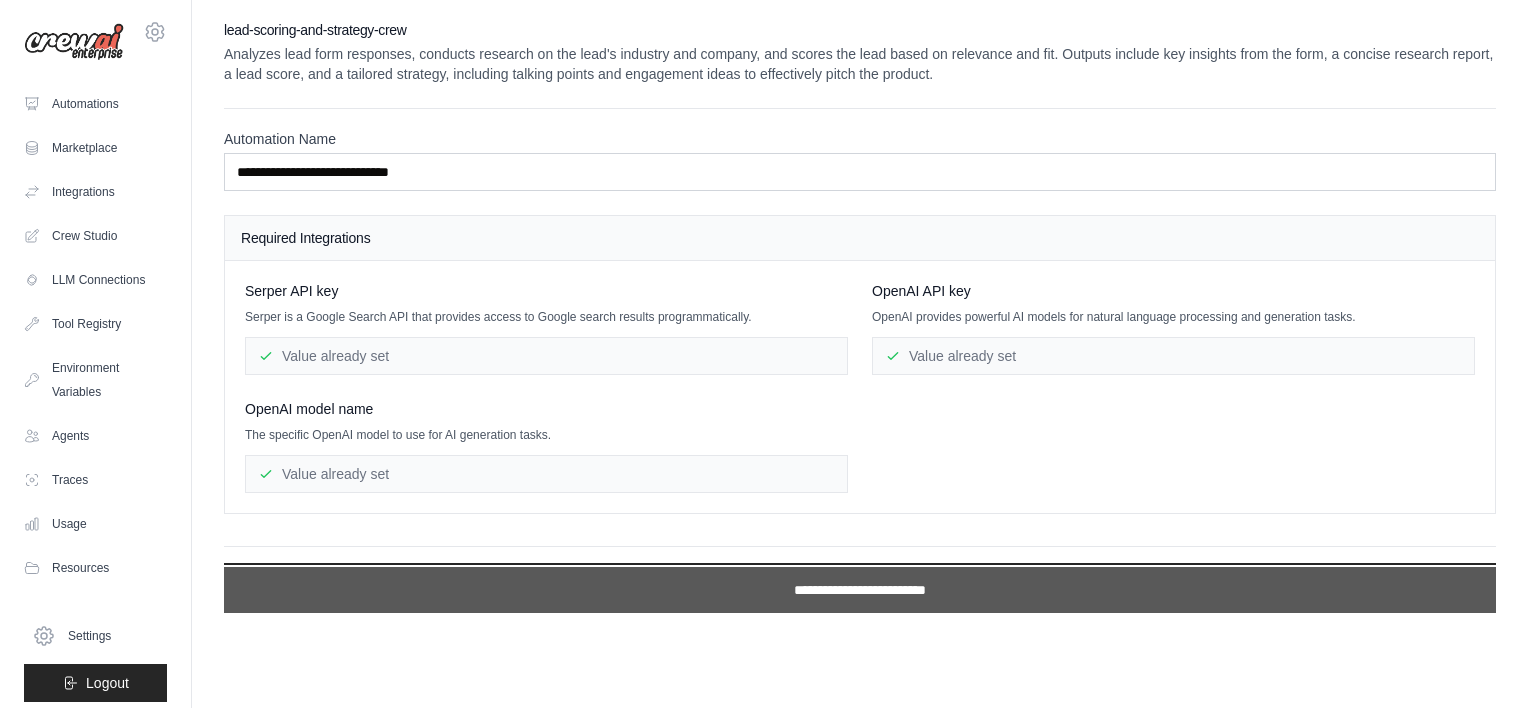 click on "**********" at bounding box center [860, 590] 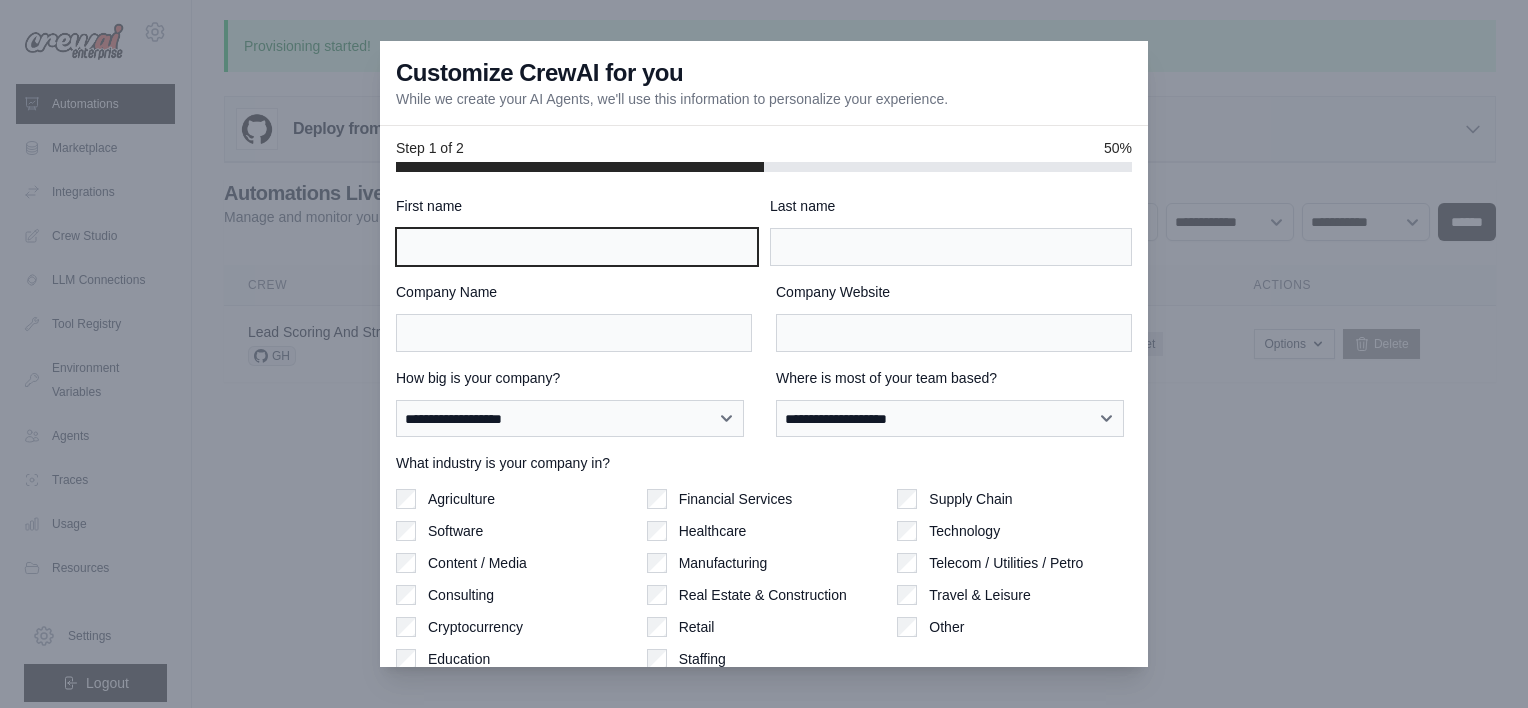 click on "First name" at bounding box center [577, 247] 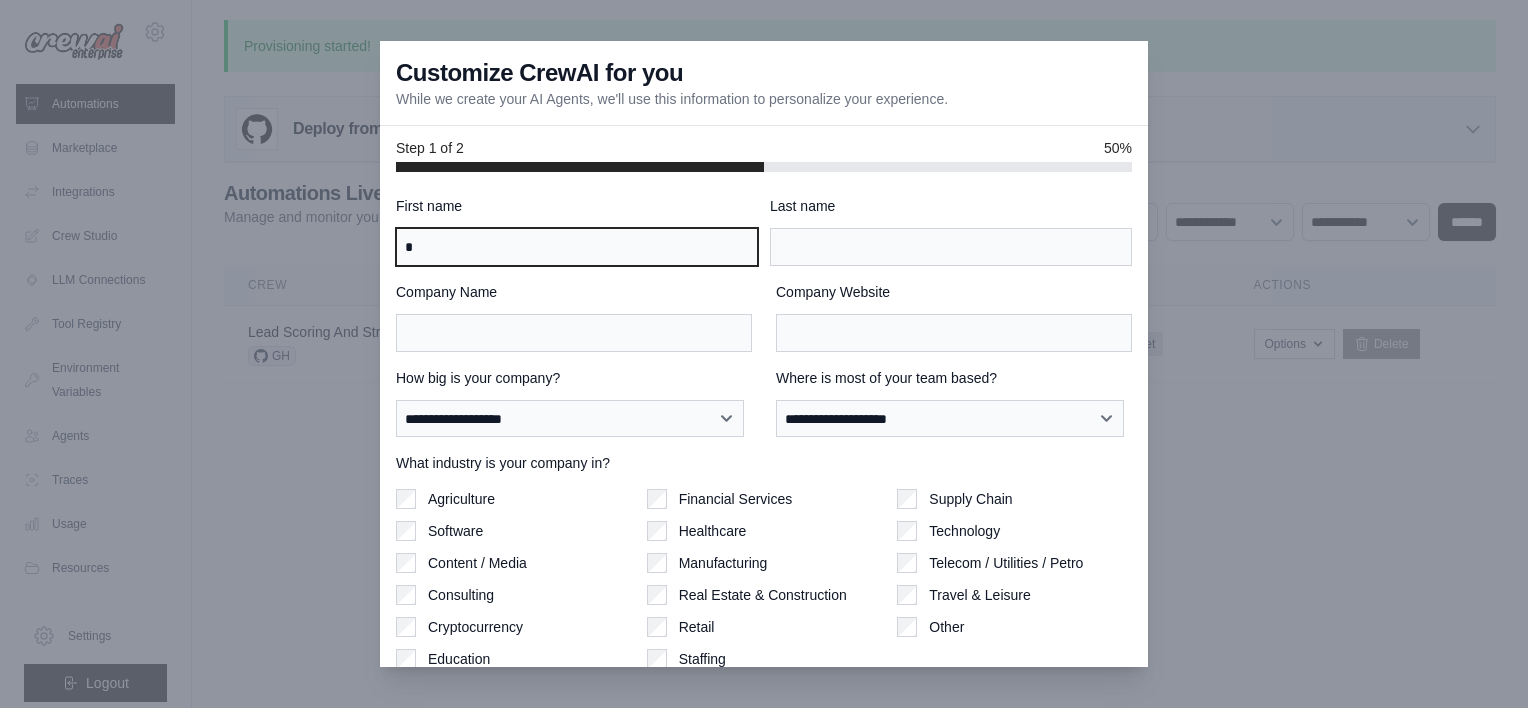 type on "**" 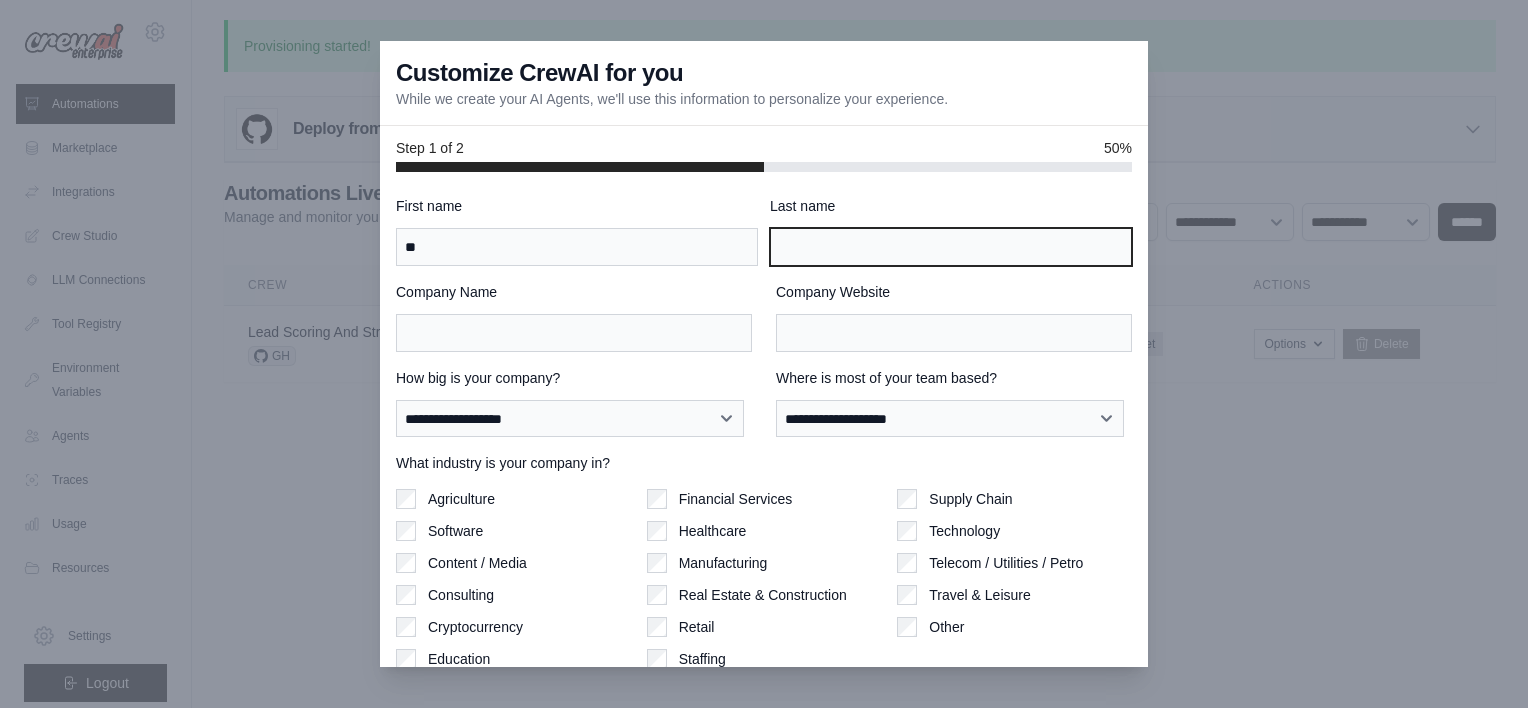 type on "****" 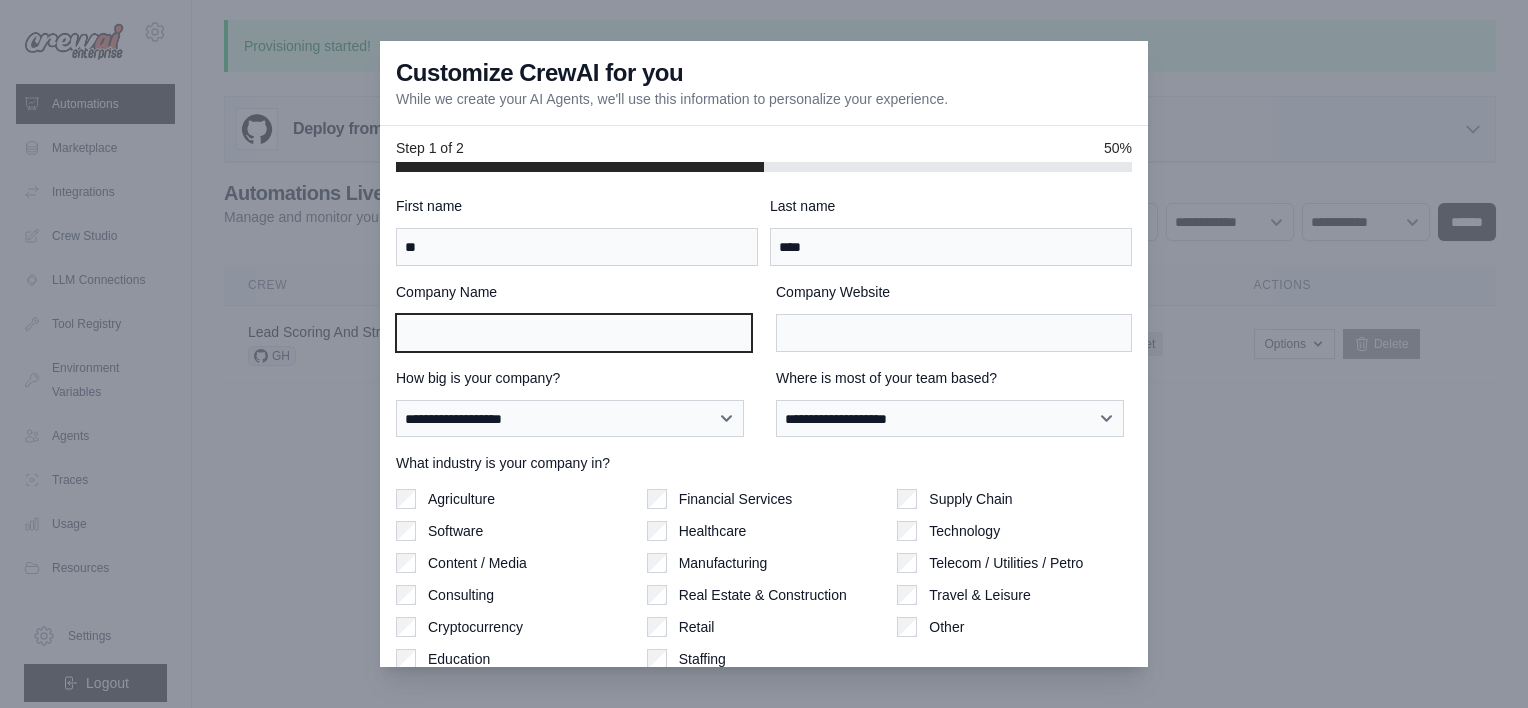 type on "******" 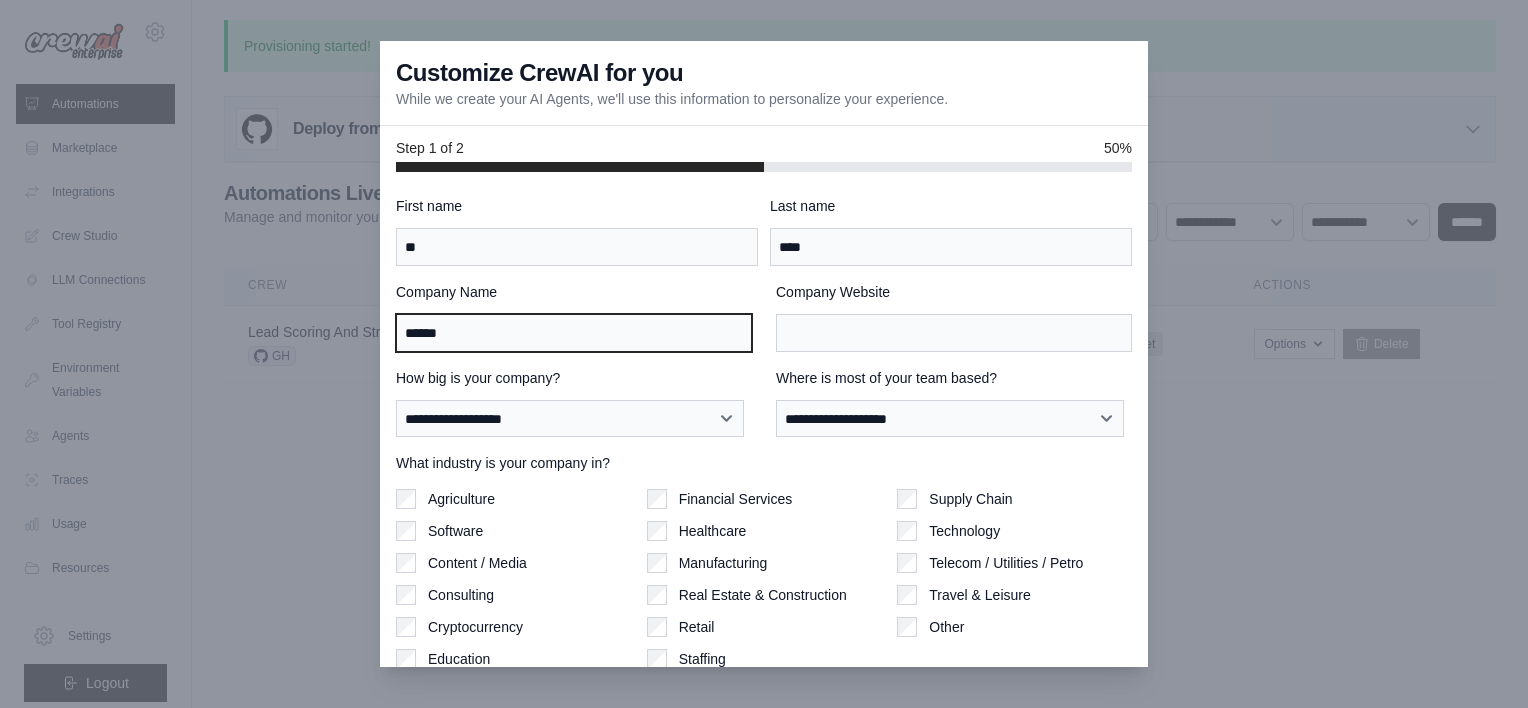 type on "******" 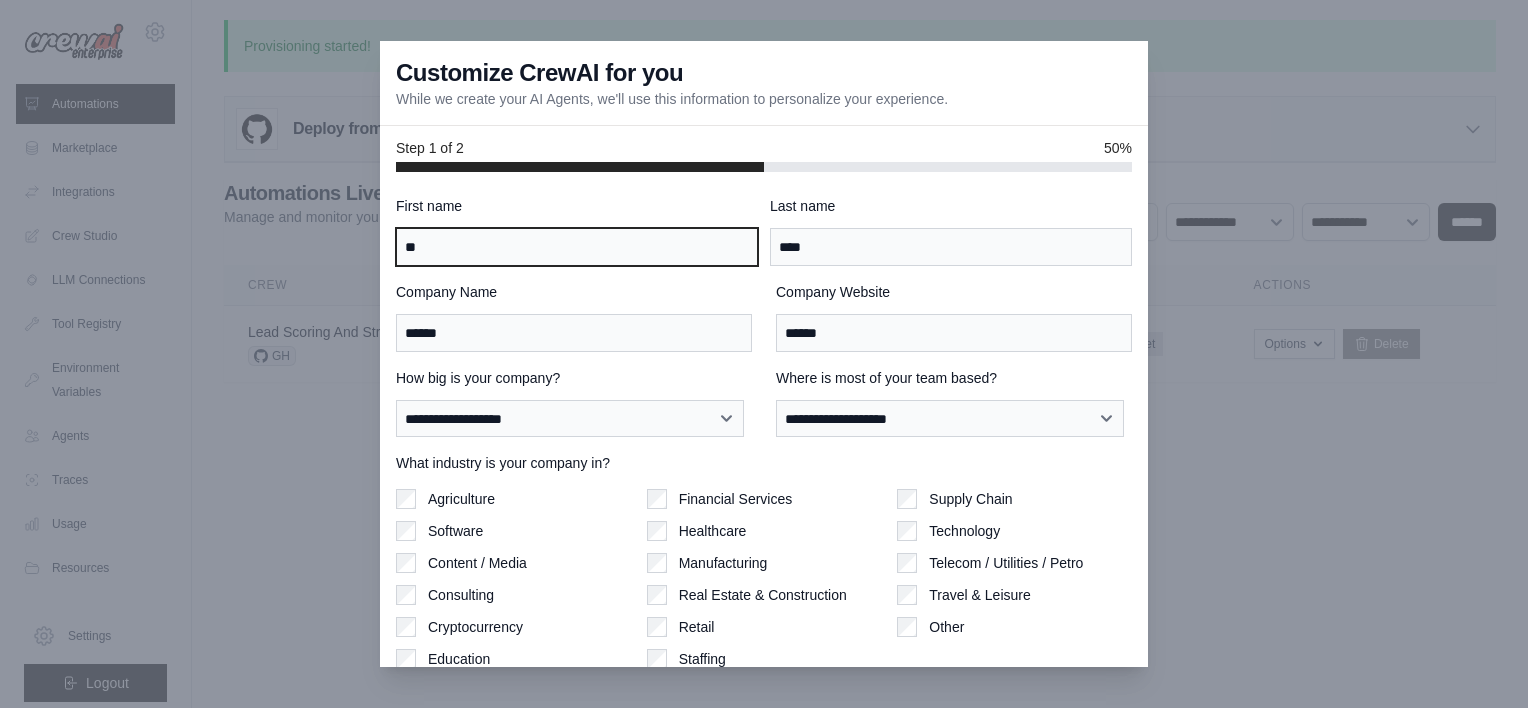 type on "**" 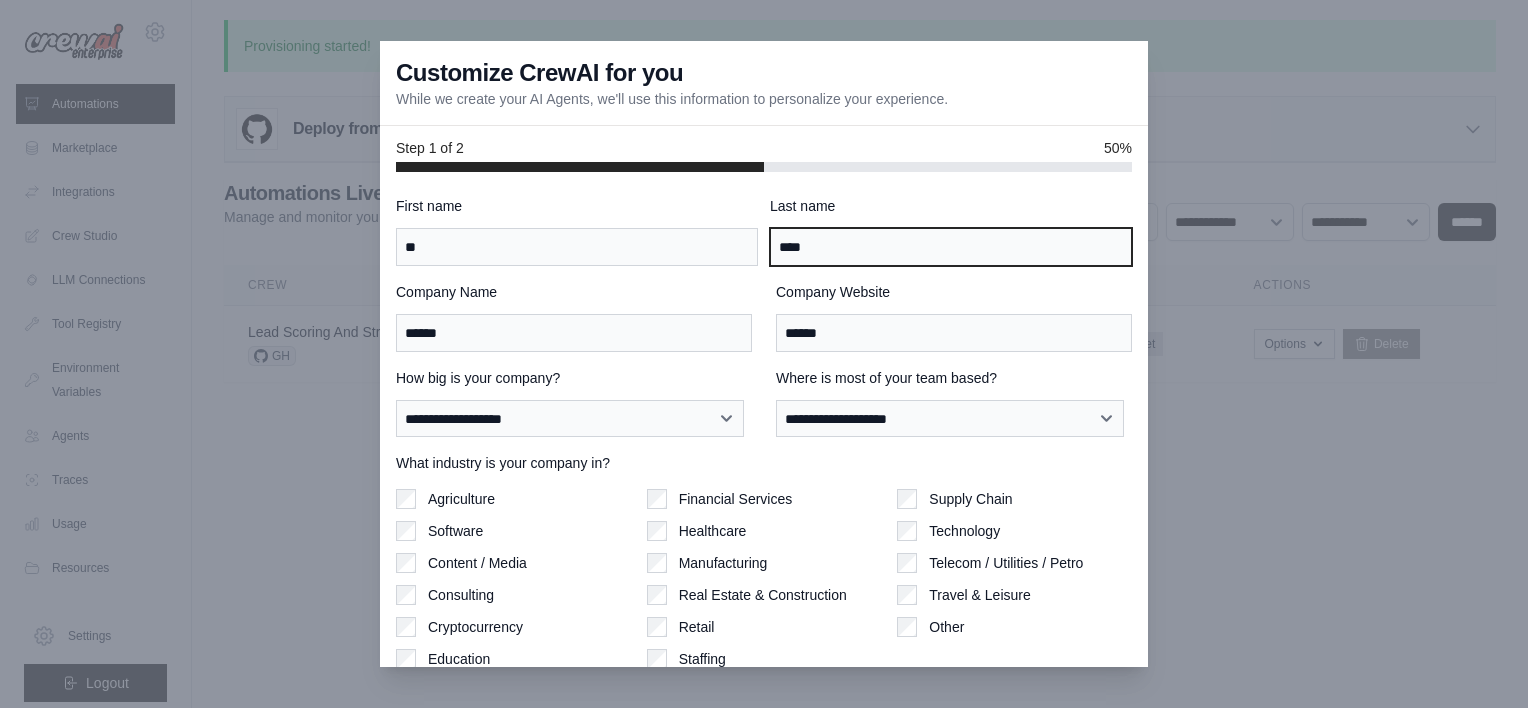 drag, startPoint x: 833, startPoint y: 244, endPoint x: 742, endPoint y: 240, distance: 91.08787 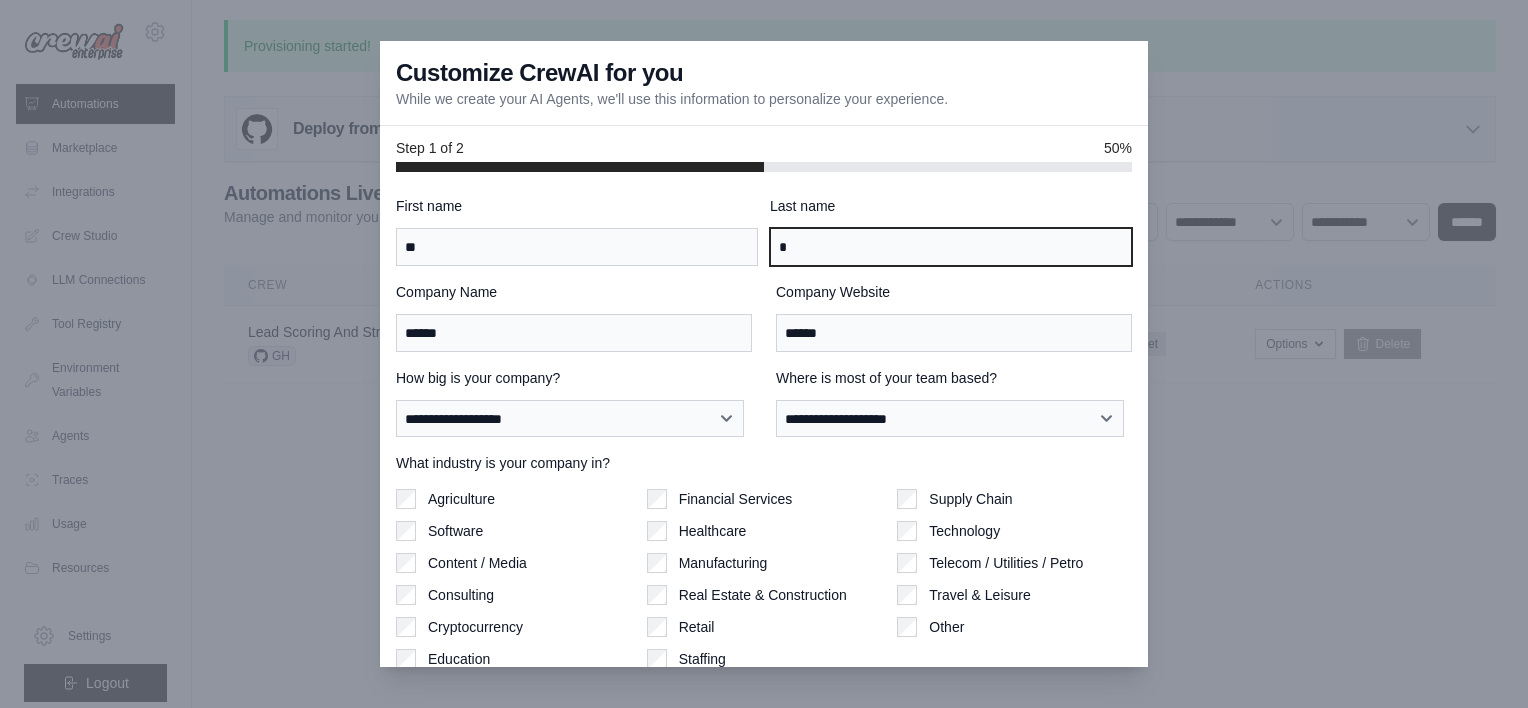 type on "*" 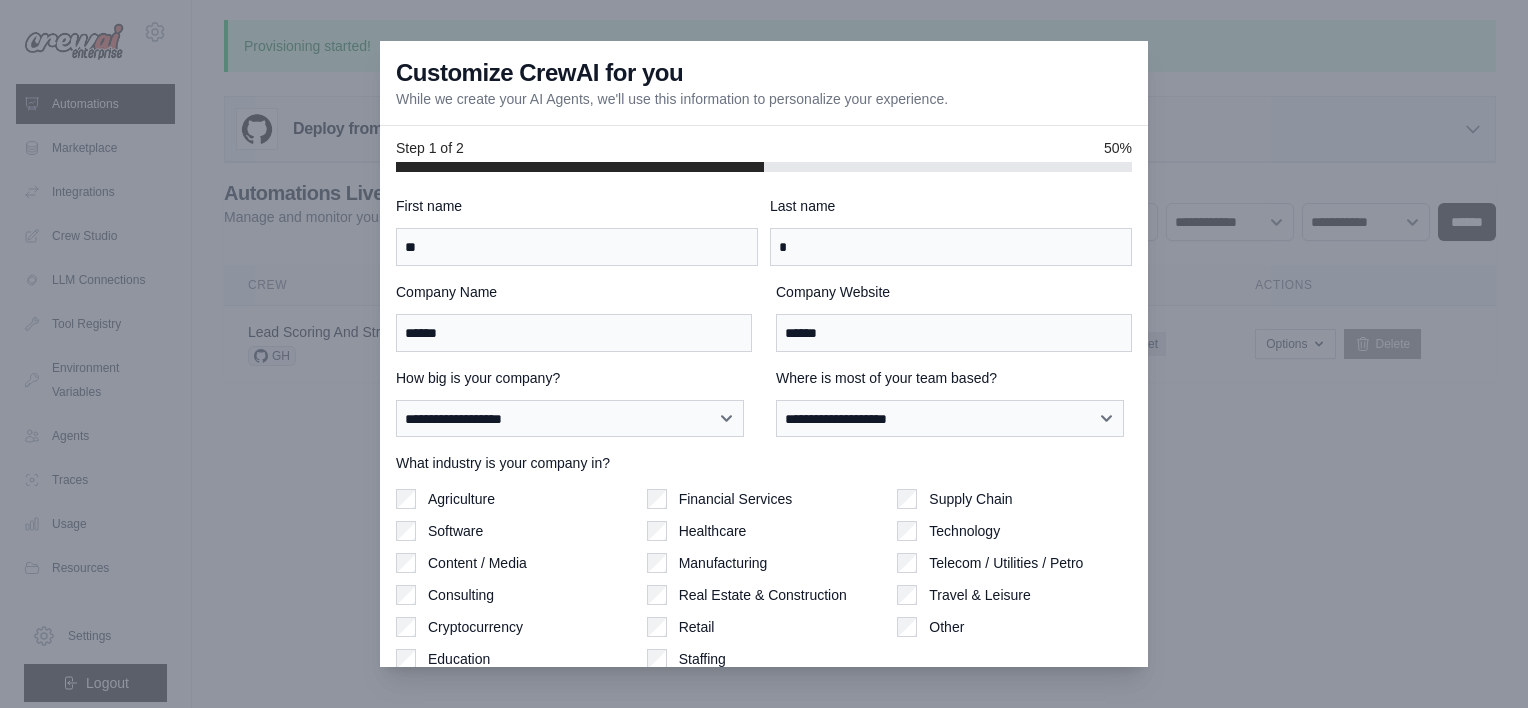 click on "First name
[FIRST]
Last name
[LAST]
Company Name
[COMPANY]
Company Website
[WEBSITE]
How big is your company?
[SIZE]
[SIZE]
[SIZE]
[SIZE]
[SIZE]
[SIZE]
Where is most of your team based?
[LOCATION]
[LOCATION]
[LOCATION]
[LOCATION]
[LOCATION]
[LOCATION]
[LOCATION]
[LOCATION]
What industry is your company in? [INDUSTRY]" at bounding box center (764, 420) 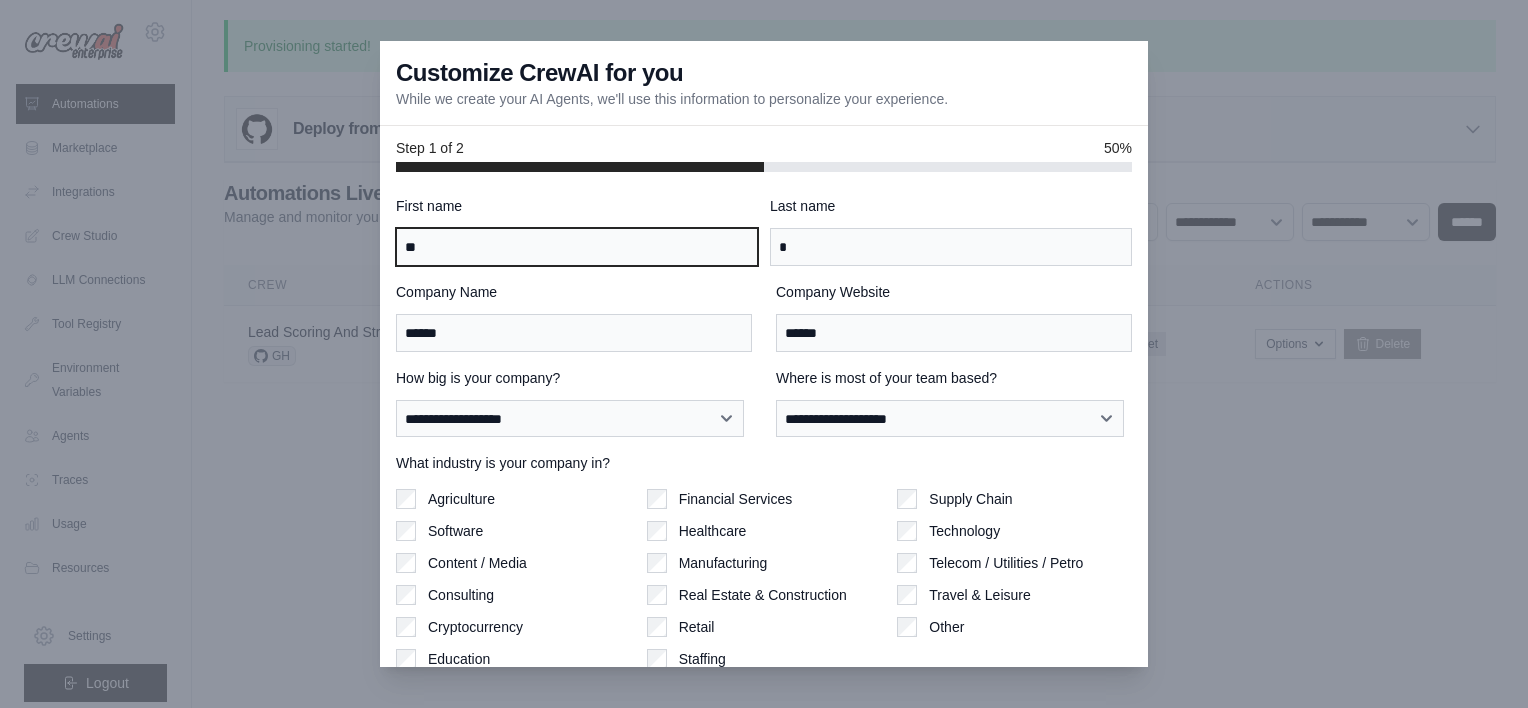 click on "**" at bounding box center [577, 247] 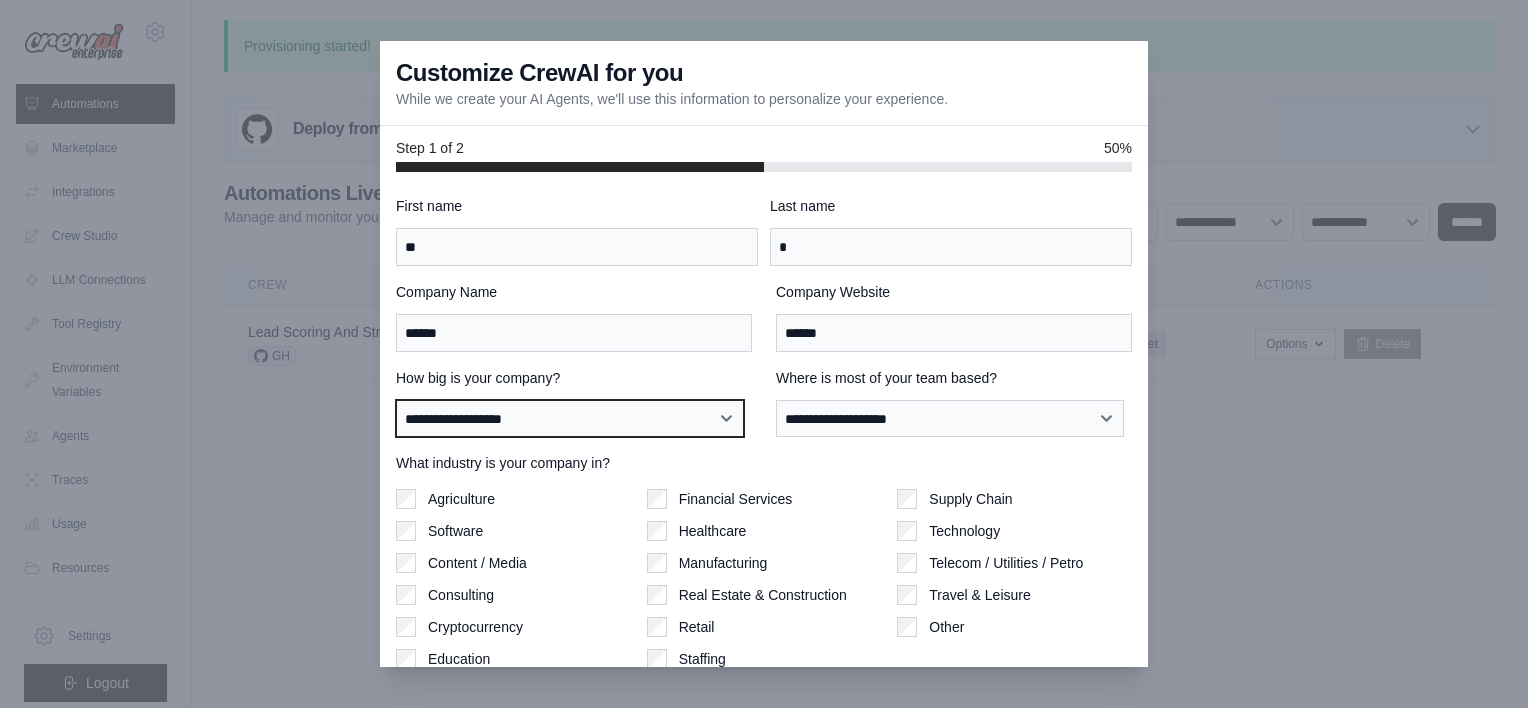 click on "**********" at bounding box center [570, 419] 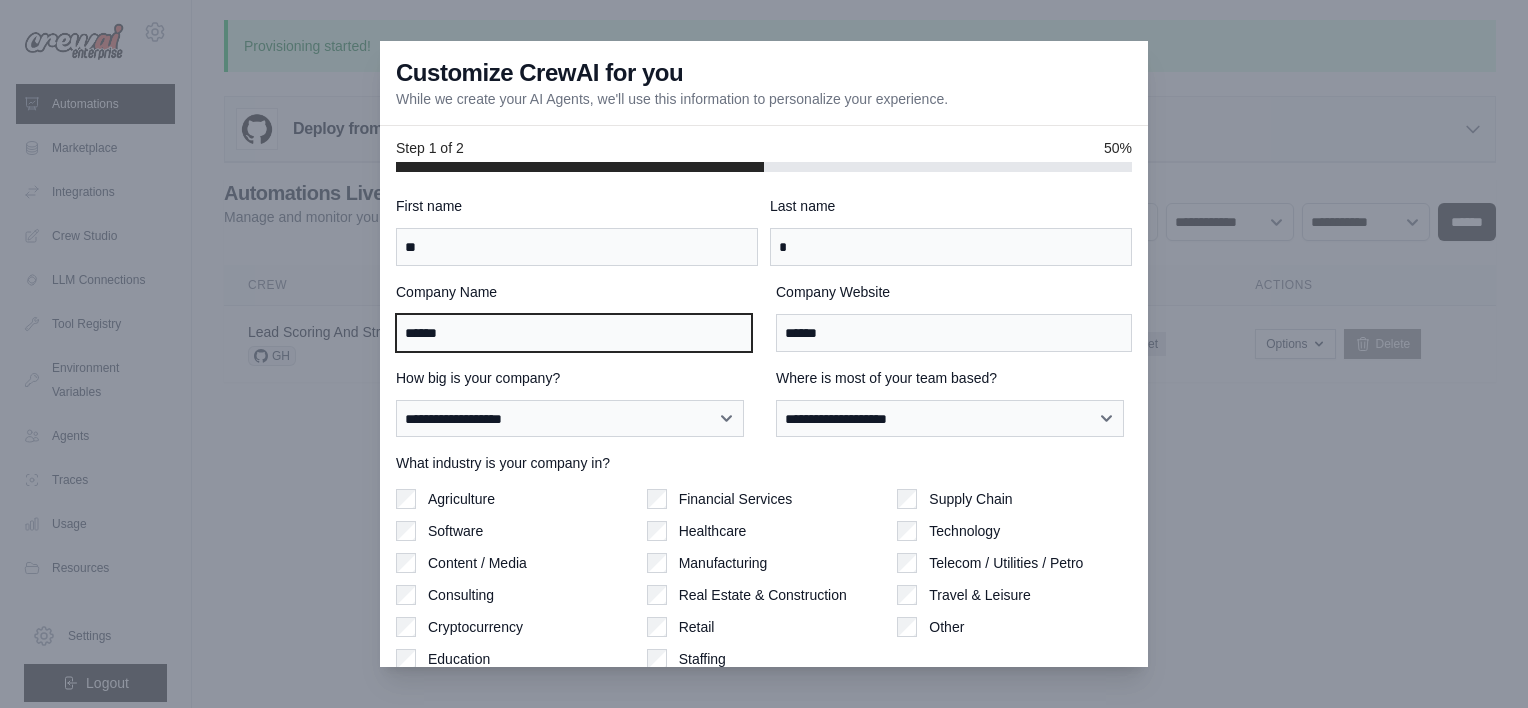 click on "******" at bounding box center (574, 333) 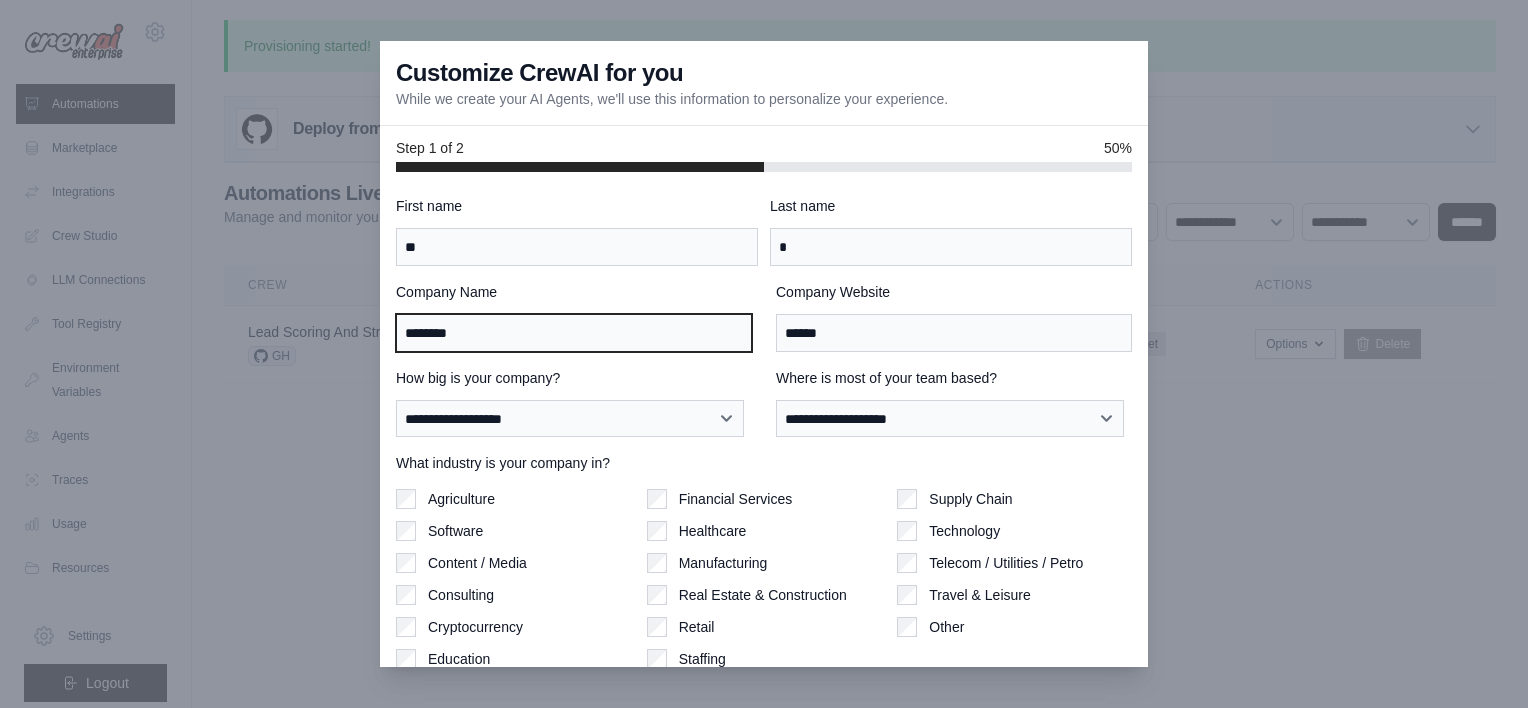 type on "*******" 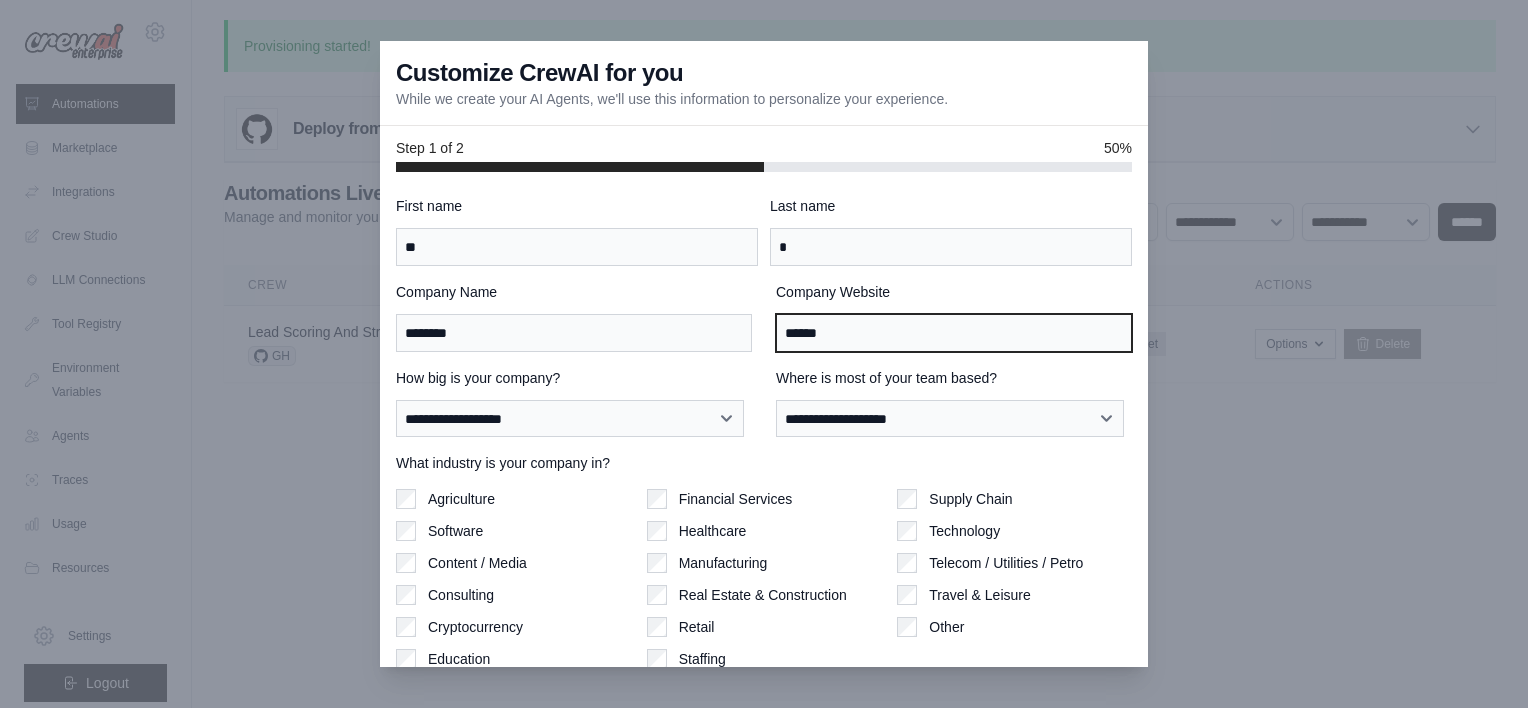 click on "******" at bounding box center (954, 333) 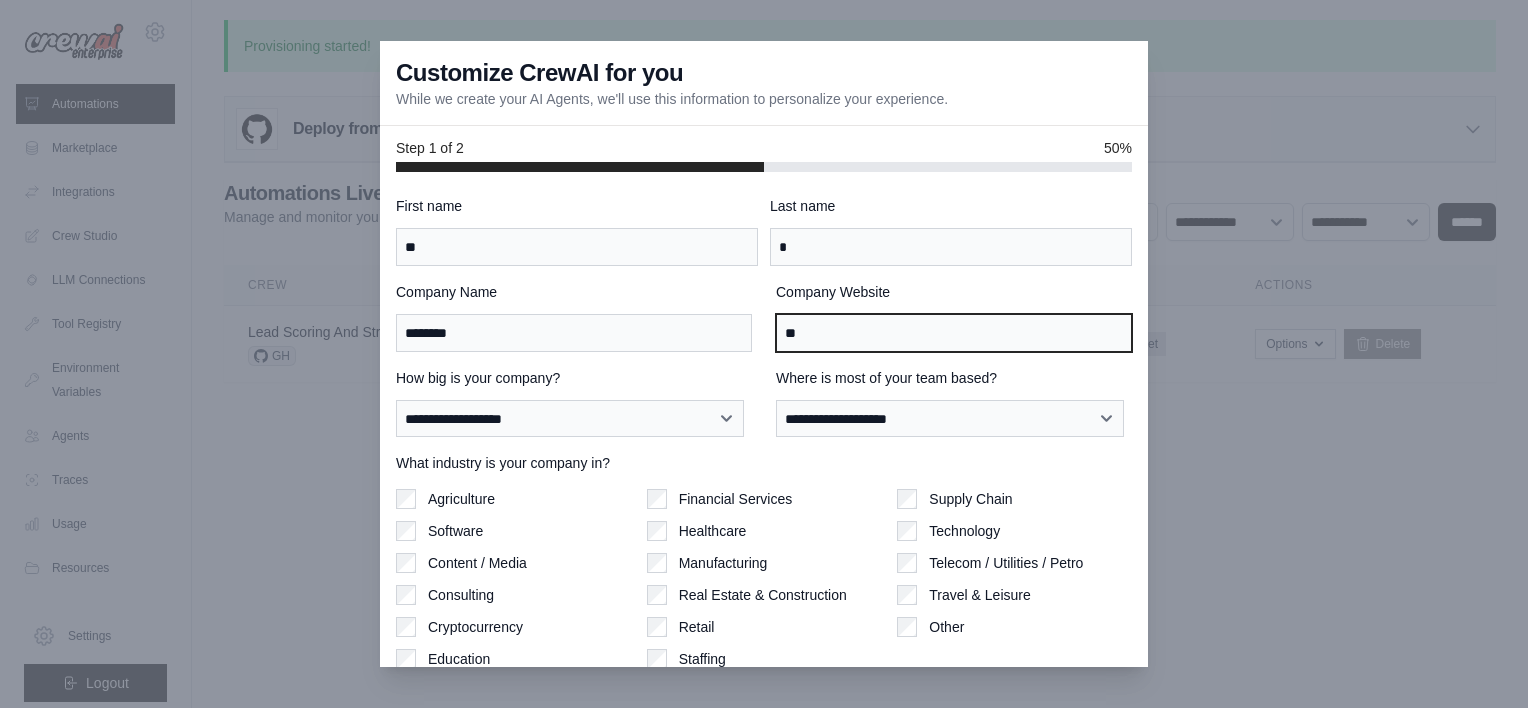 type on "*" 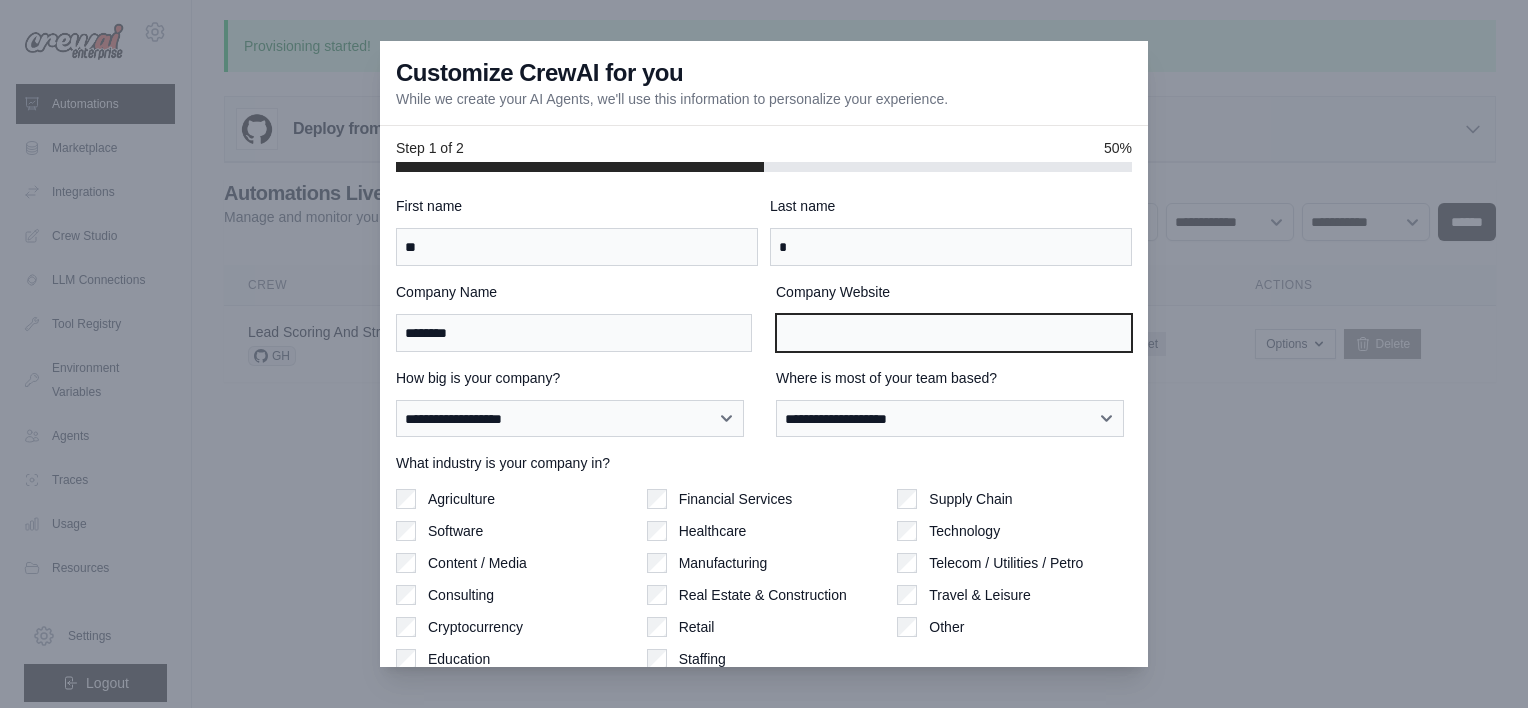type 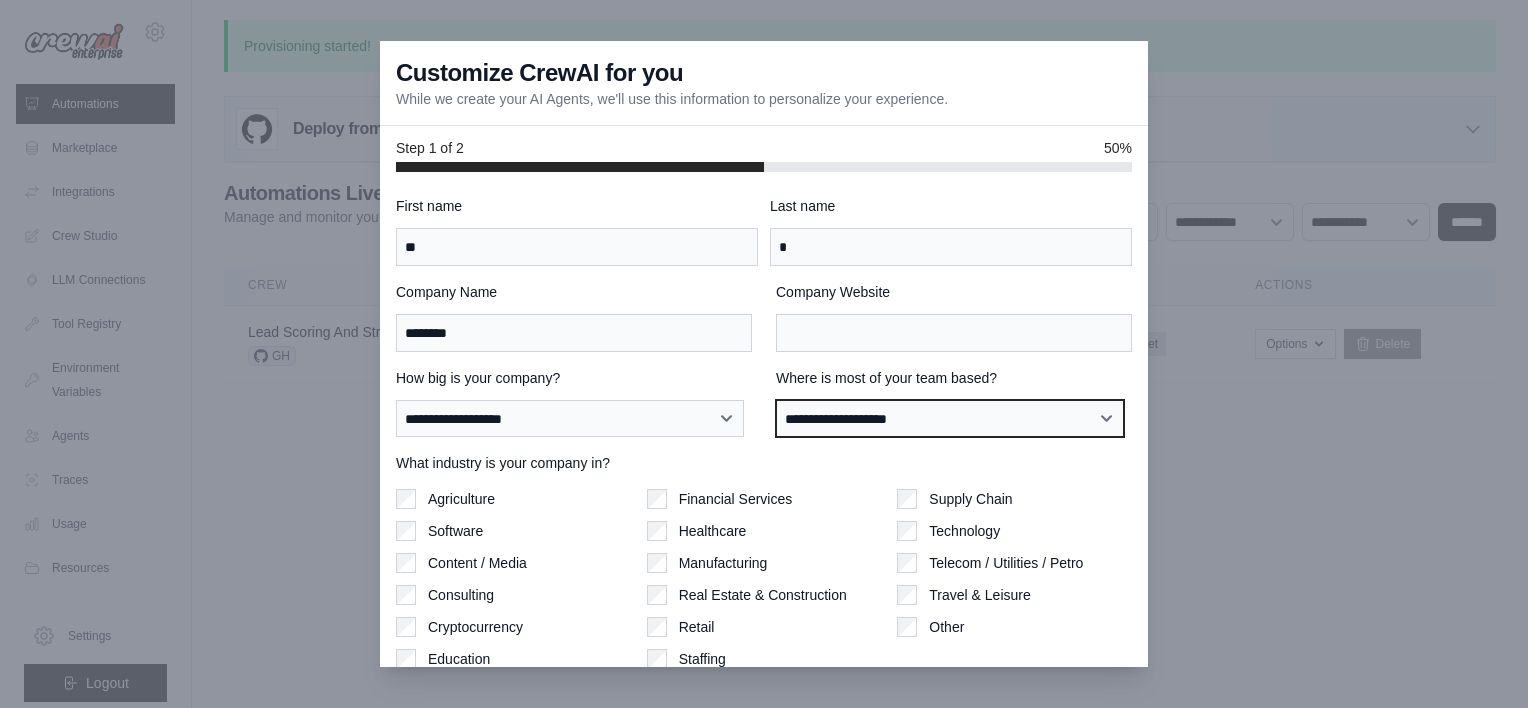 click on "**********" at bounding box center (950, 419) 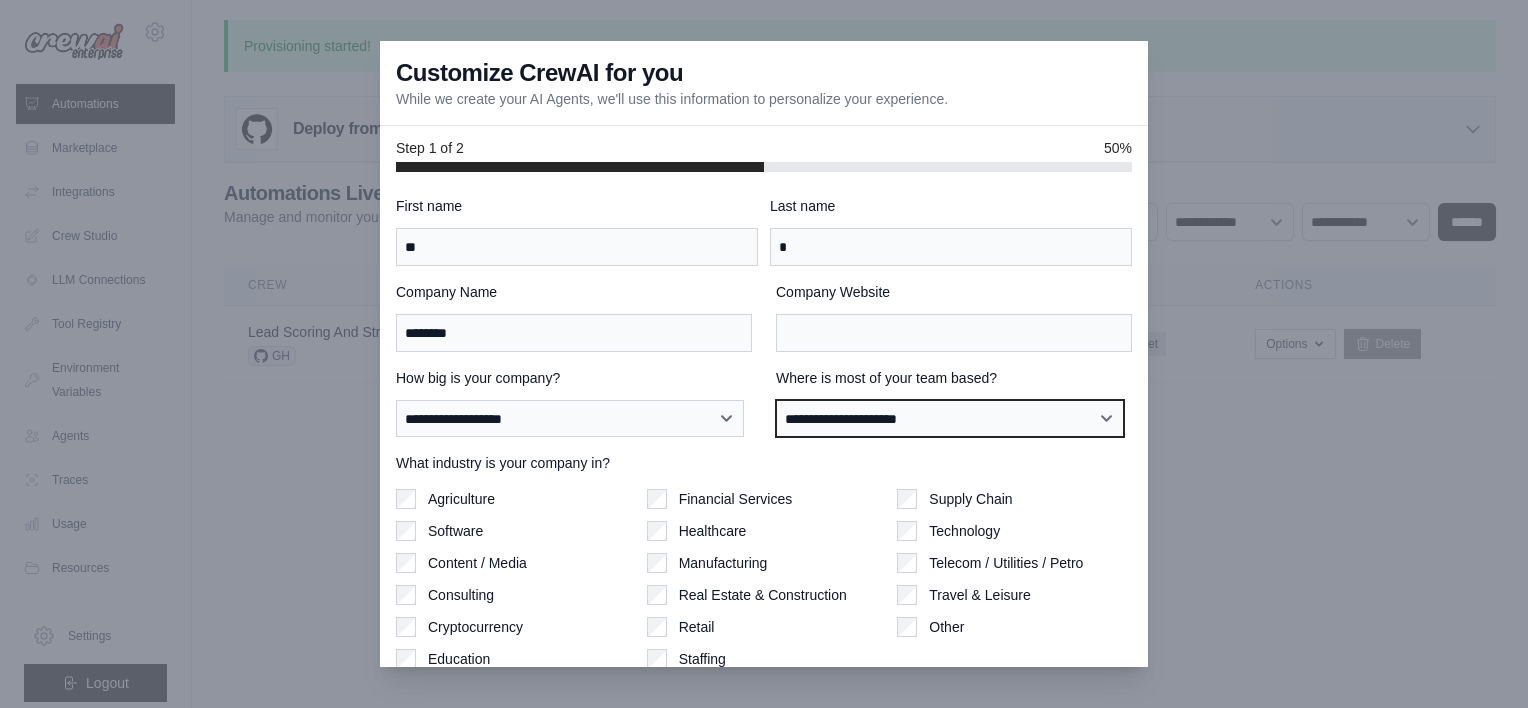 click on "**********" at bounding box center (950, 419) 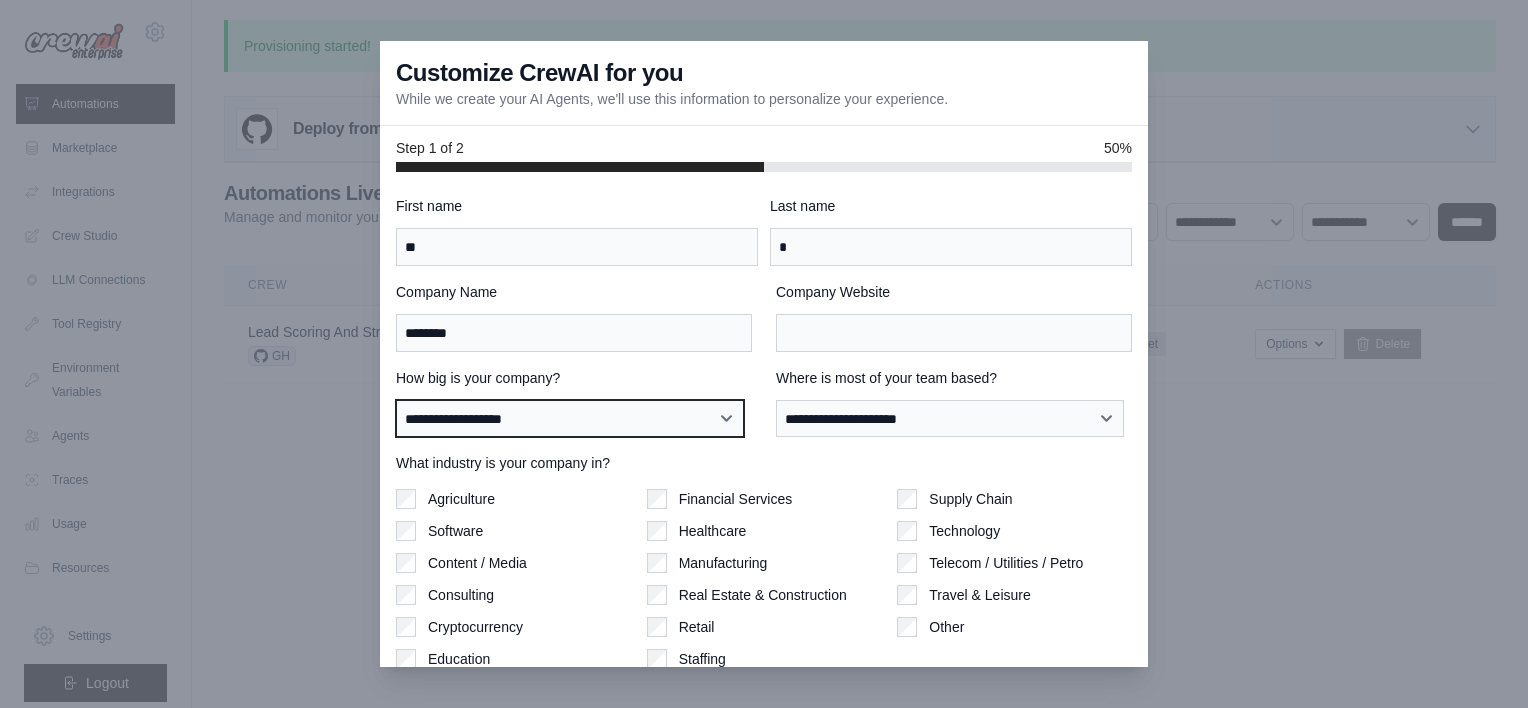 click on "**********" at bounding box center (570, 419) 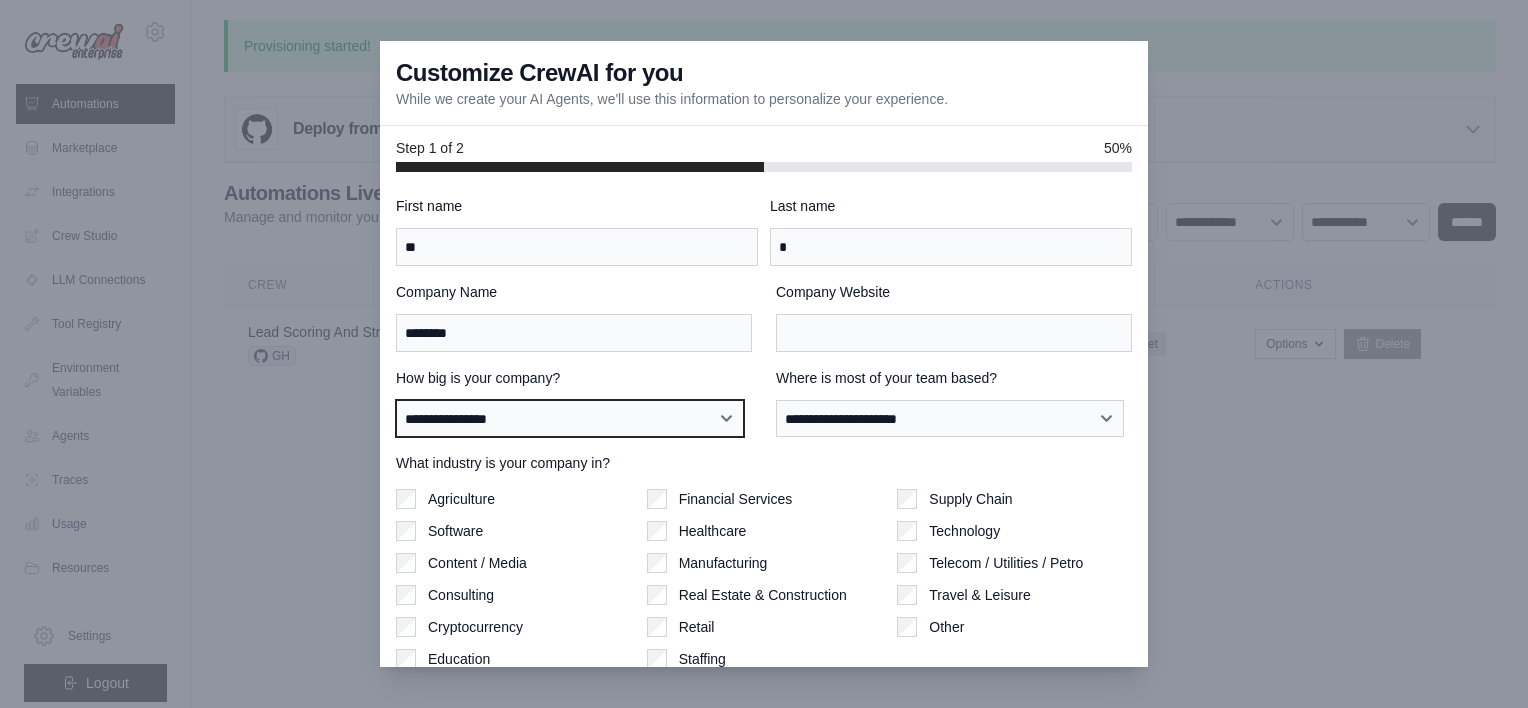 click on "**********" at bounding box center [570, 419] 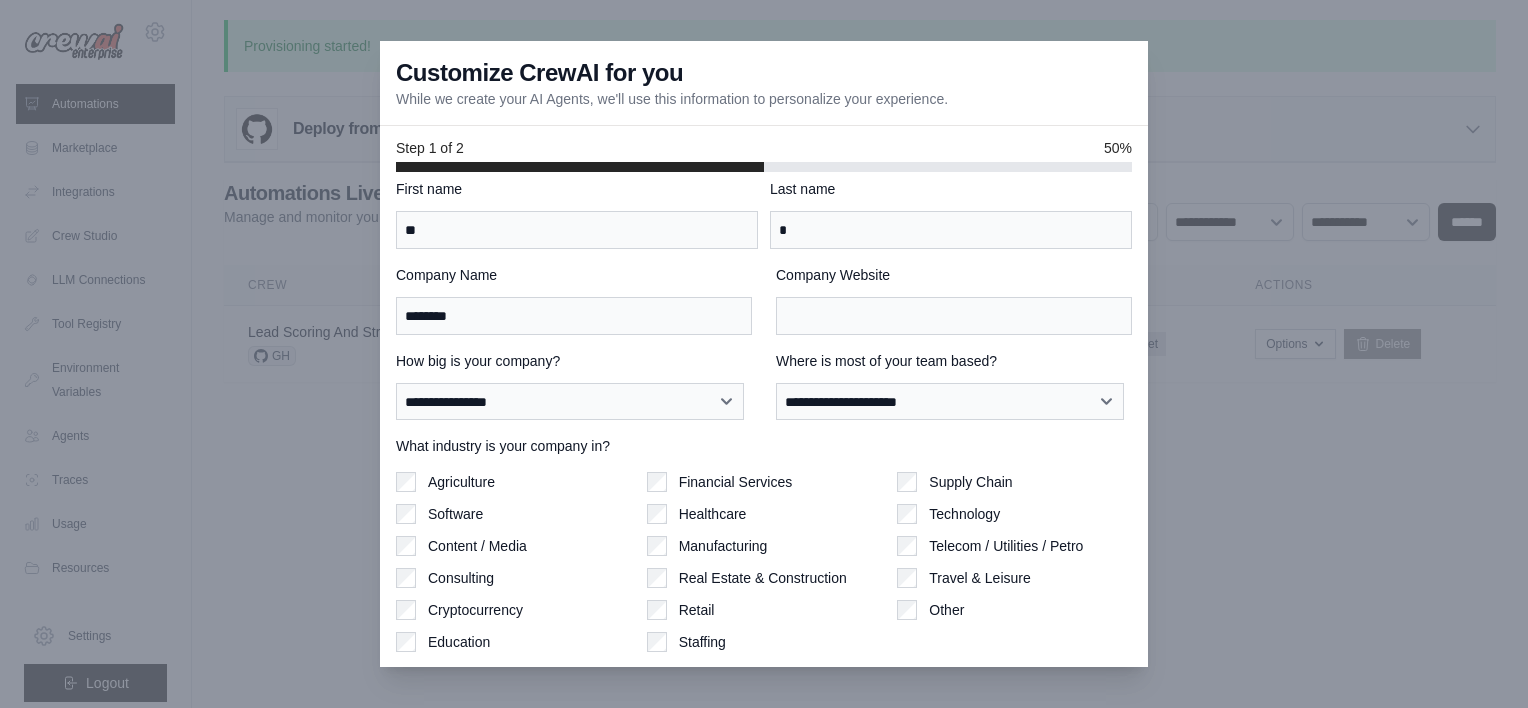 scroll, scrollTop: 0, scrollLeft: 0, axis: both 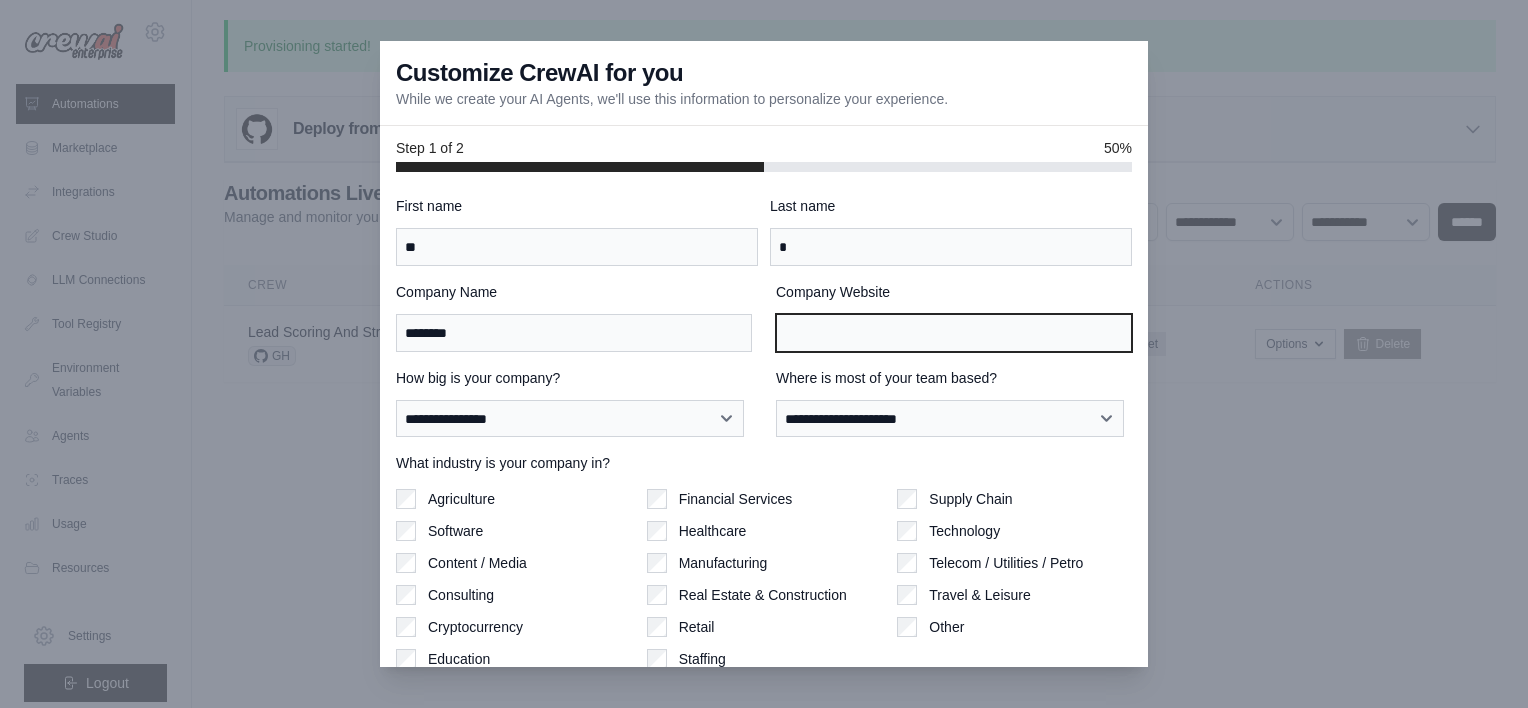 click on "Company Website" at bounding box center (954, 333) 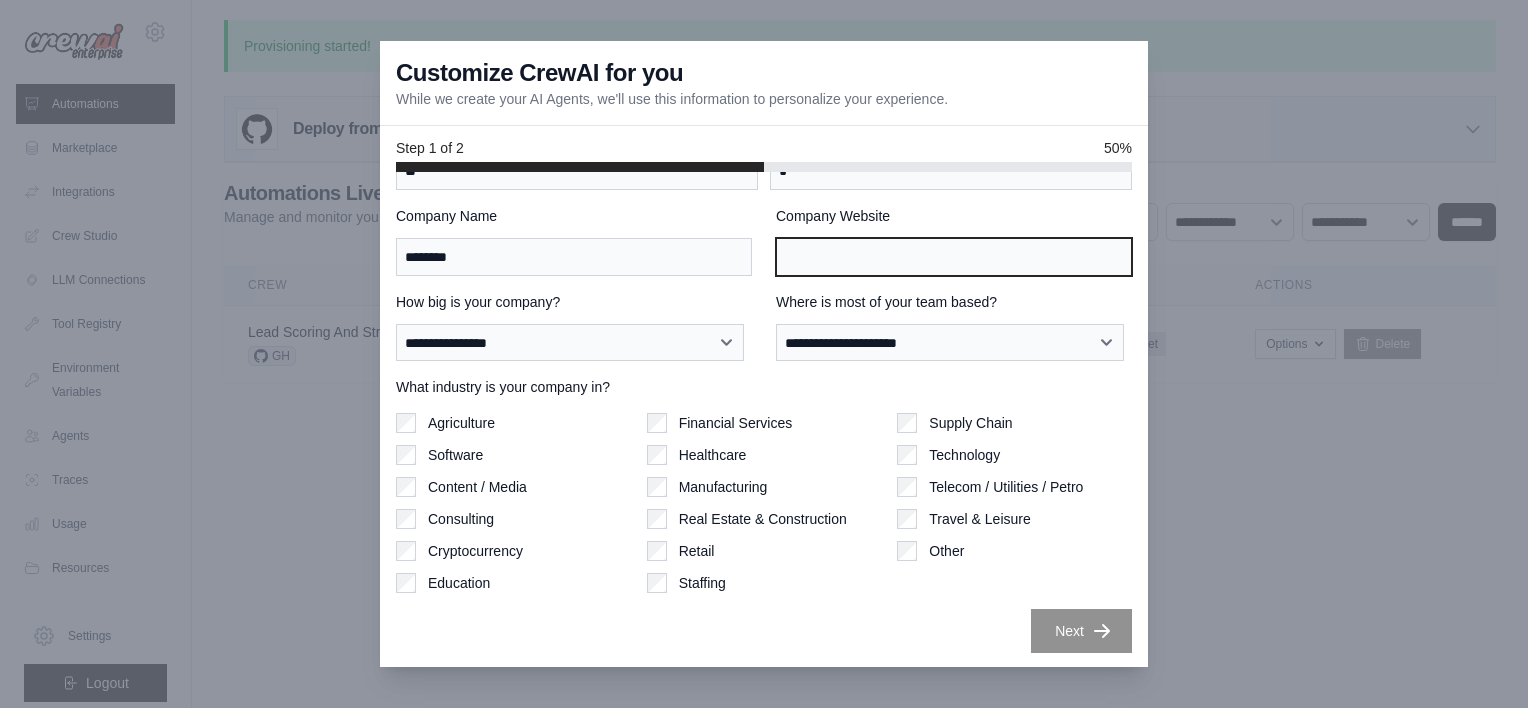 click on "Company Website" at bounding box center (954, 257) 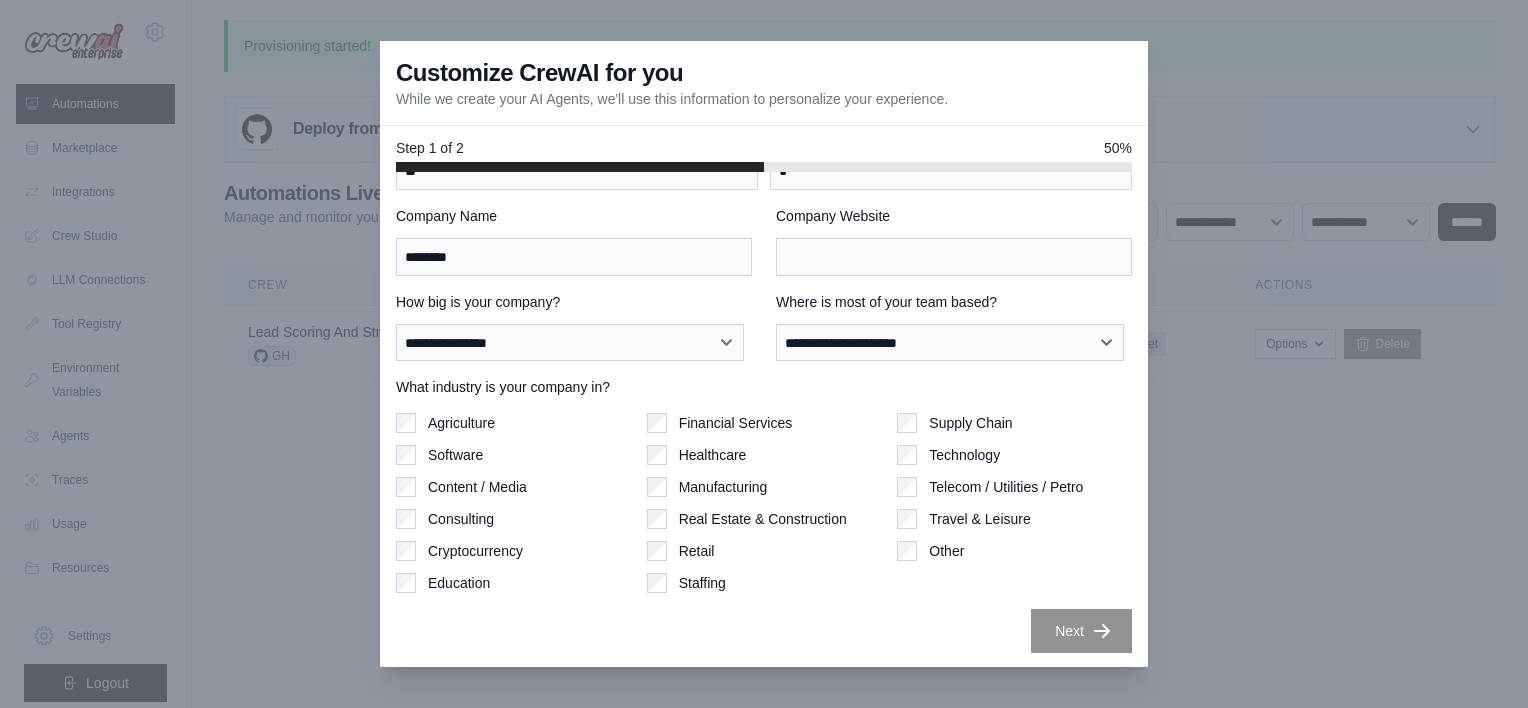 click on "Company Name" at bounding box center [574, 216] 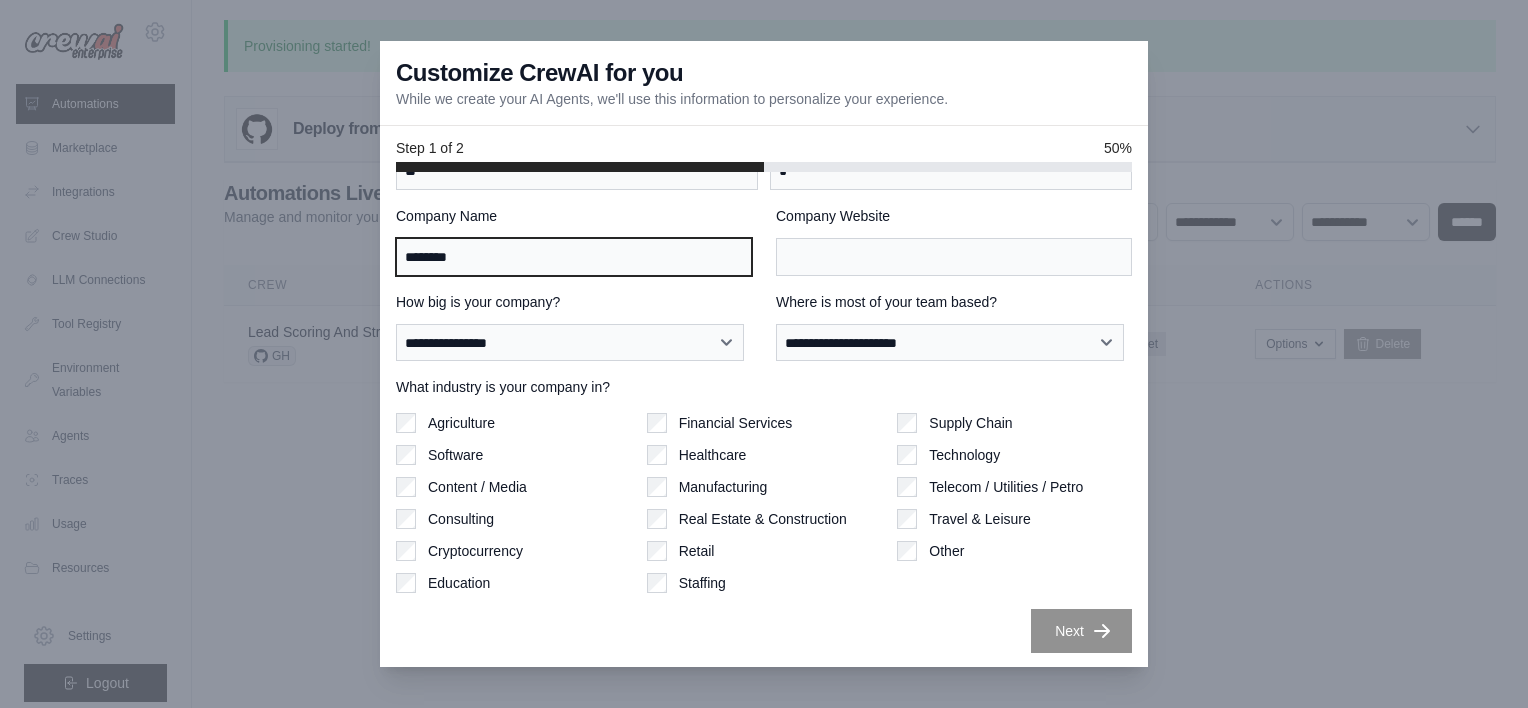 click on "*******" at bounding box center (574, 257) 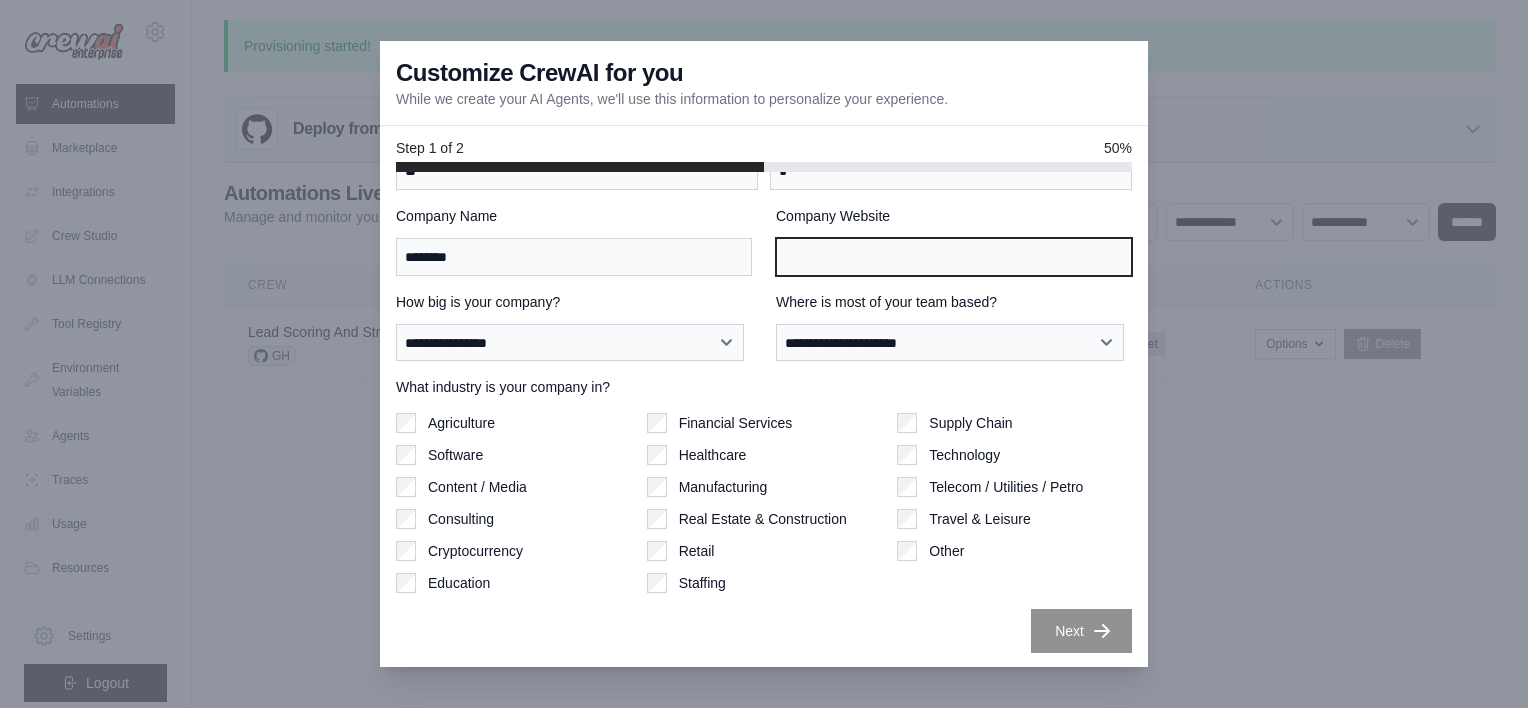 click on "Company Website" at bounding box center [954, 257] 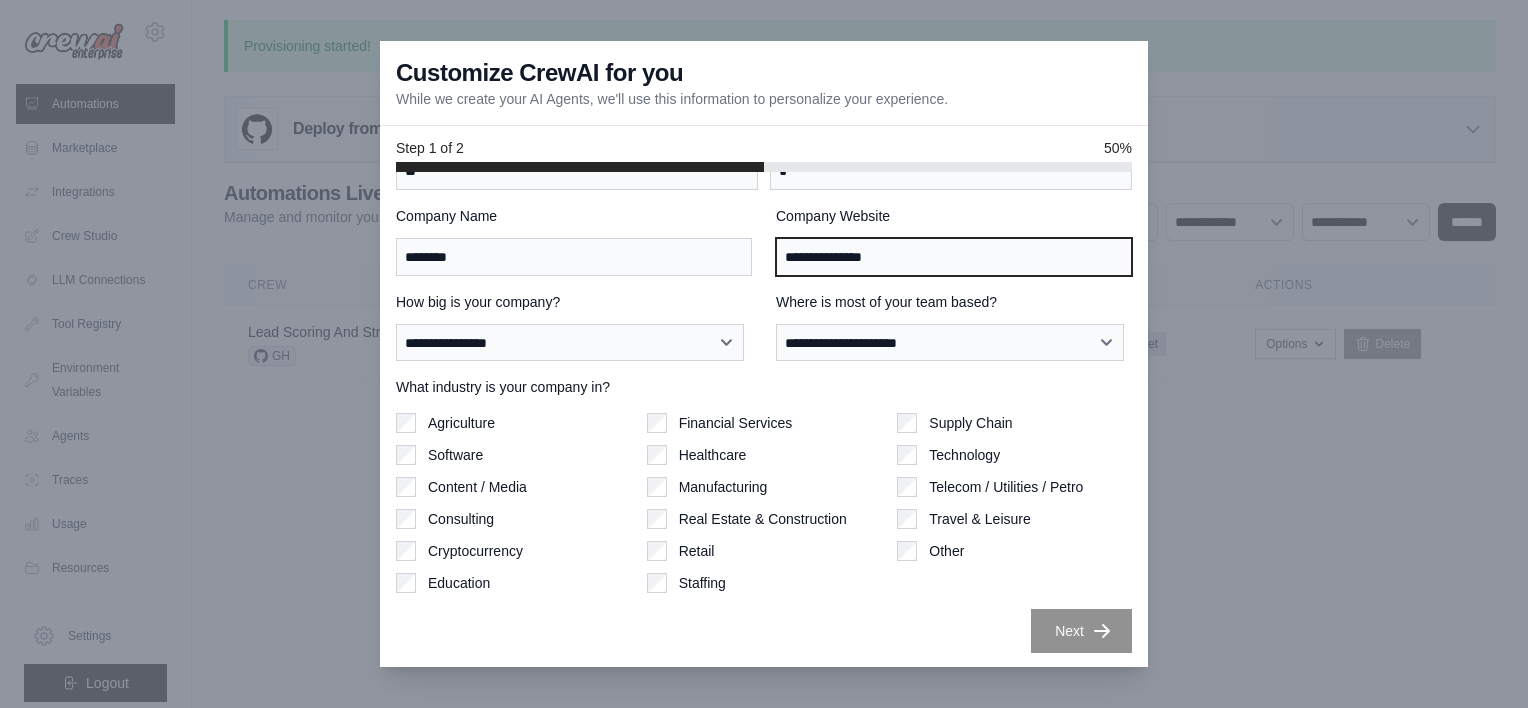 type on "**********" 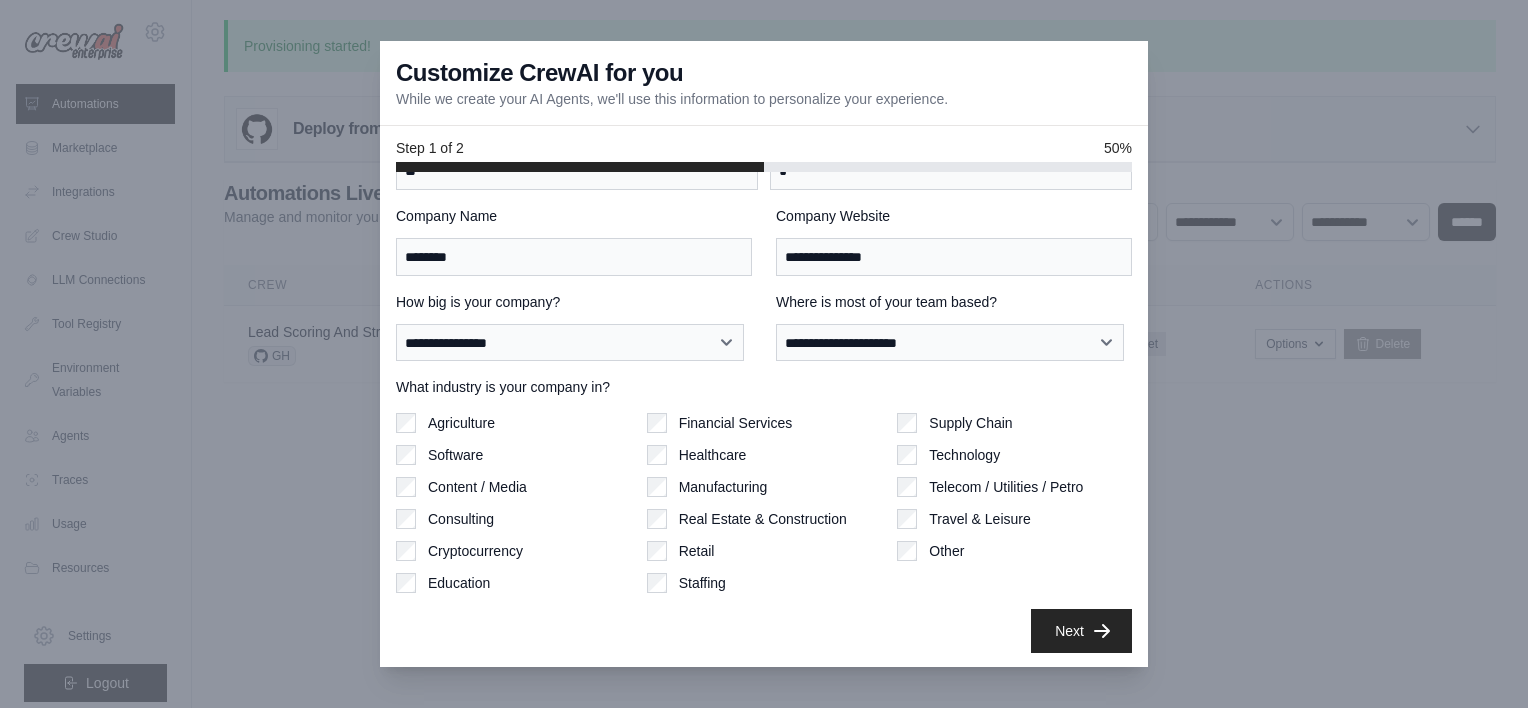 click on "Company Website" at bounding box center (954, 216) 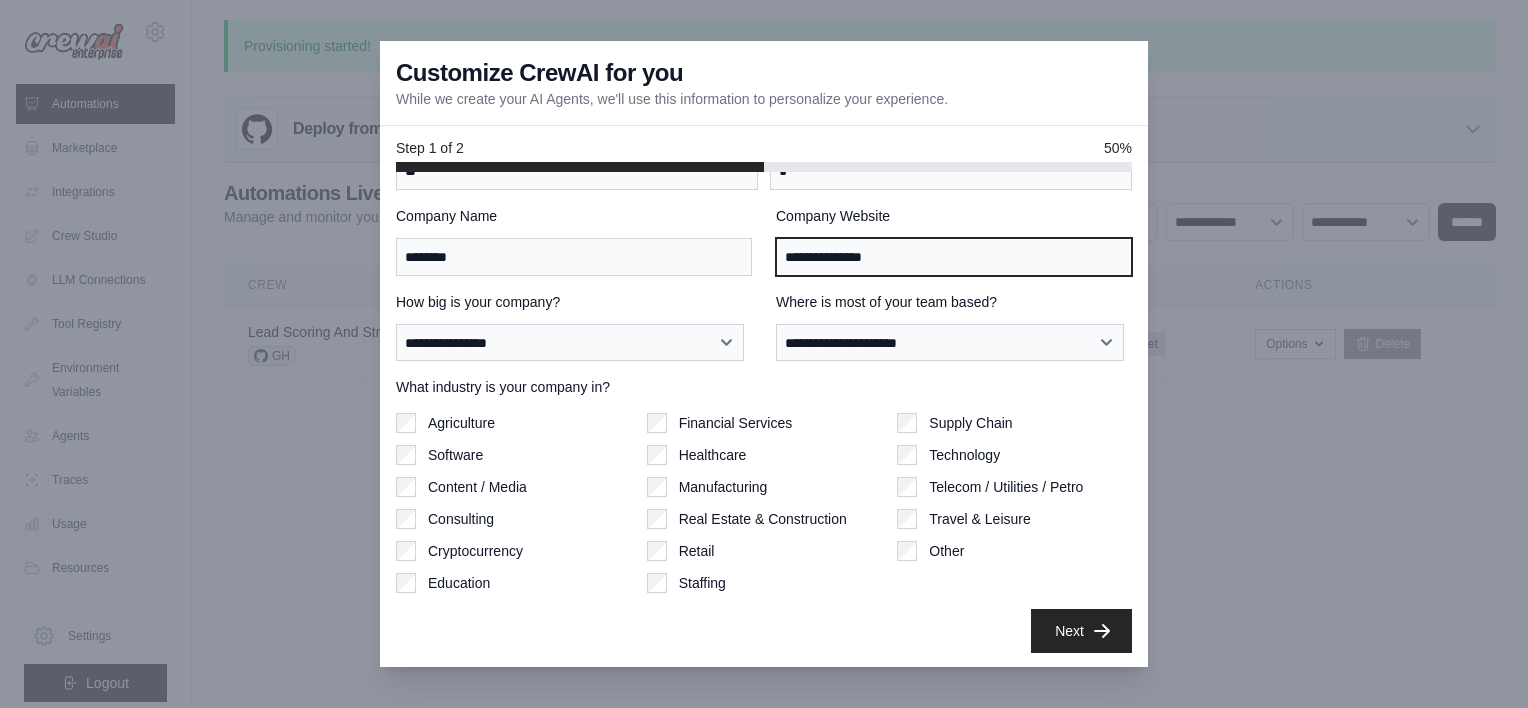 click on "**********" at bounding box center (954, 257) 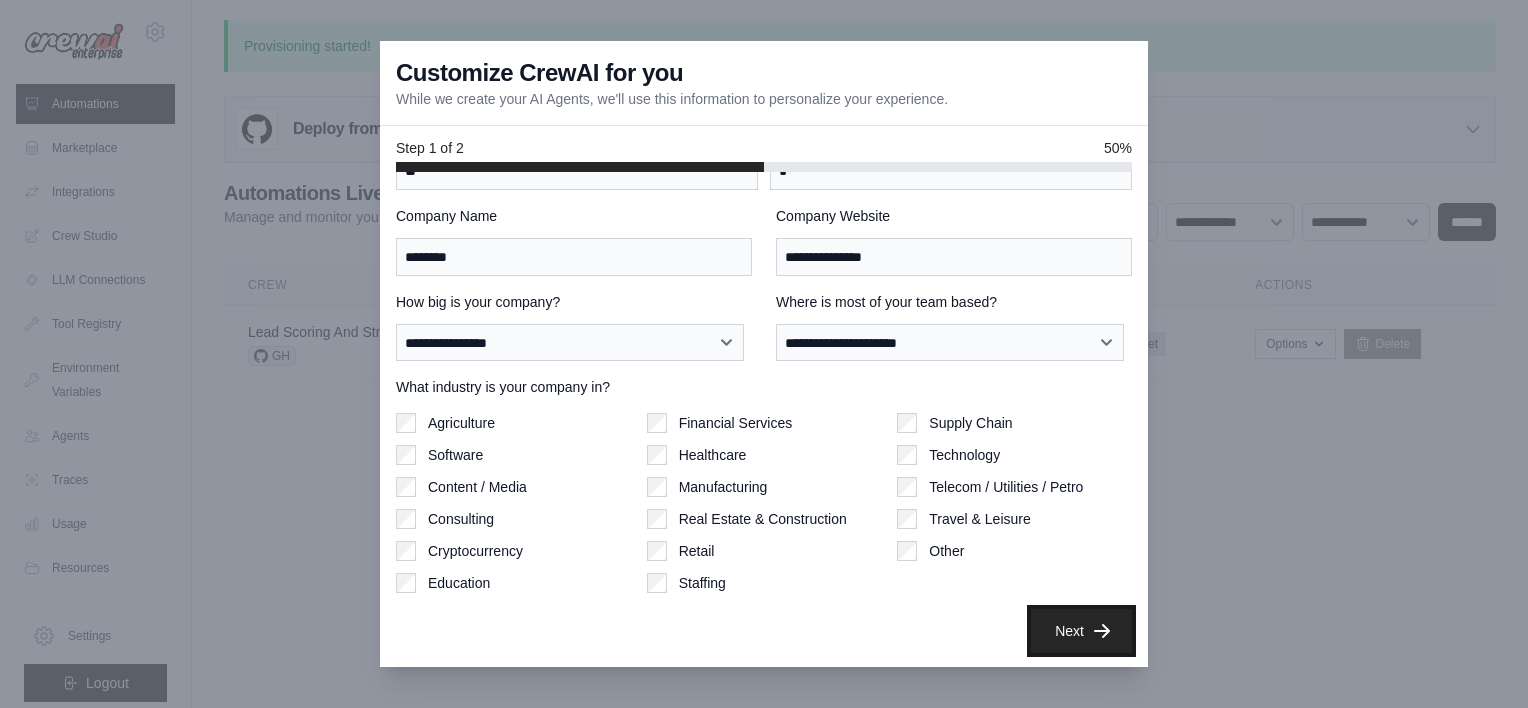 click on "Next" at bounding box center (1081, 631) 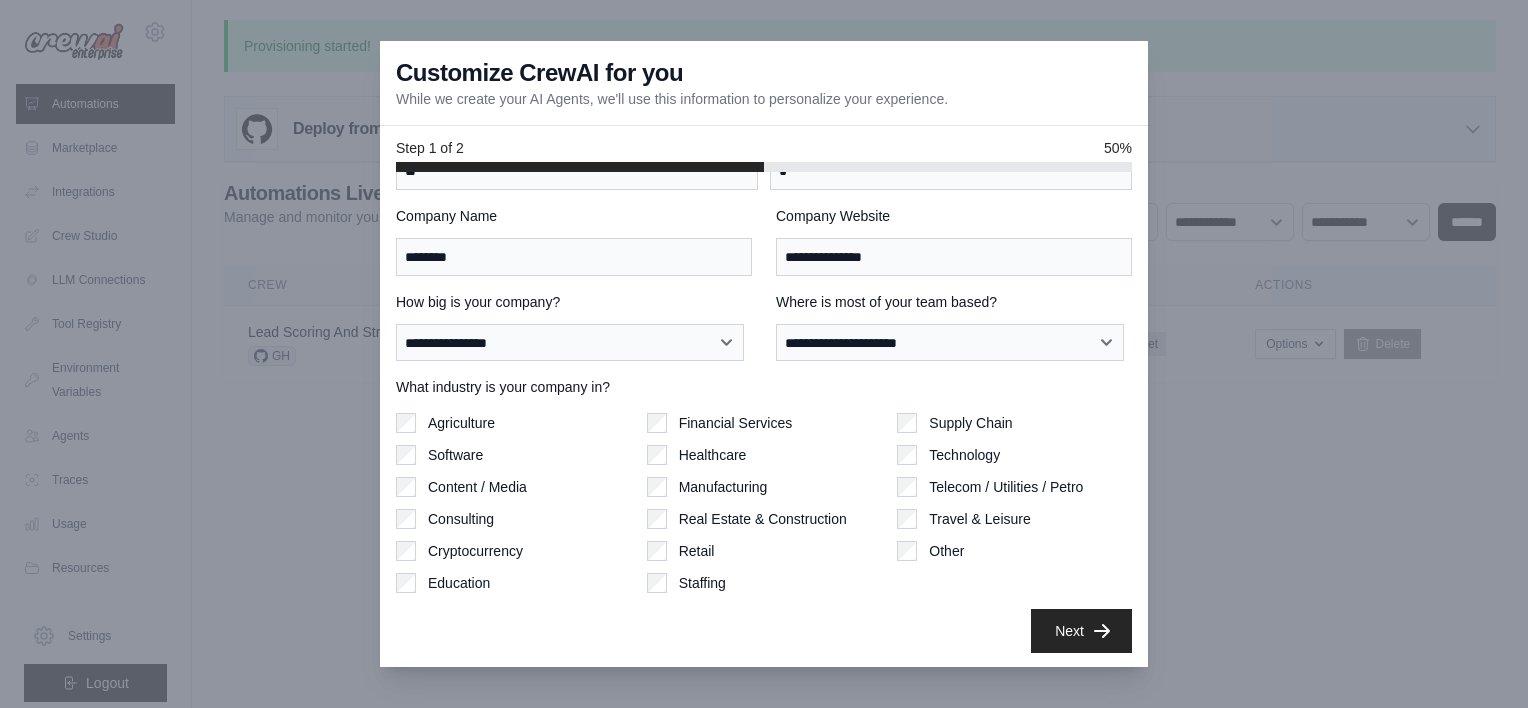 scroll, scrollTop: 0, scrollLeft: 0, axis: both 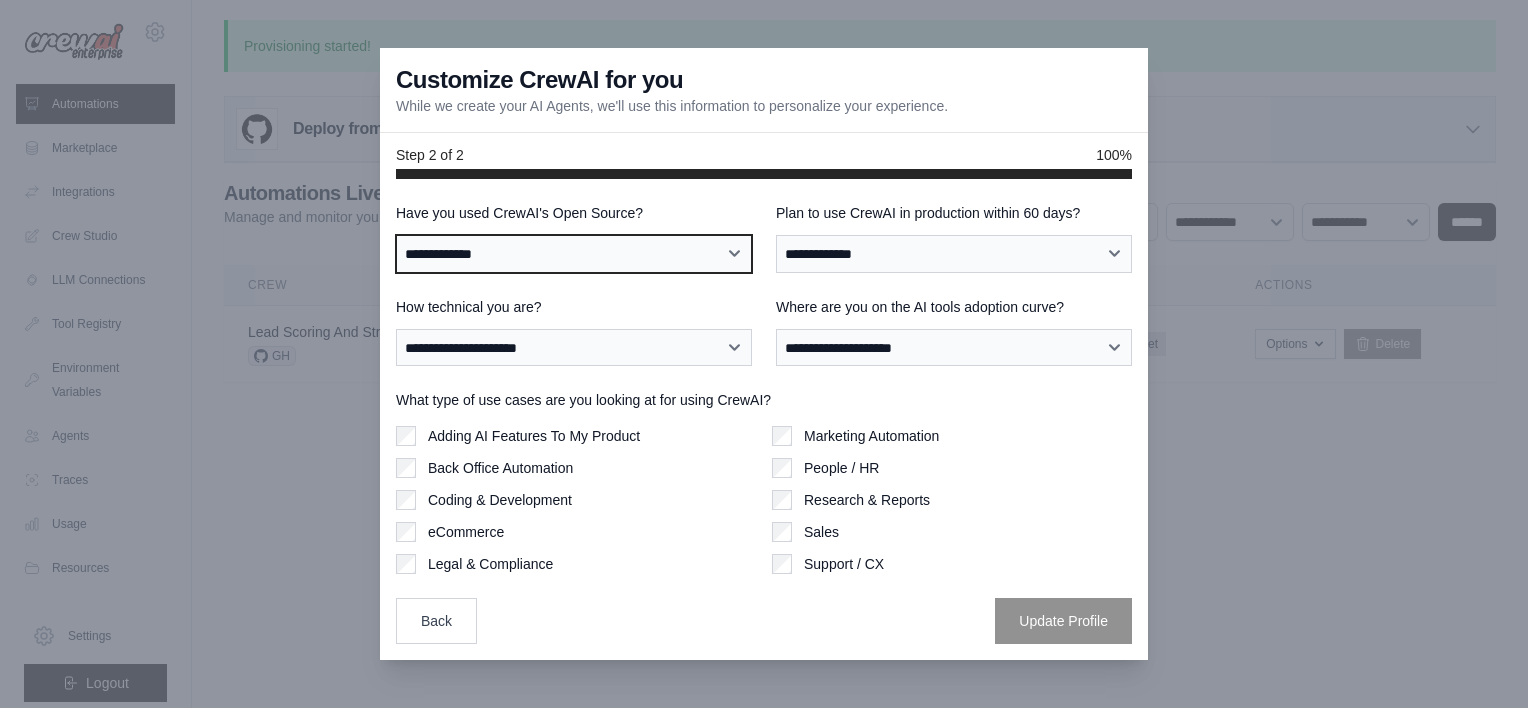 click on "**********" at bounding box center [574, 254] 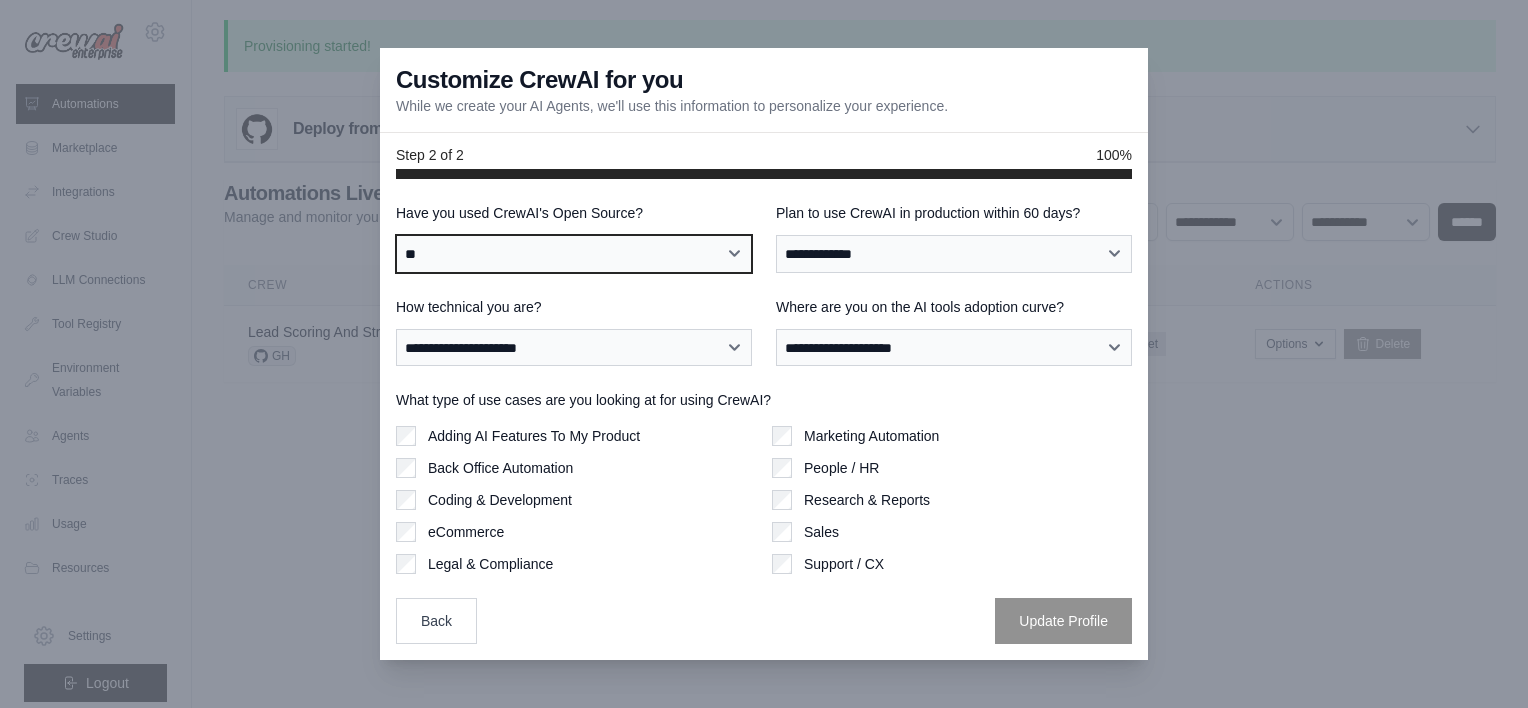 click on "**********" at bounding box center [574, 254] 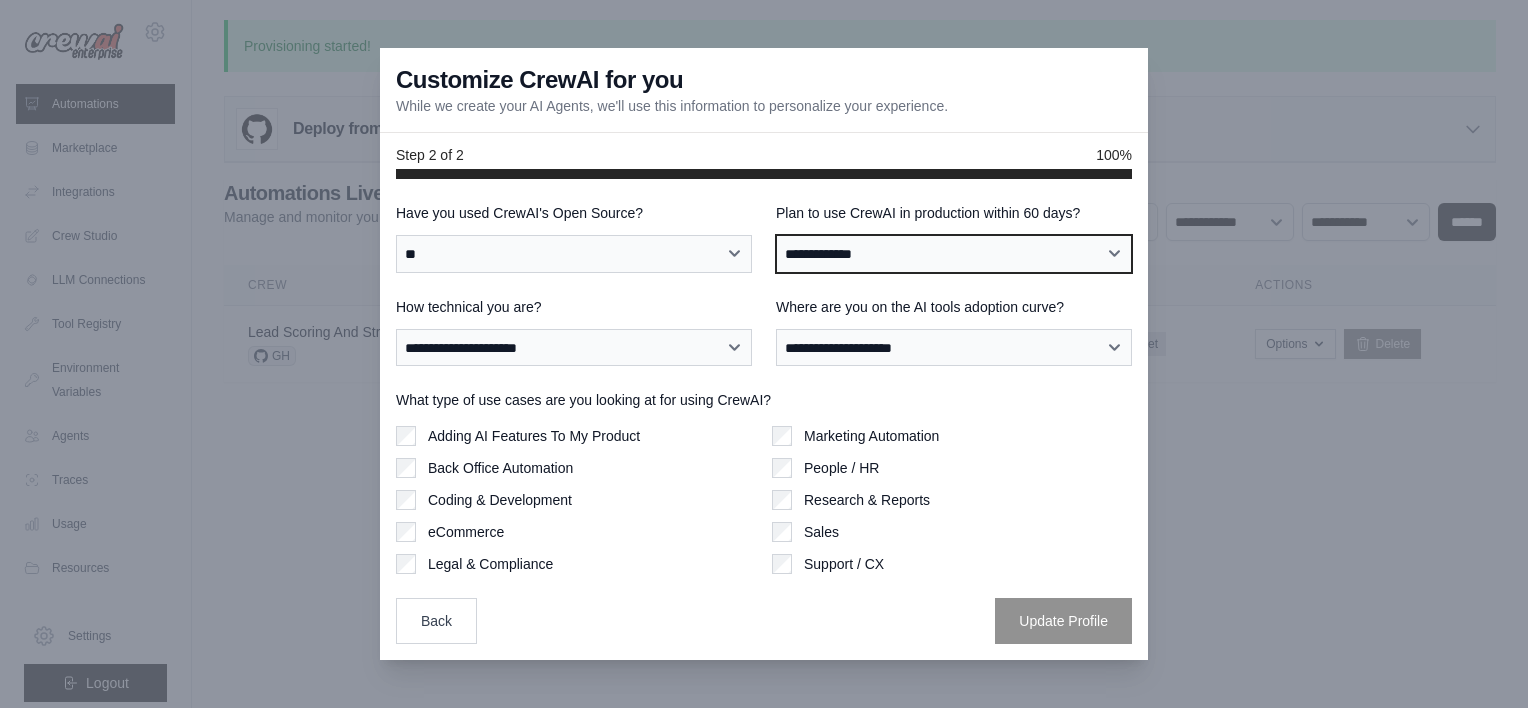 click on "**********" at bounding box center (954, 254) 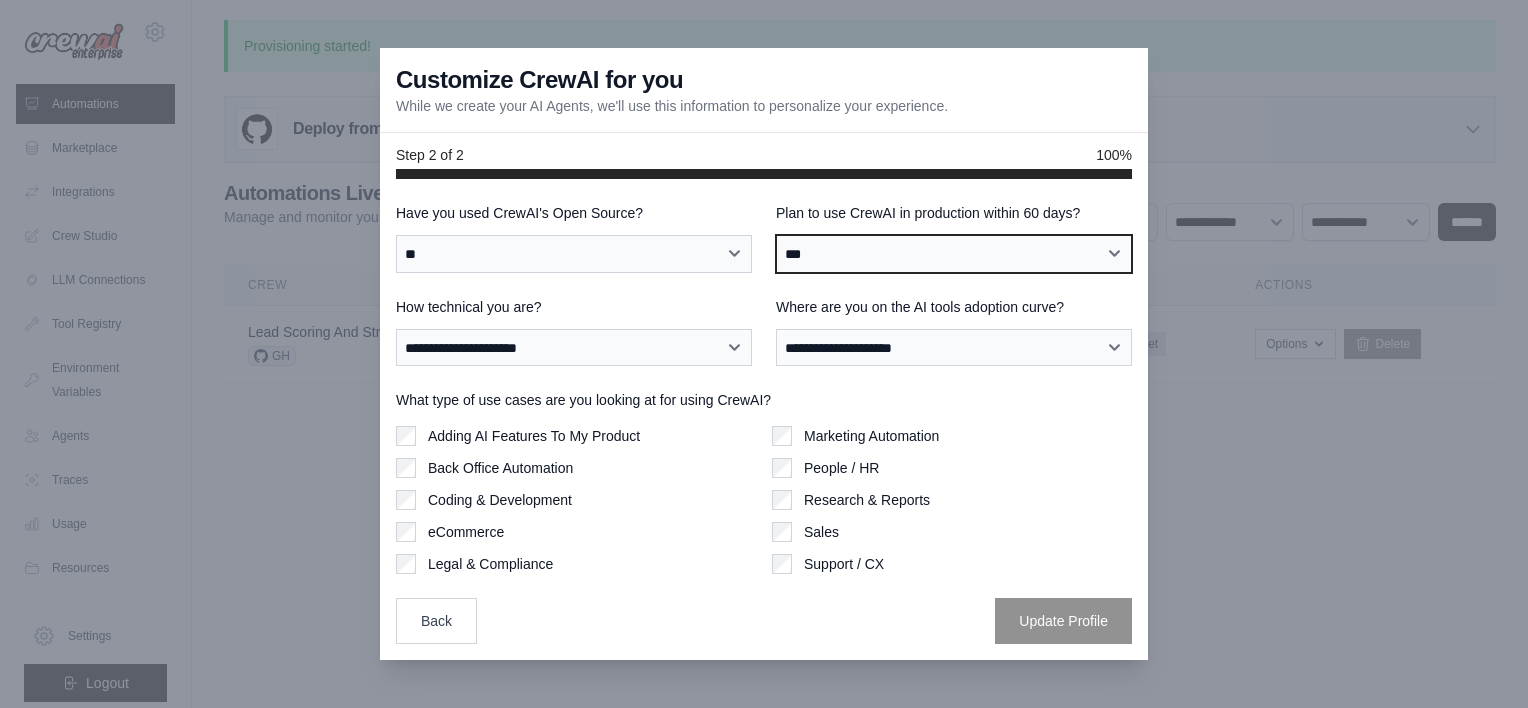 click on "**********" at bounding box center (954, 254) 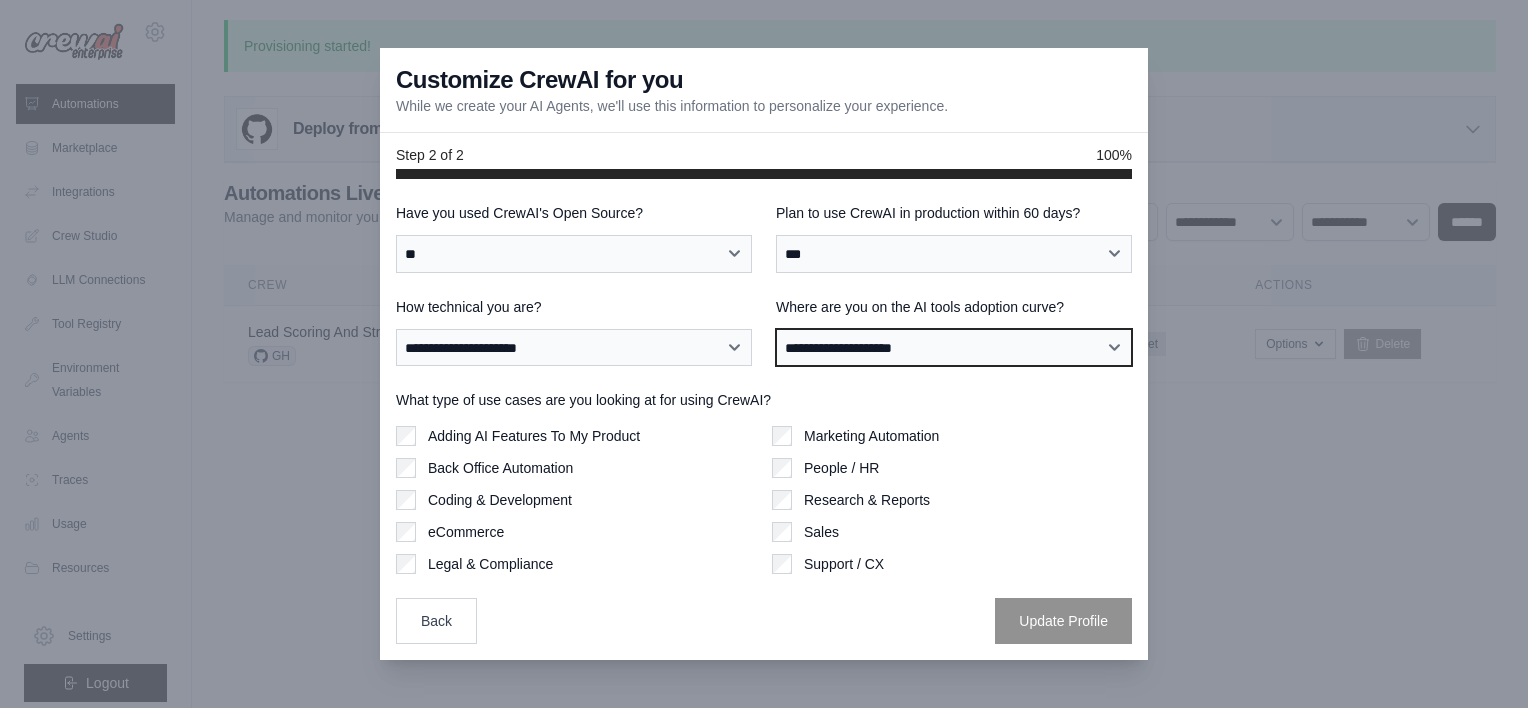click on "**********" at bounding box center [954, 348] 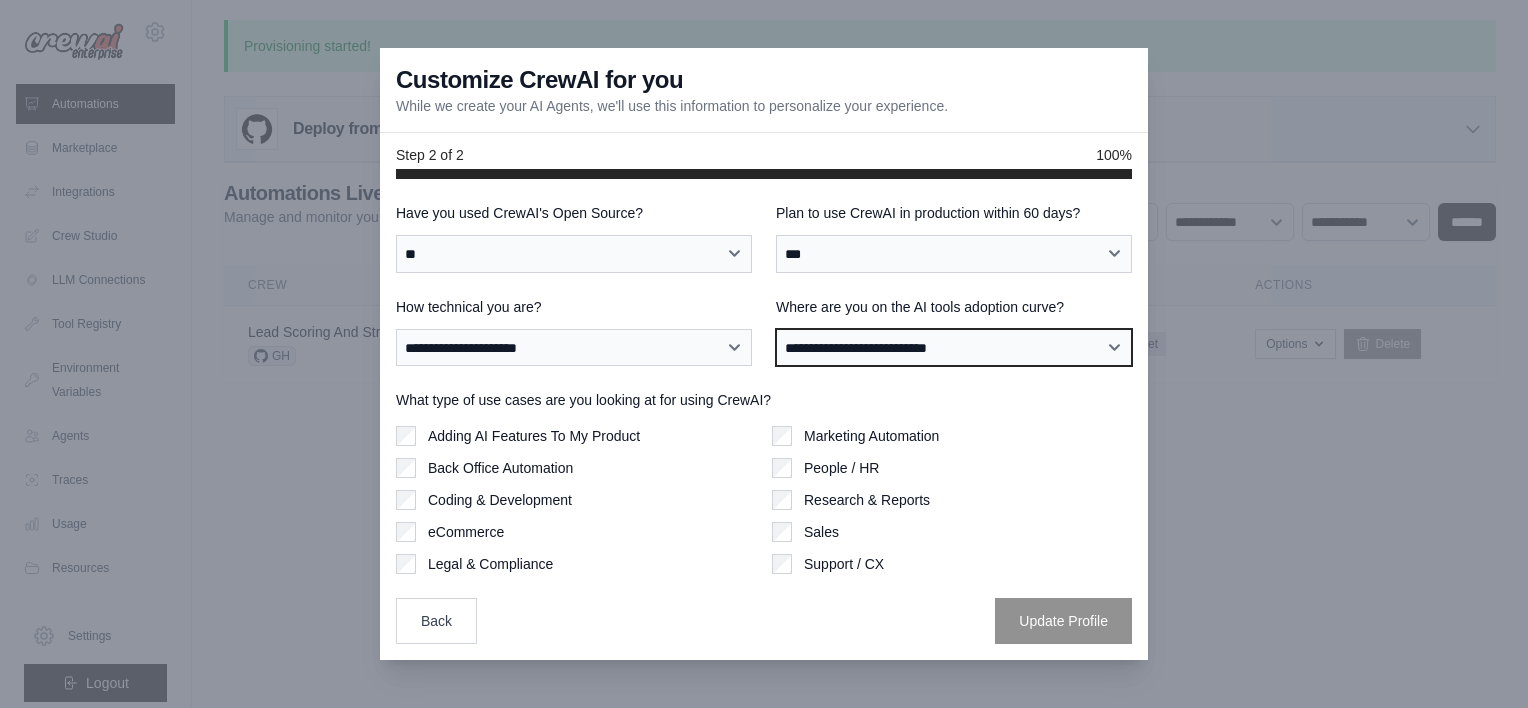 click on "**********" at bounding box center (954, 348) 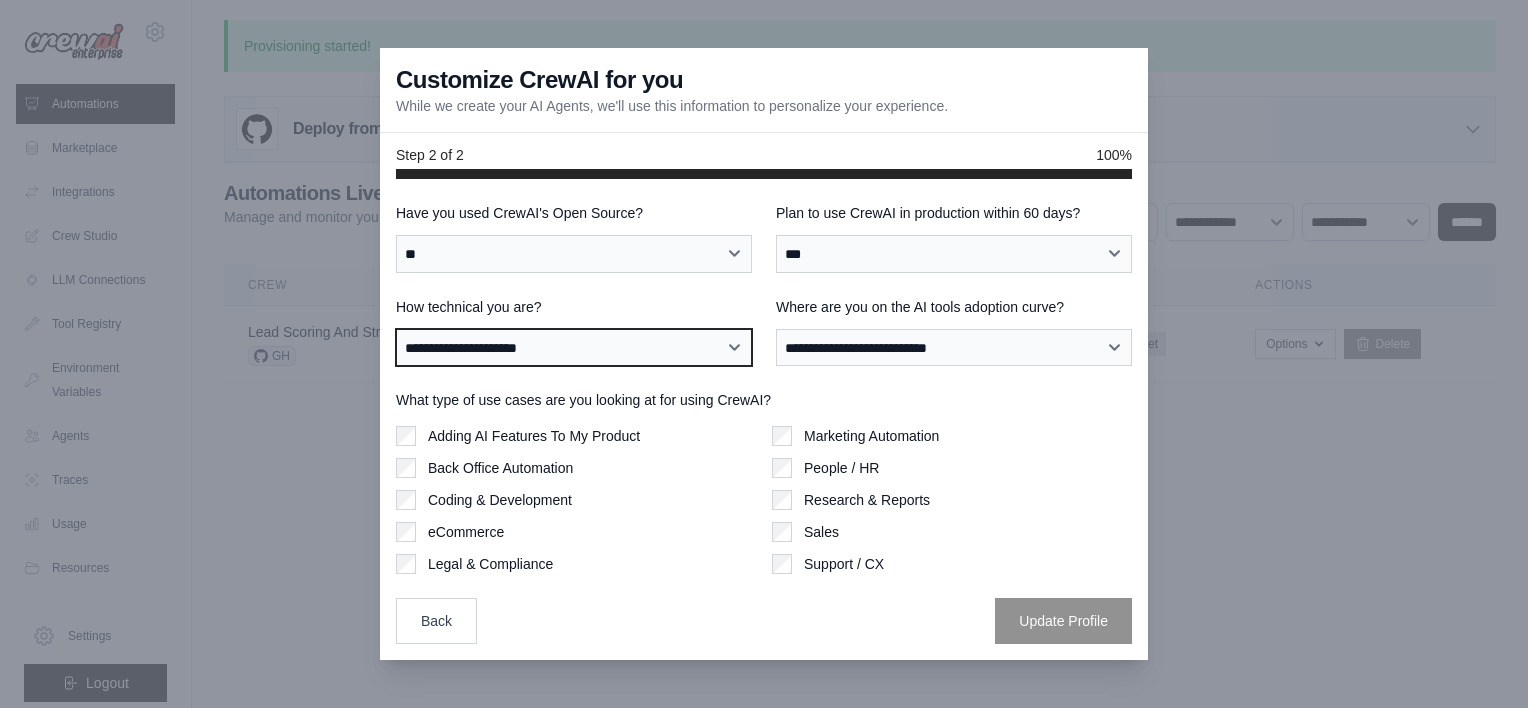 click on "**********" at bounding box center [574, 348] 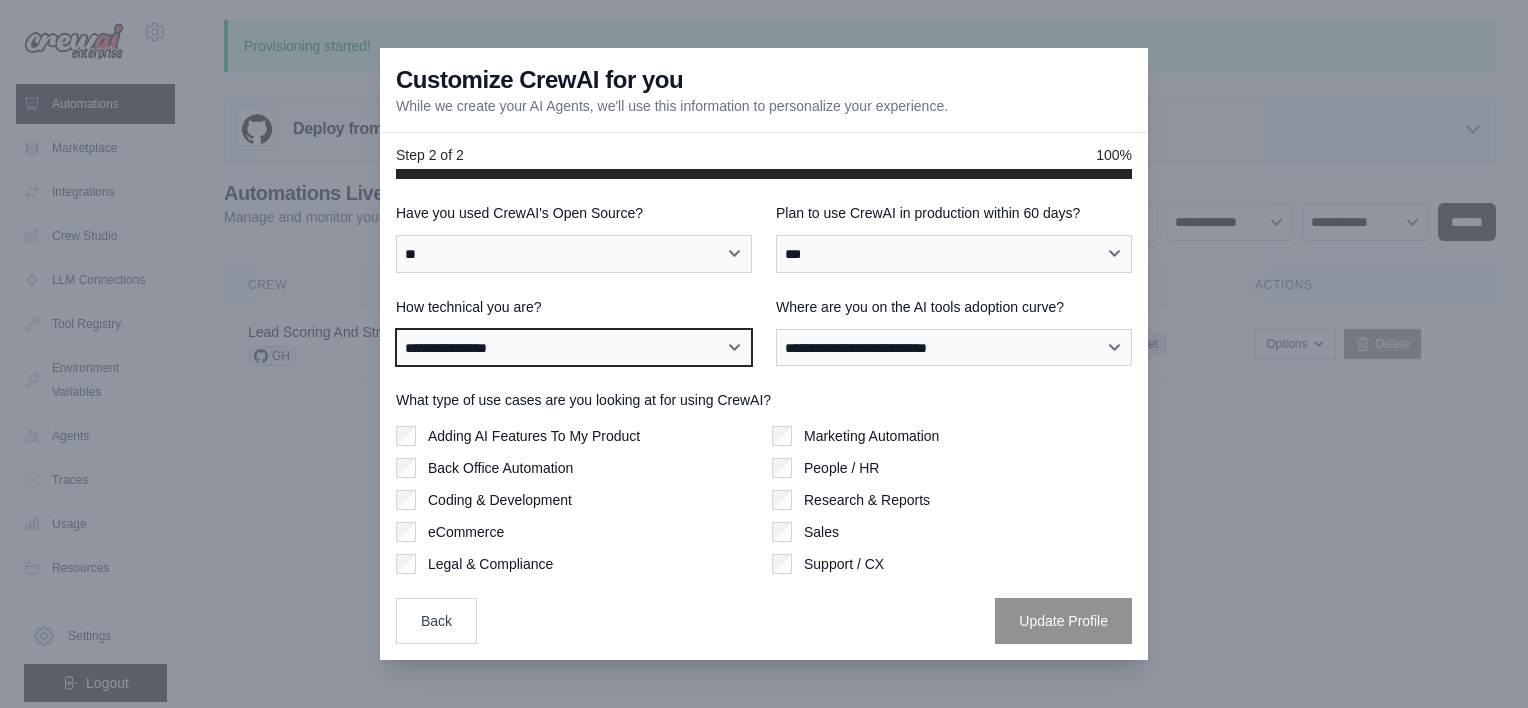 click on "**********" at bounding box center (574, 348) 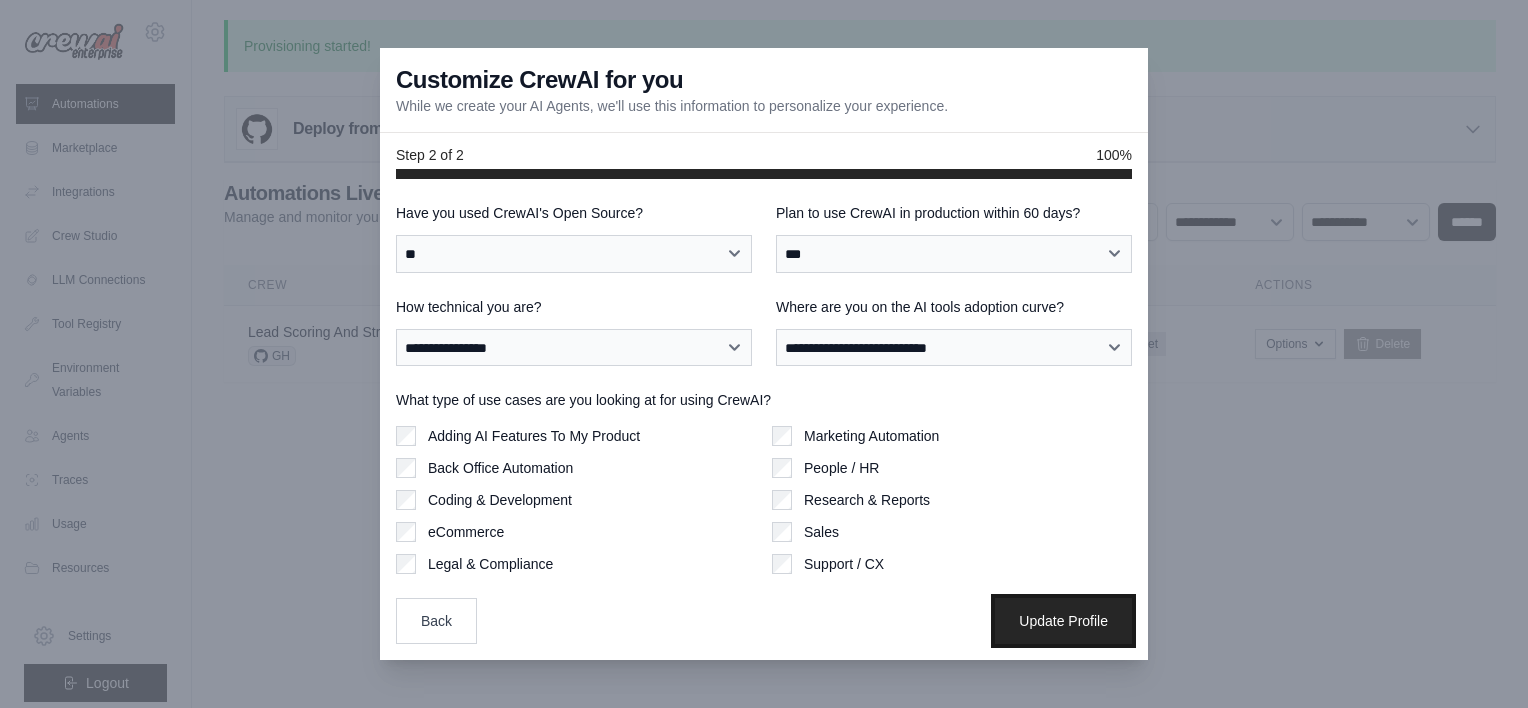 click on "Update Profile" at bounding box center (1063, 621) 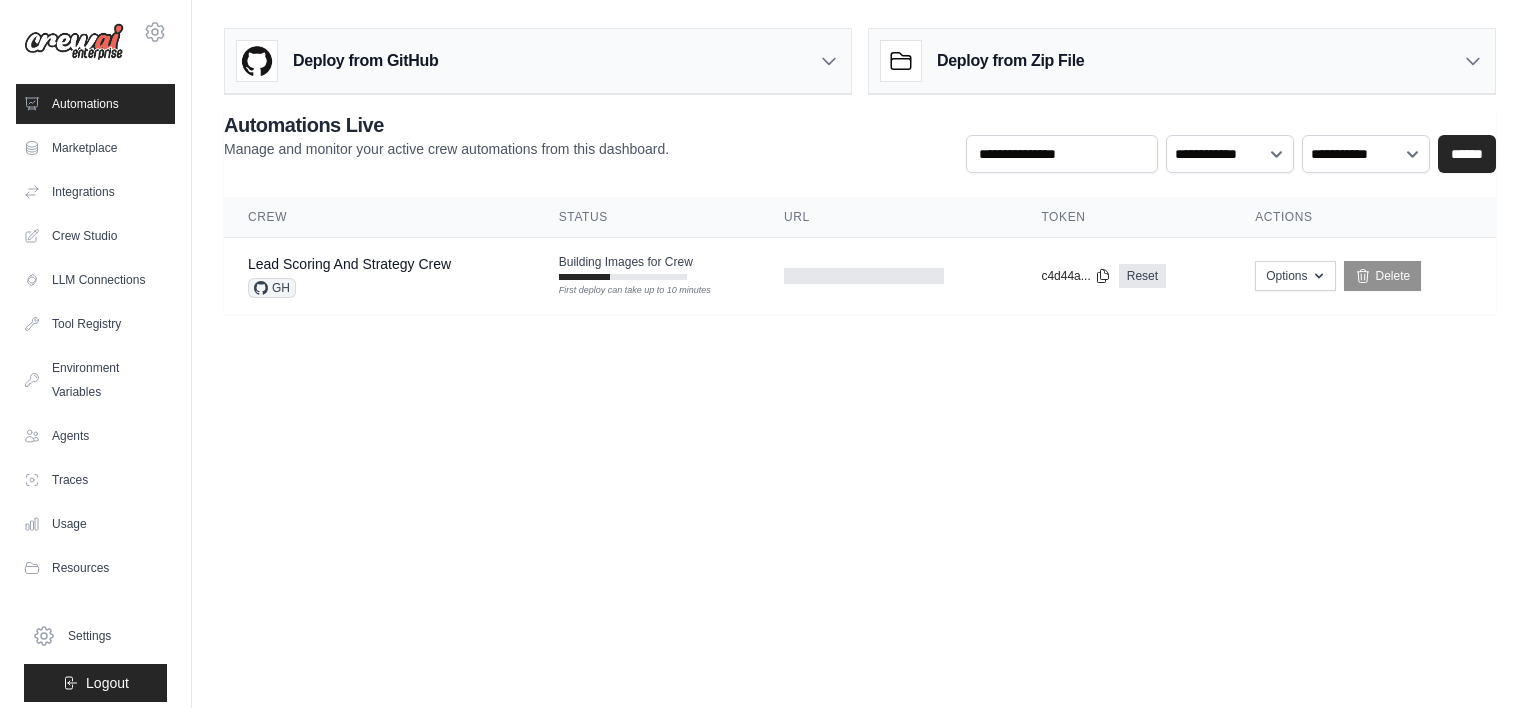 scroll, scrollTop: 0, scrollLeft: 0, axis: both 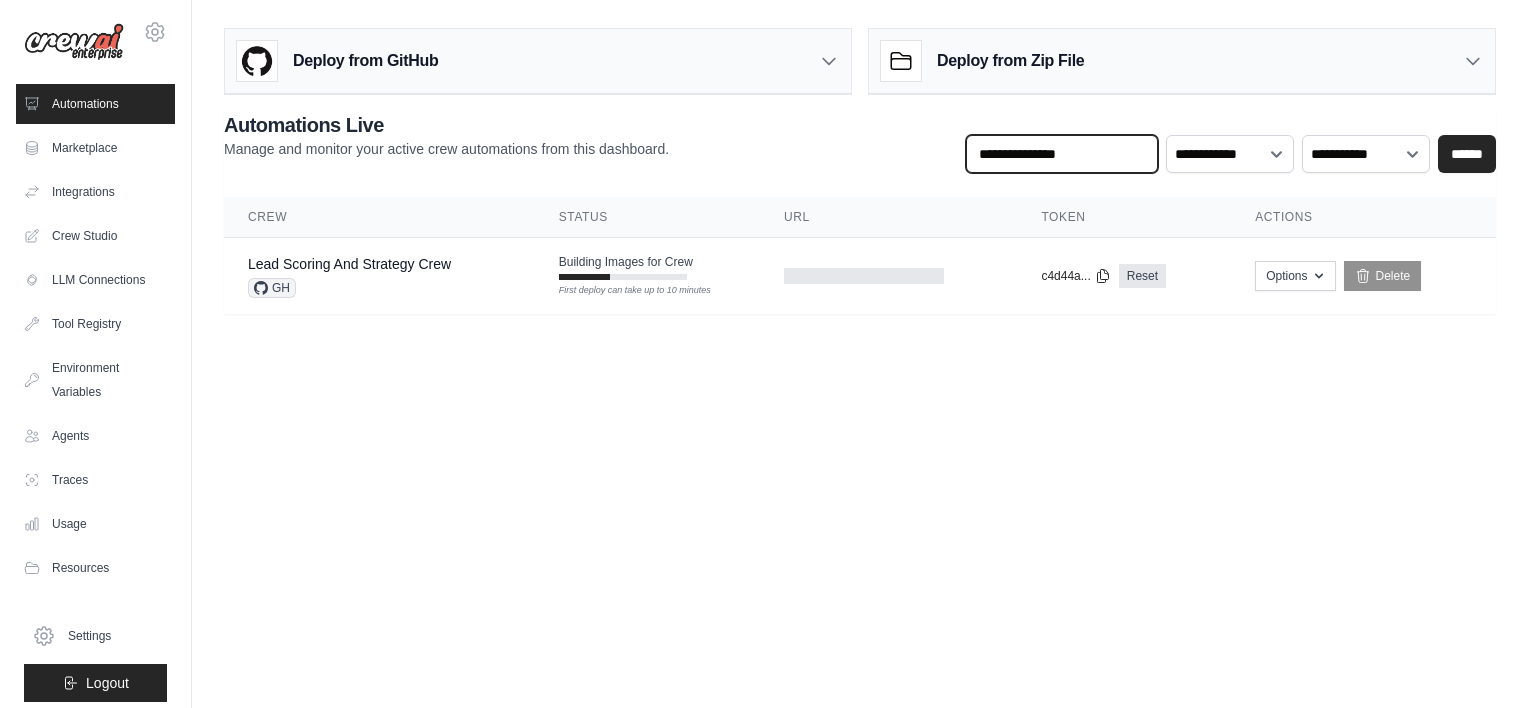 click at bounding box center [1062, 154] 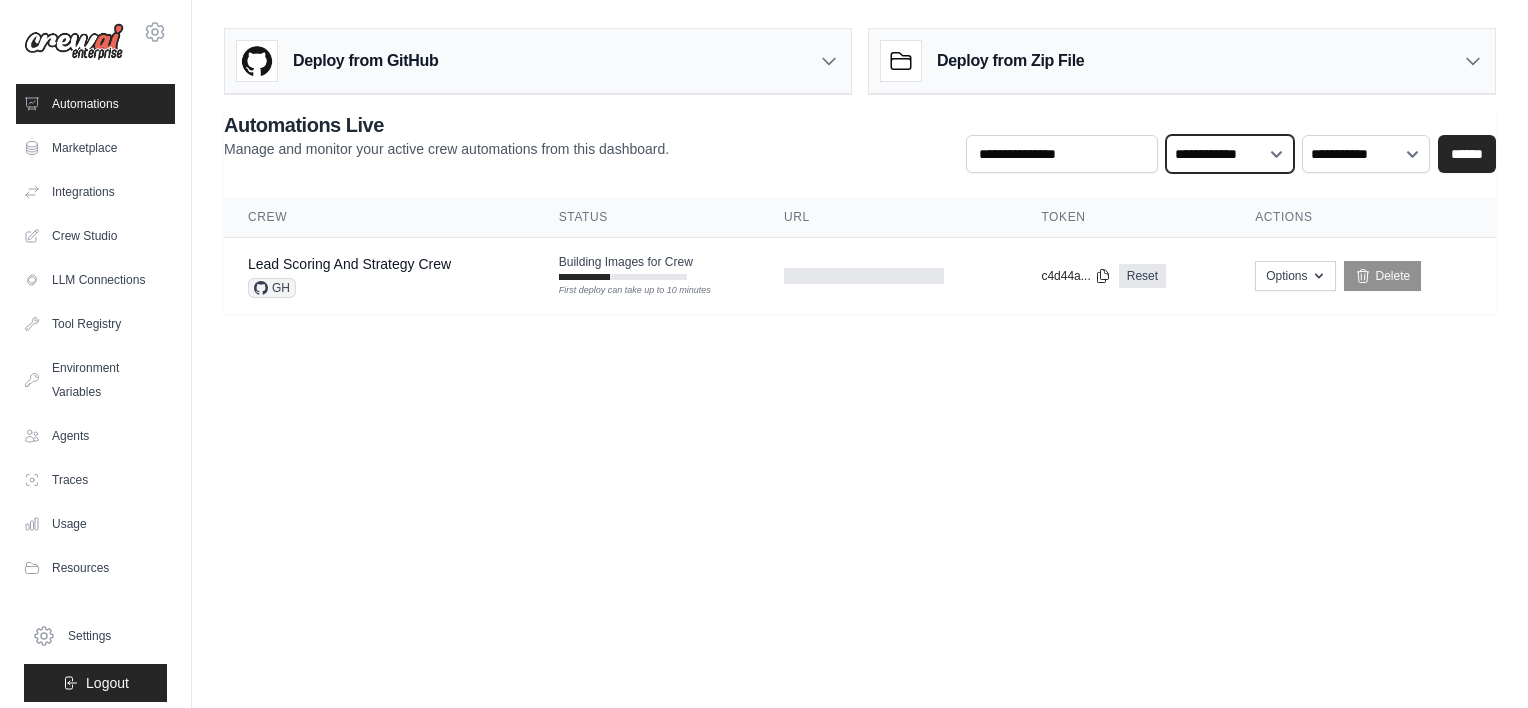 click on "**********" at bounding box center [1230, 154] 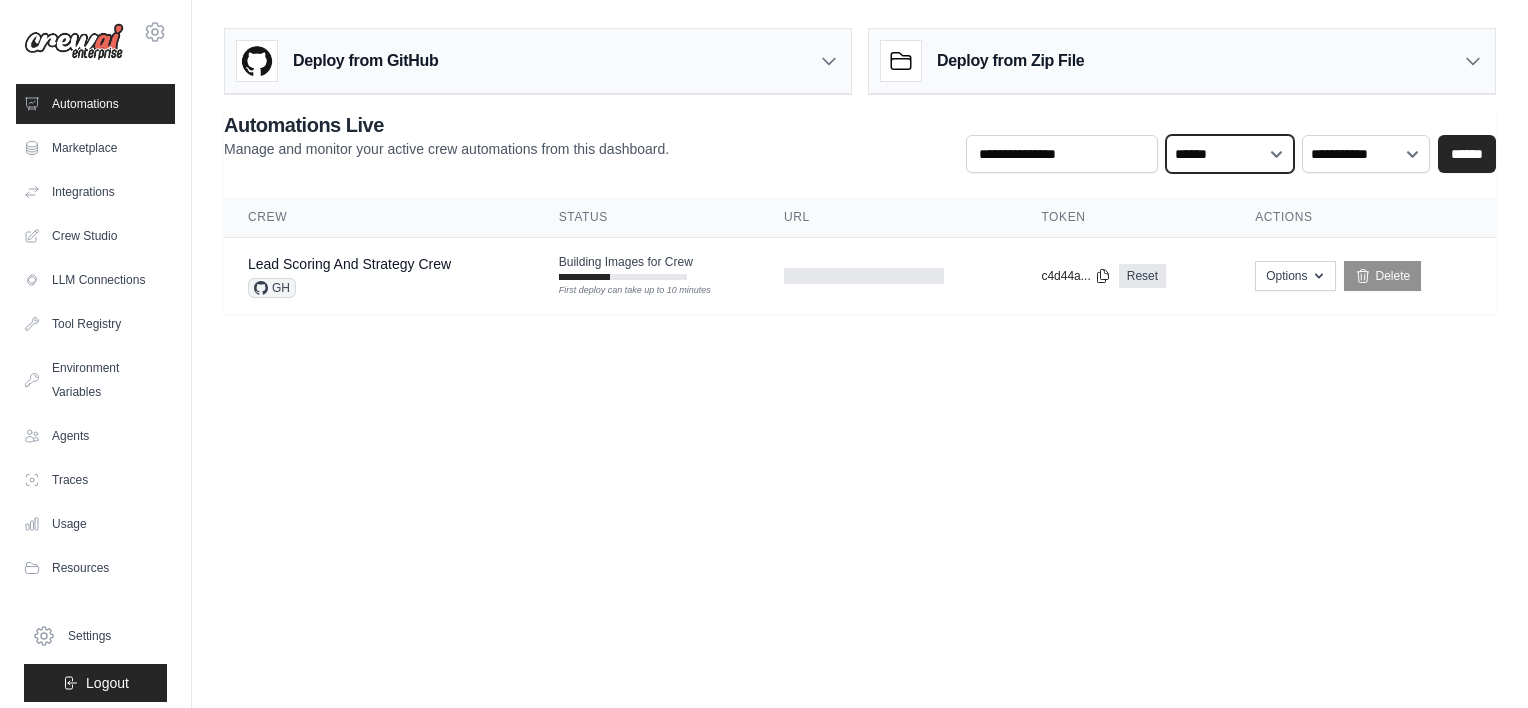 click on "**********" at bounding box center (1230, 154) 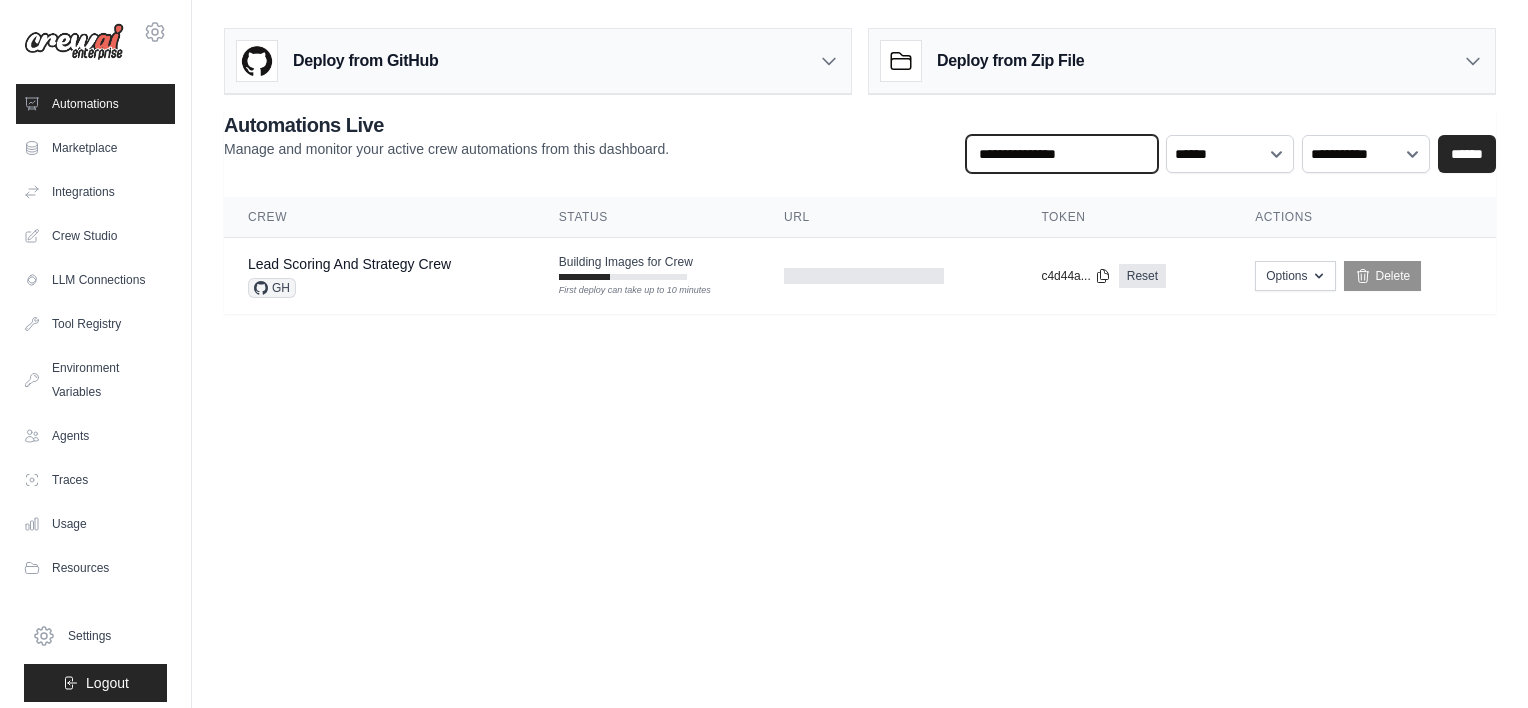 click at bounding box center (1062, 154) 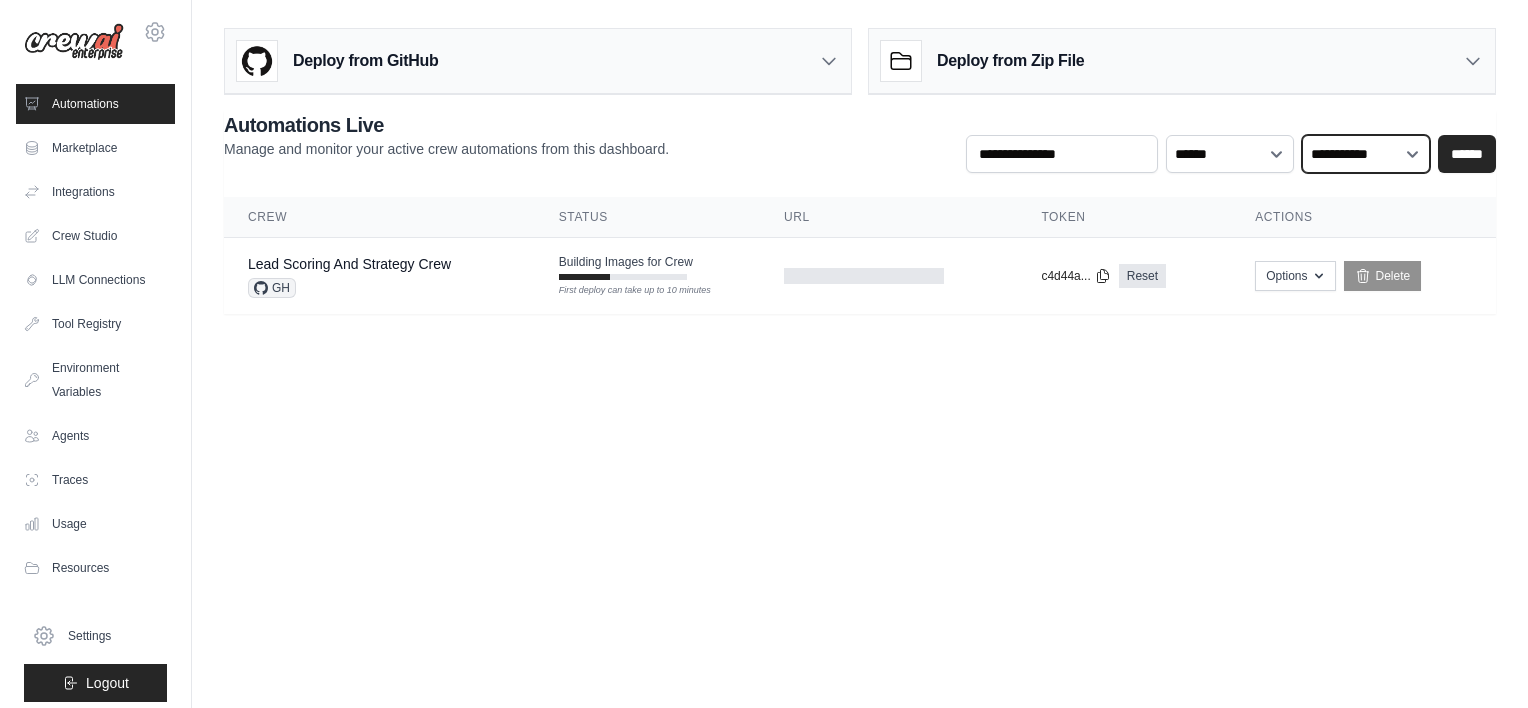 click on "**********" at bounding box center [1366, 154] 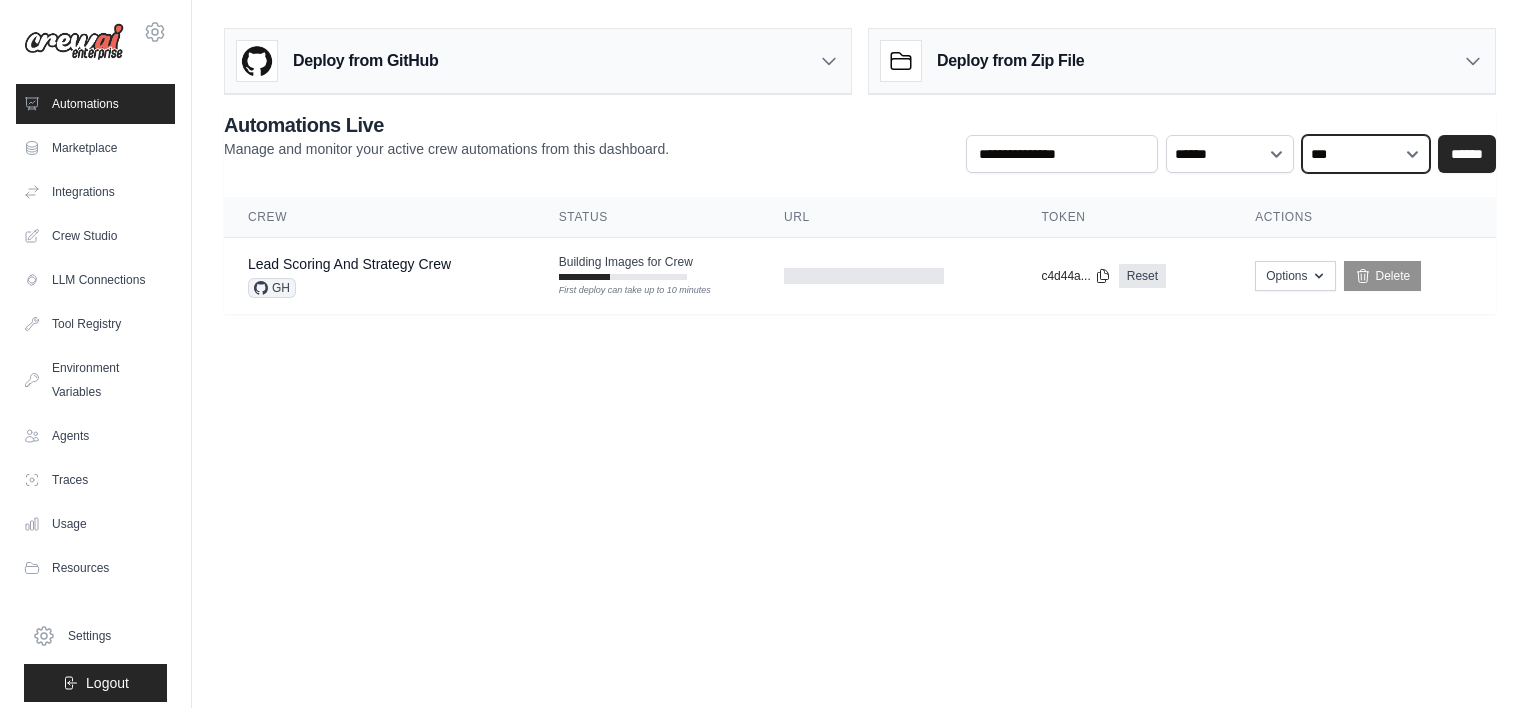 click on "**********" at bounding box center (1366, 154) 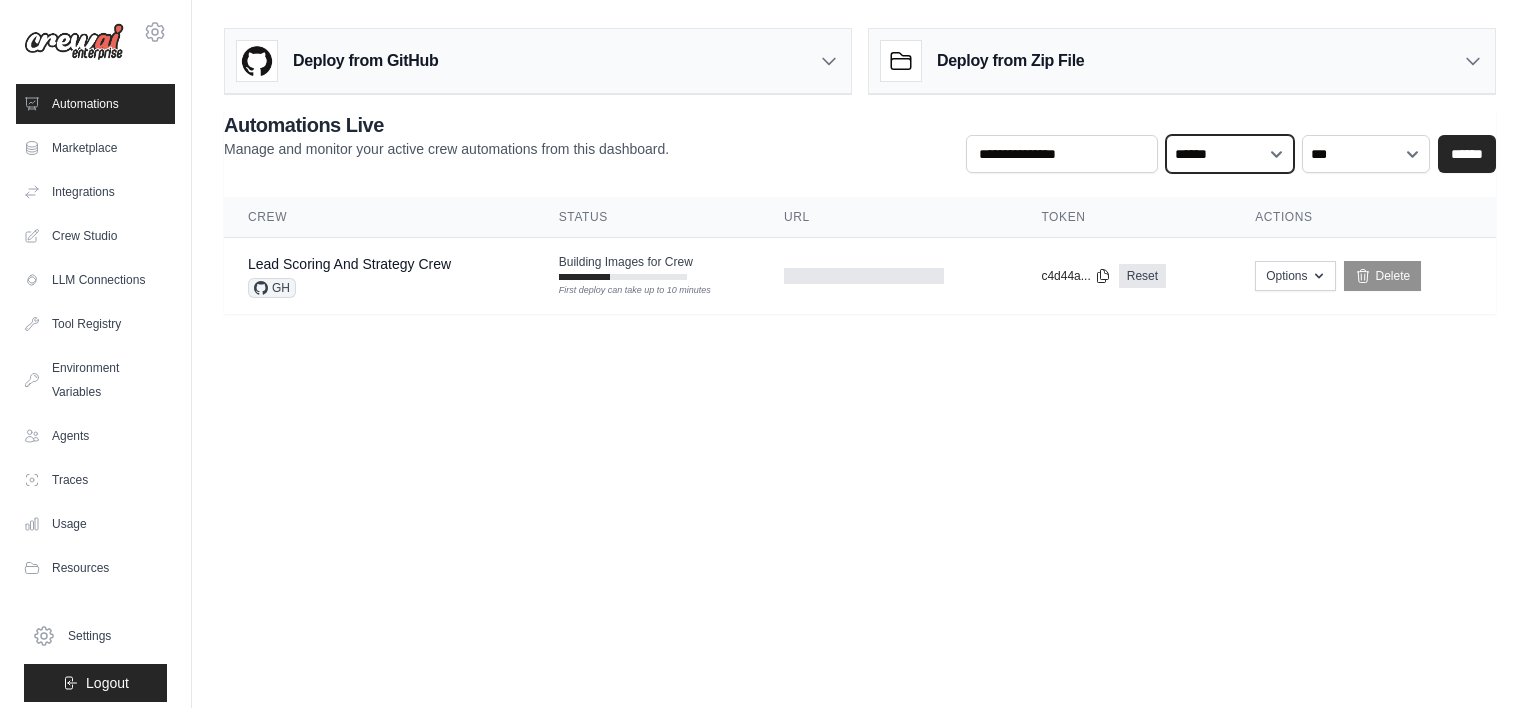 click on "**********" at bounding box center (1230, 154) 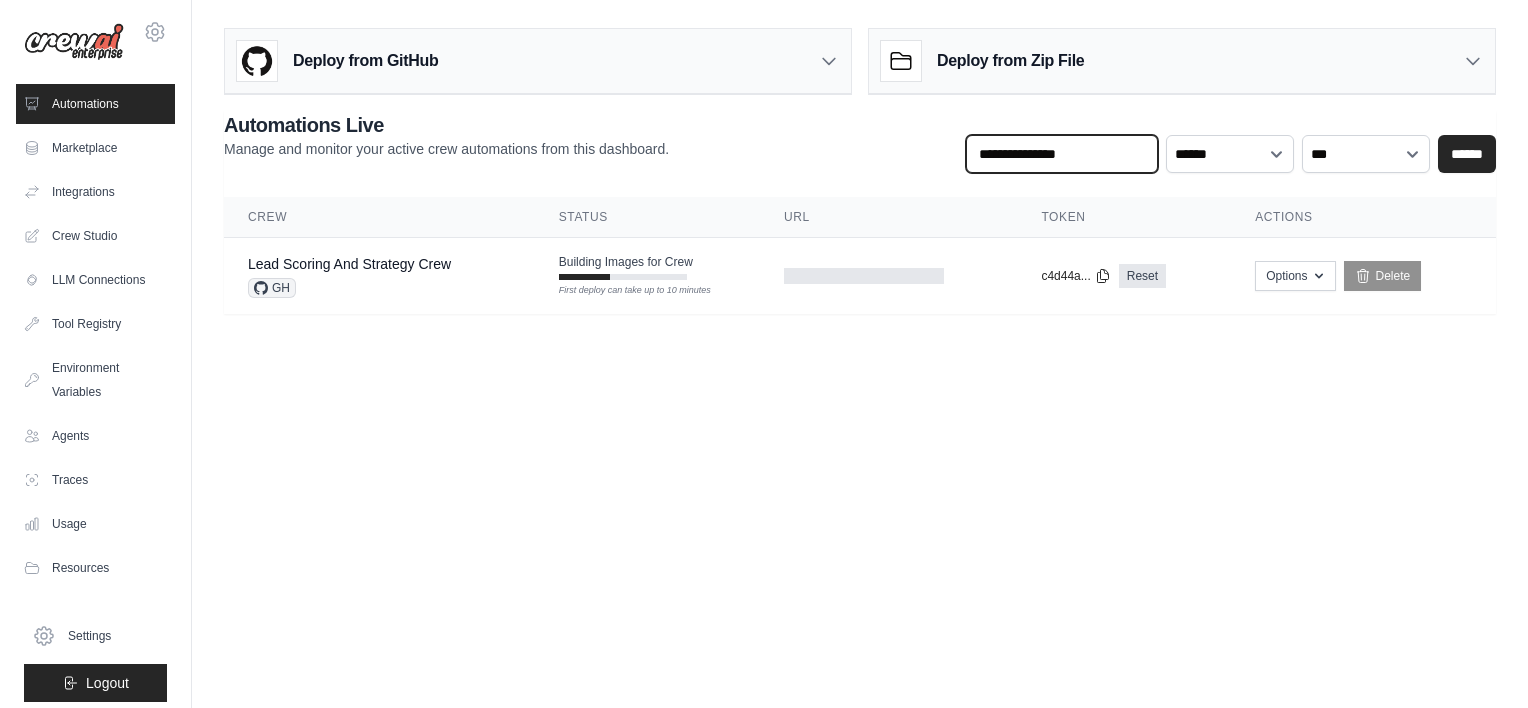 click at bounding box center [1062, 154] 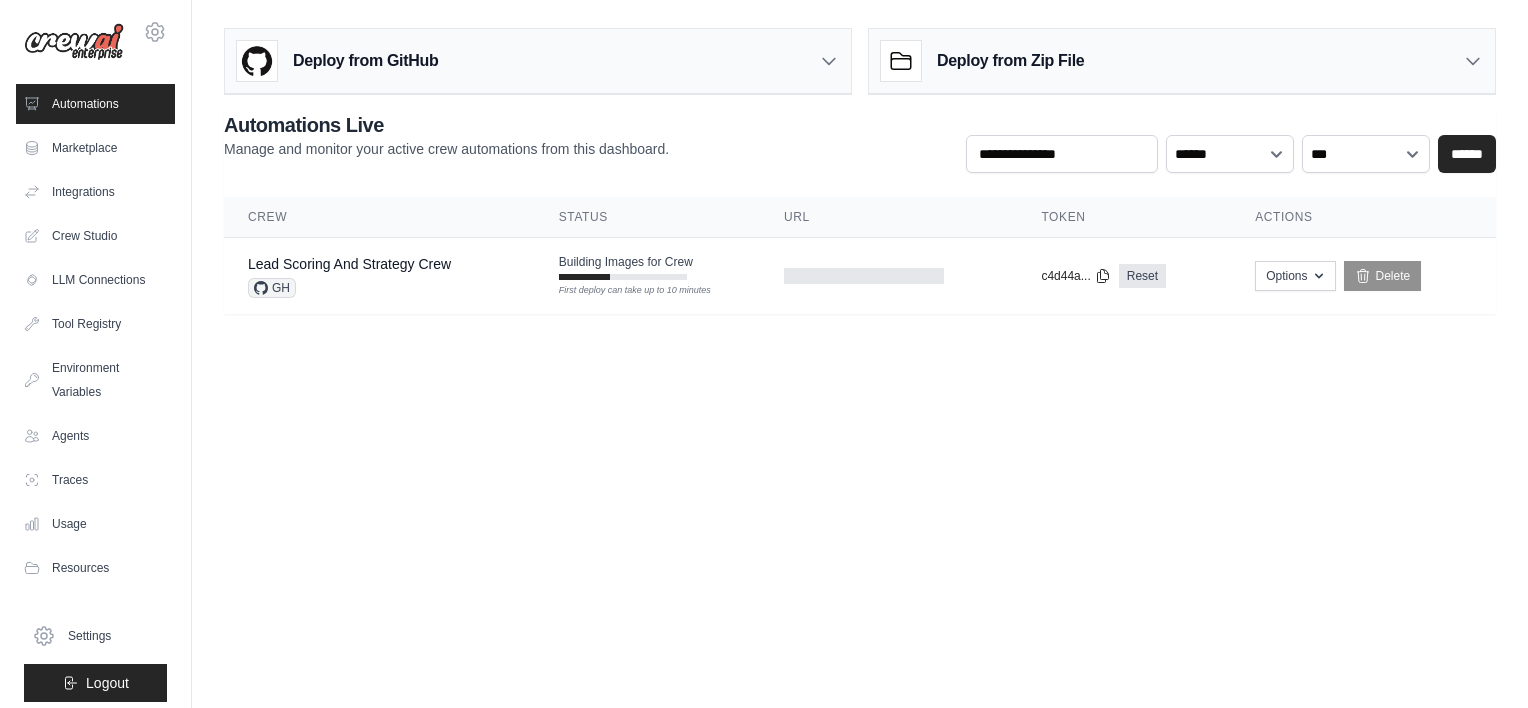 click on "Token" at bounding box center (1124, 217) 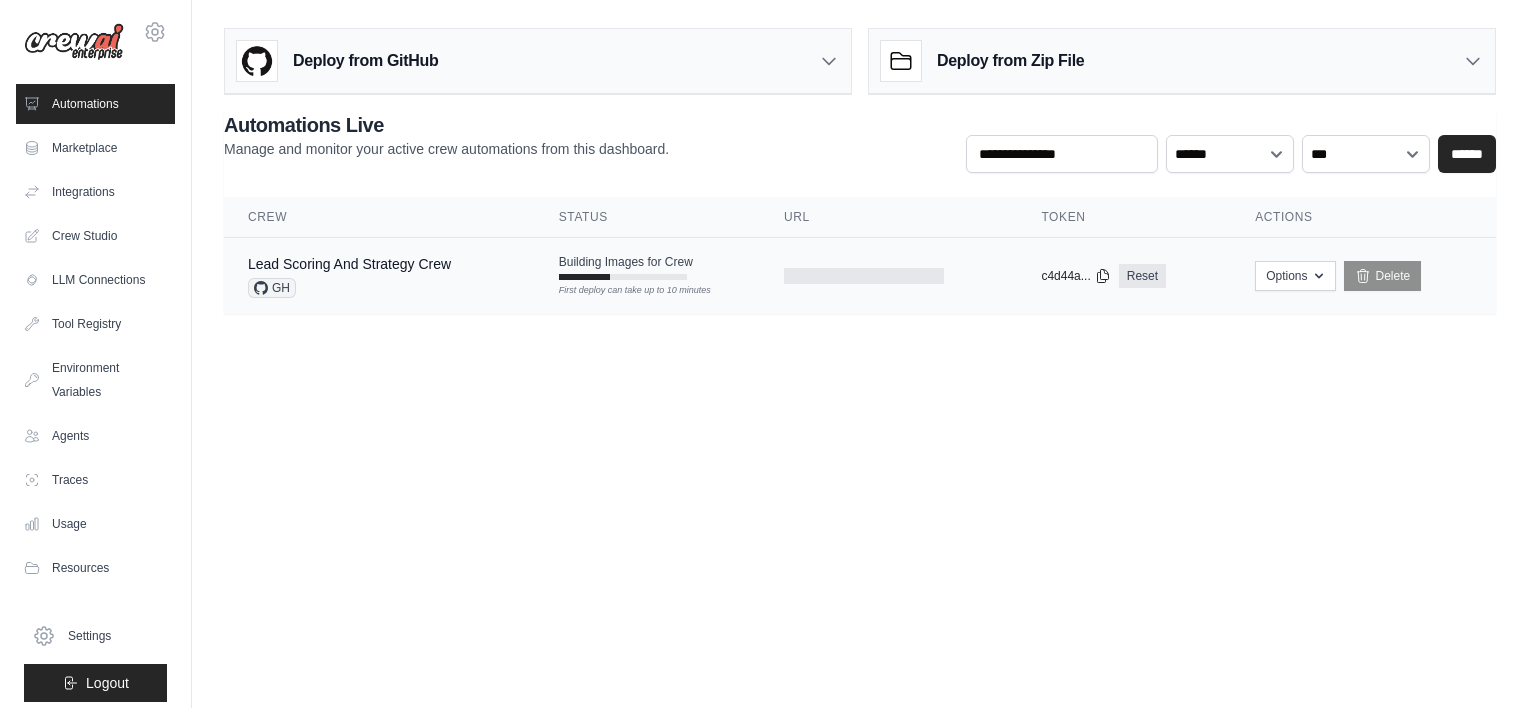 click at bounding box center [888, 276] 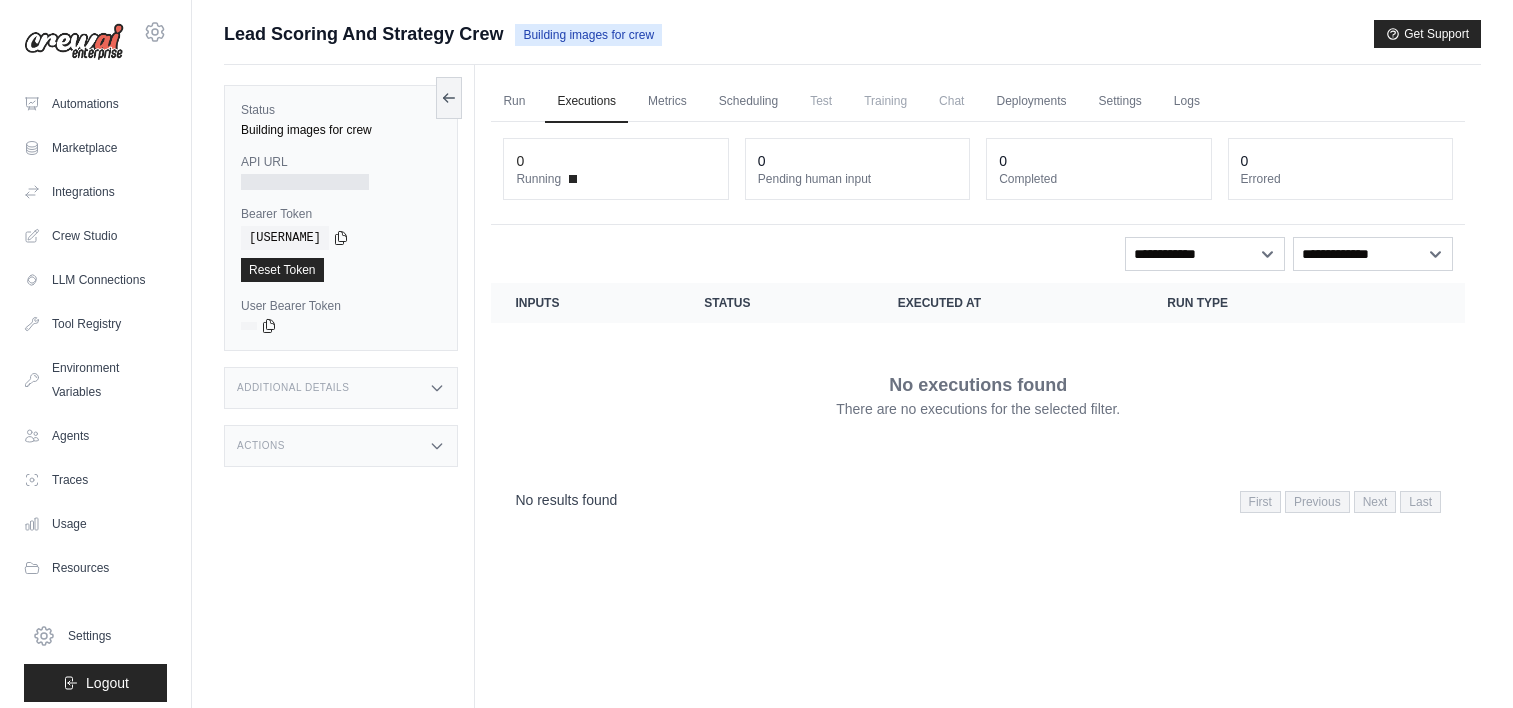 scroll, scrollTop: 0, scrollLeft: 0, axis: both 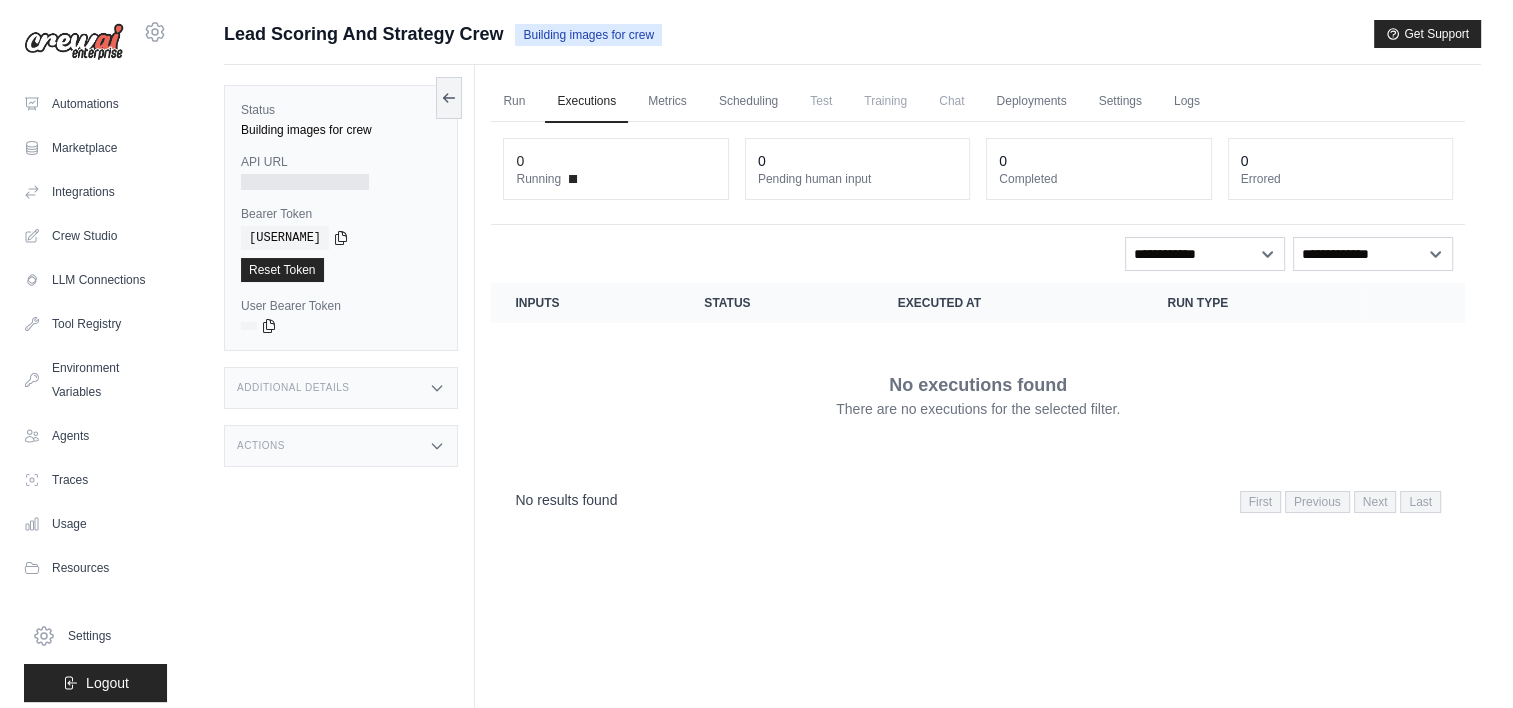 click on "Running" at bounding box center (615, 179) 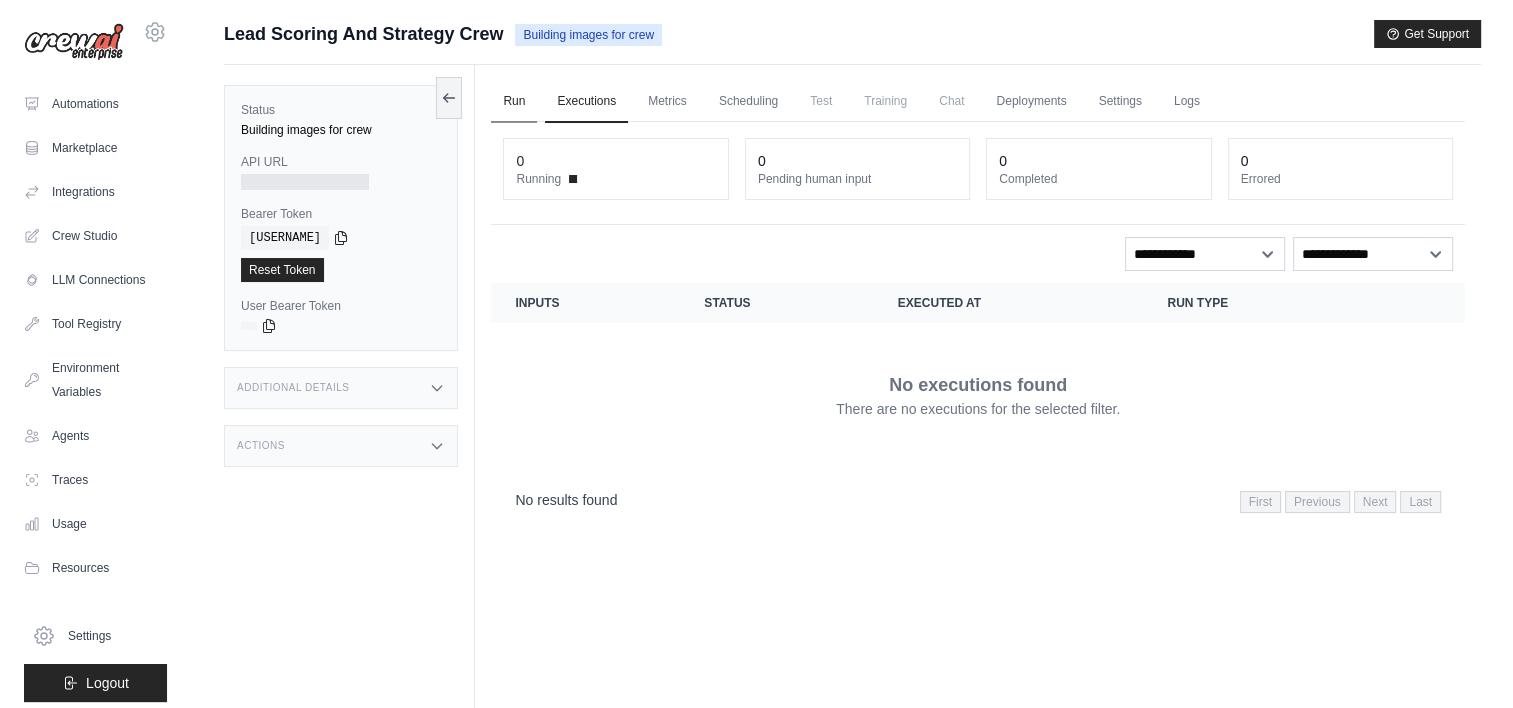 click on "Run" at bounding box center (514, 102) 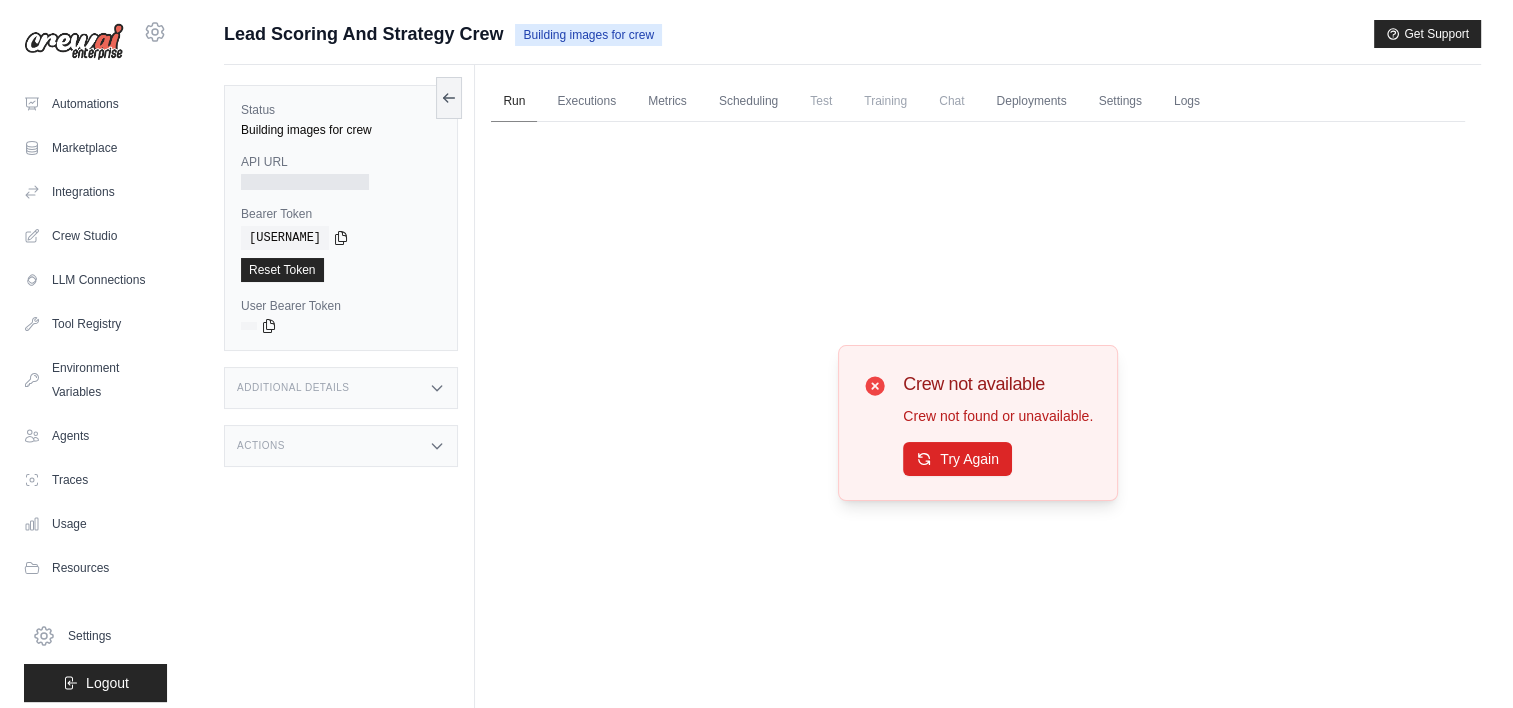 click on "Run" at bounding box center (514, 102) 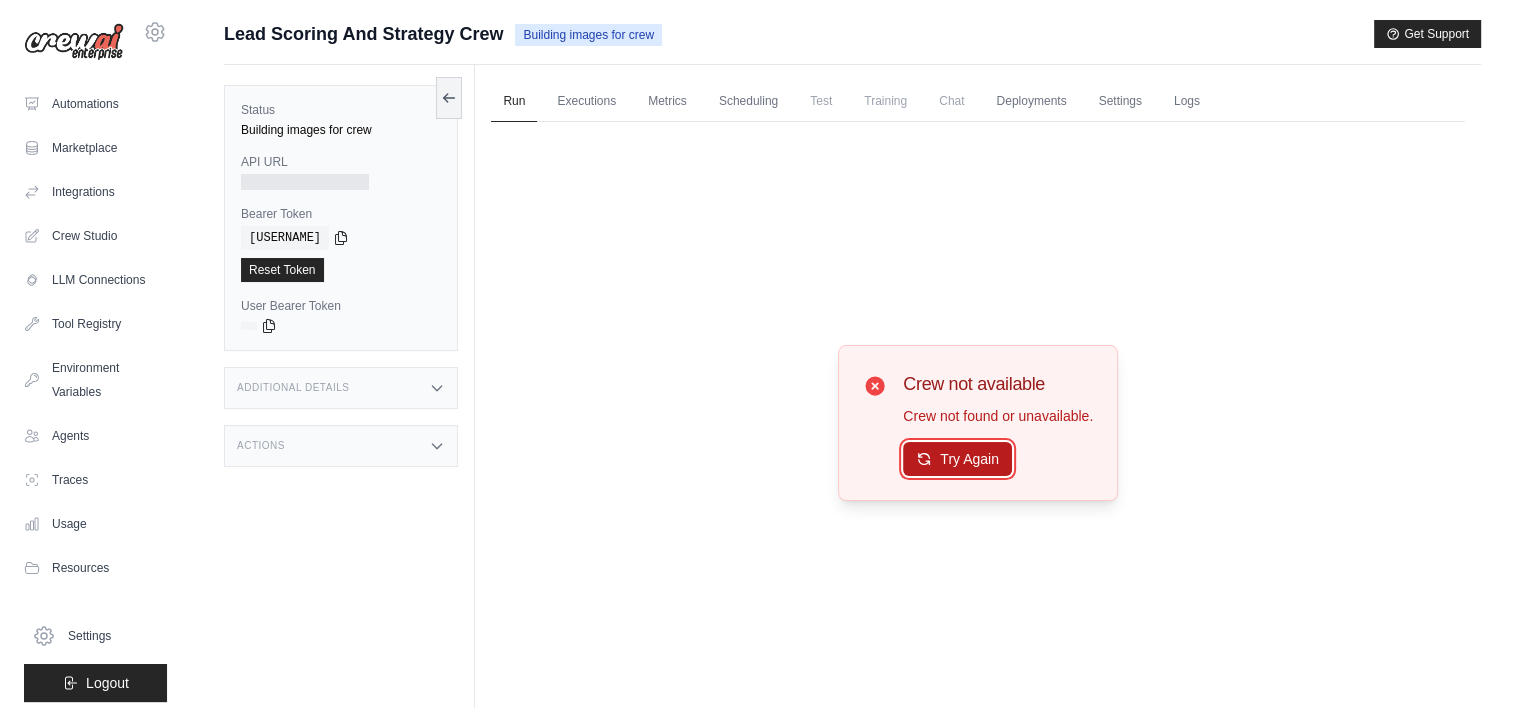 click on "Try Again" at bounding box center [957, 459] 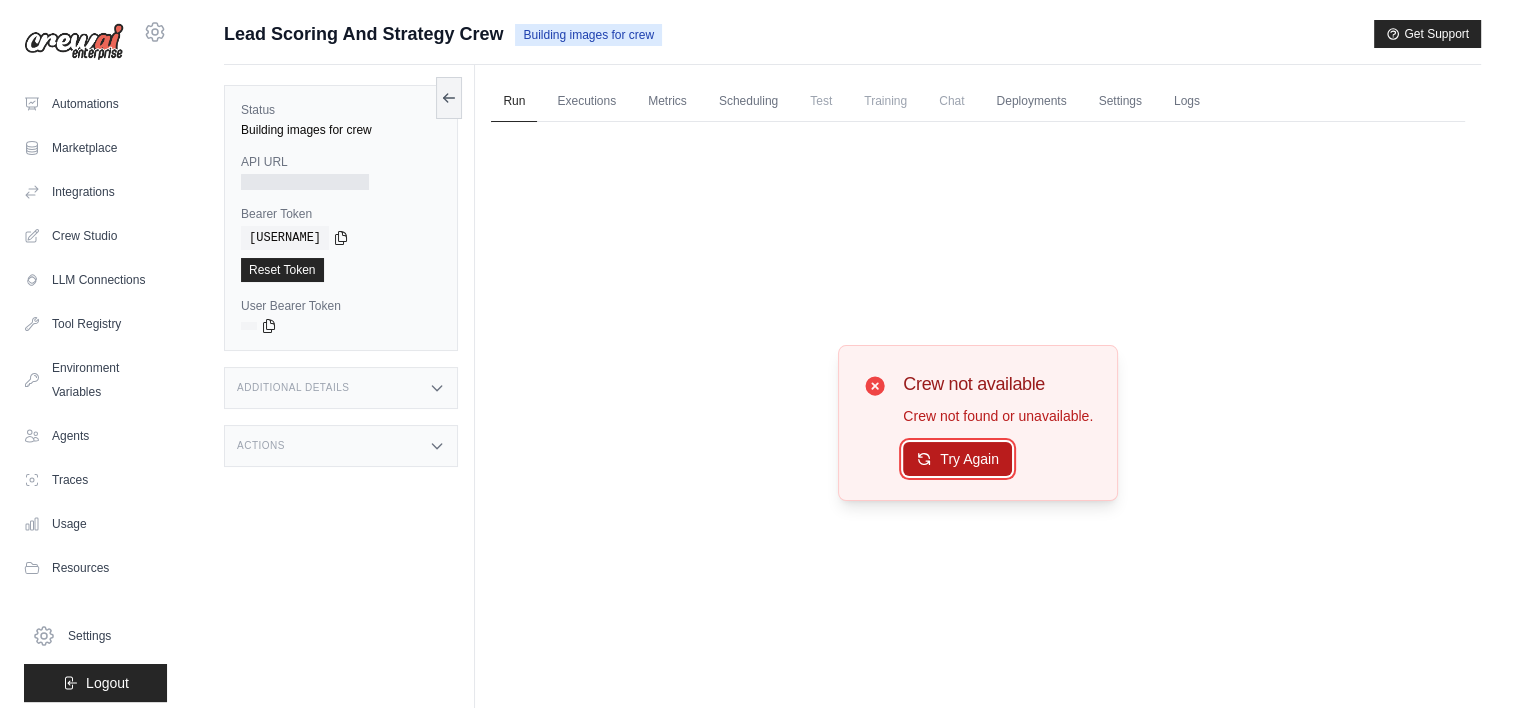 click on "Try Again" at bounding box center [957, 459] 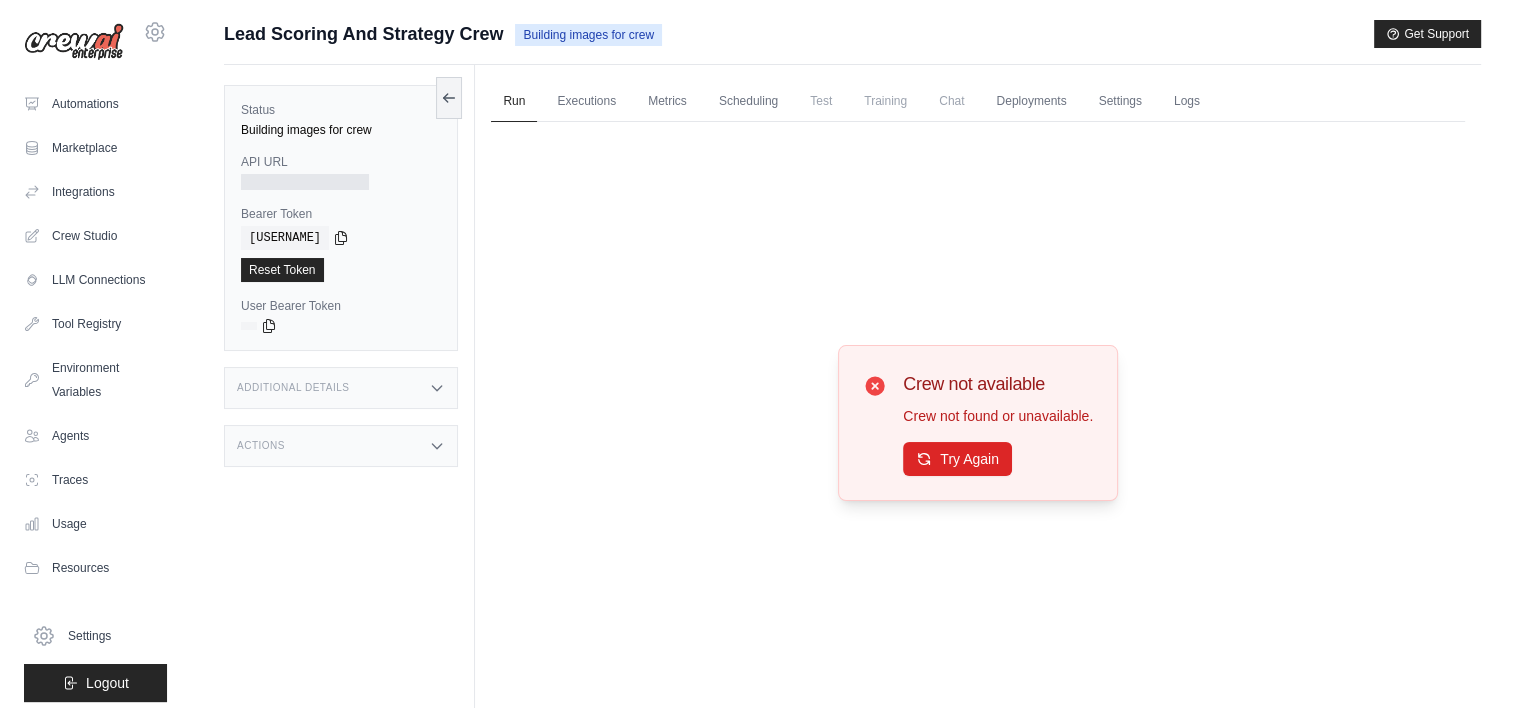 click on "Building images for crew" at bounding box center [588, 35] 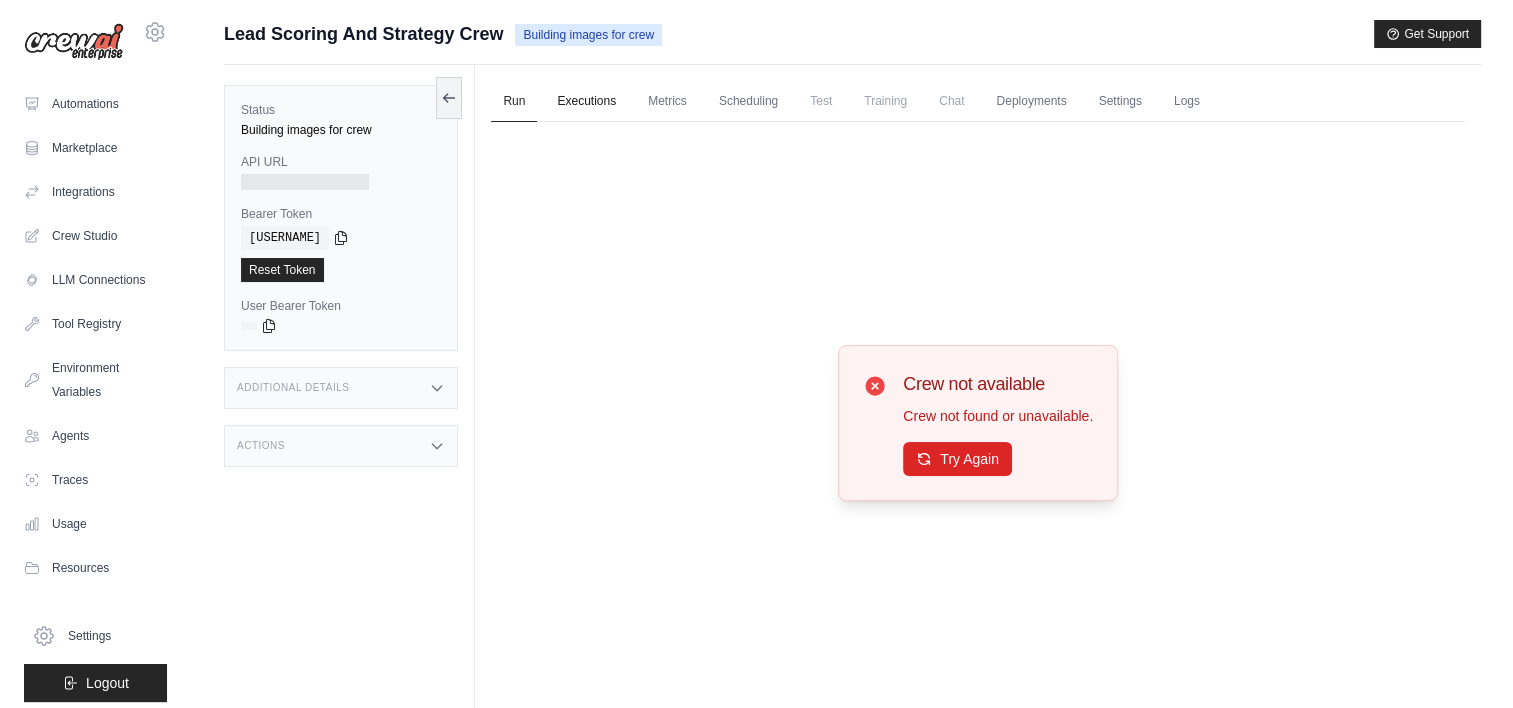 click on "Executions" at bounding box center (586, 102) 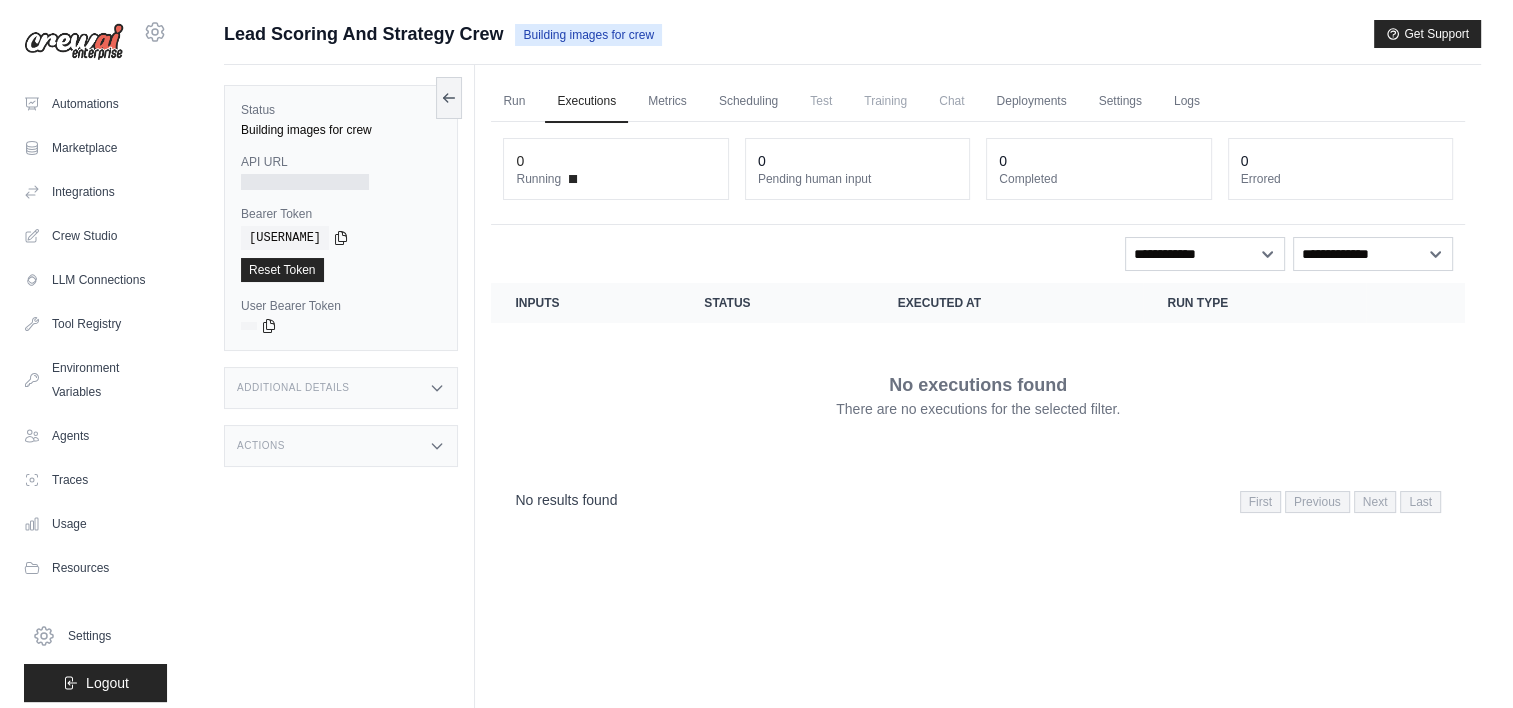 click on "Status
Building images for crew
API URL
Bearer Token
copied
c4d44a098508
Reset Token
User Bearer Token
copied" at bounding box center (341, 218) 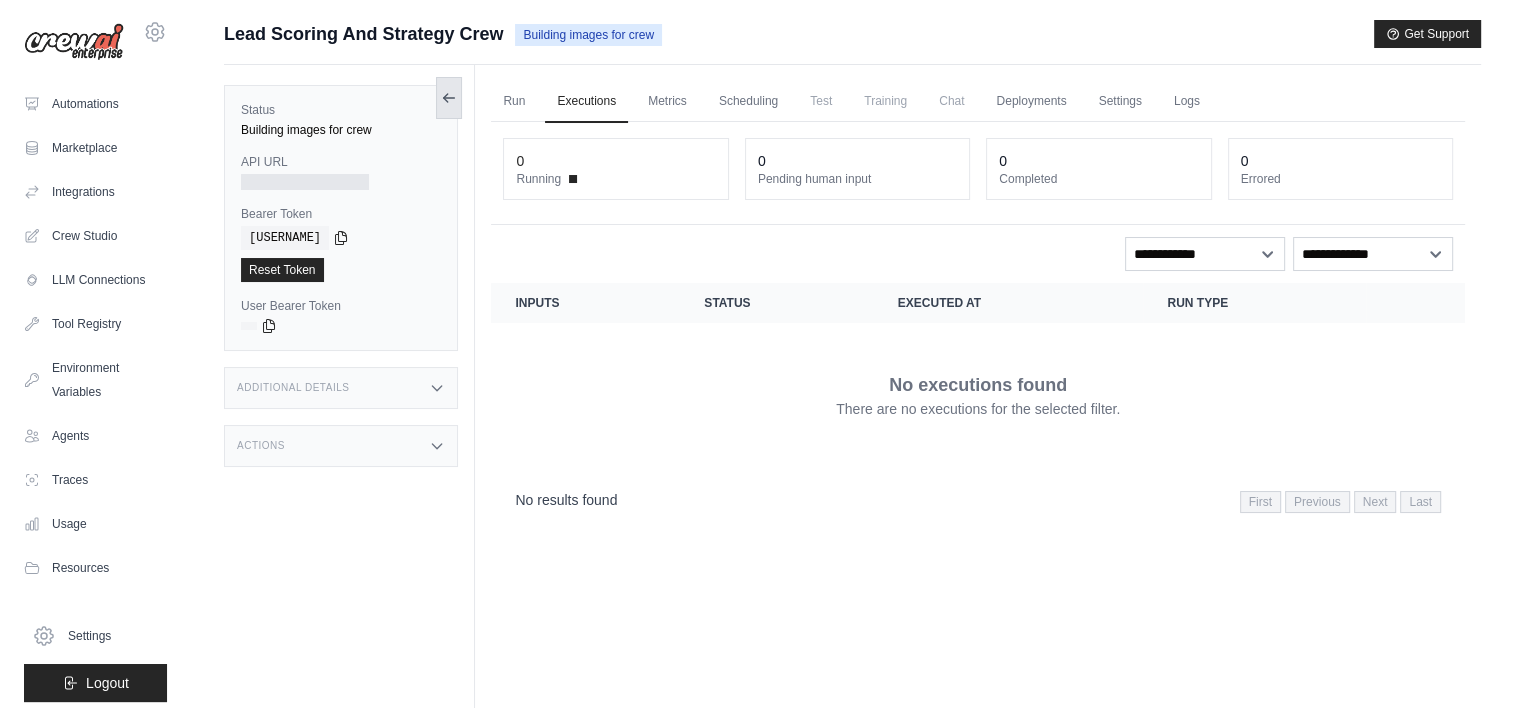 click 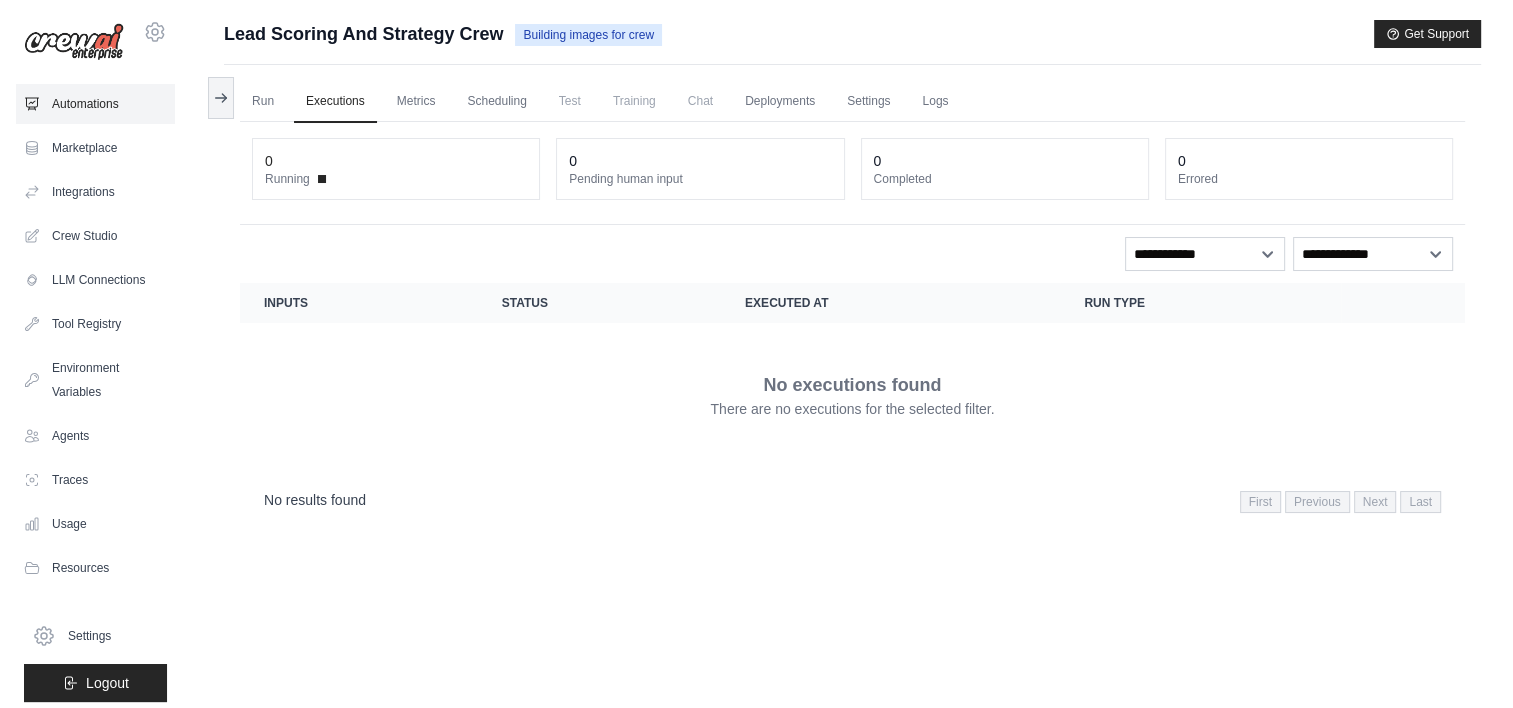 click on "Automations" at bounding box center [95, 104] 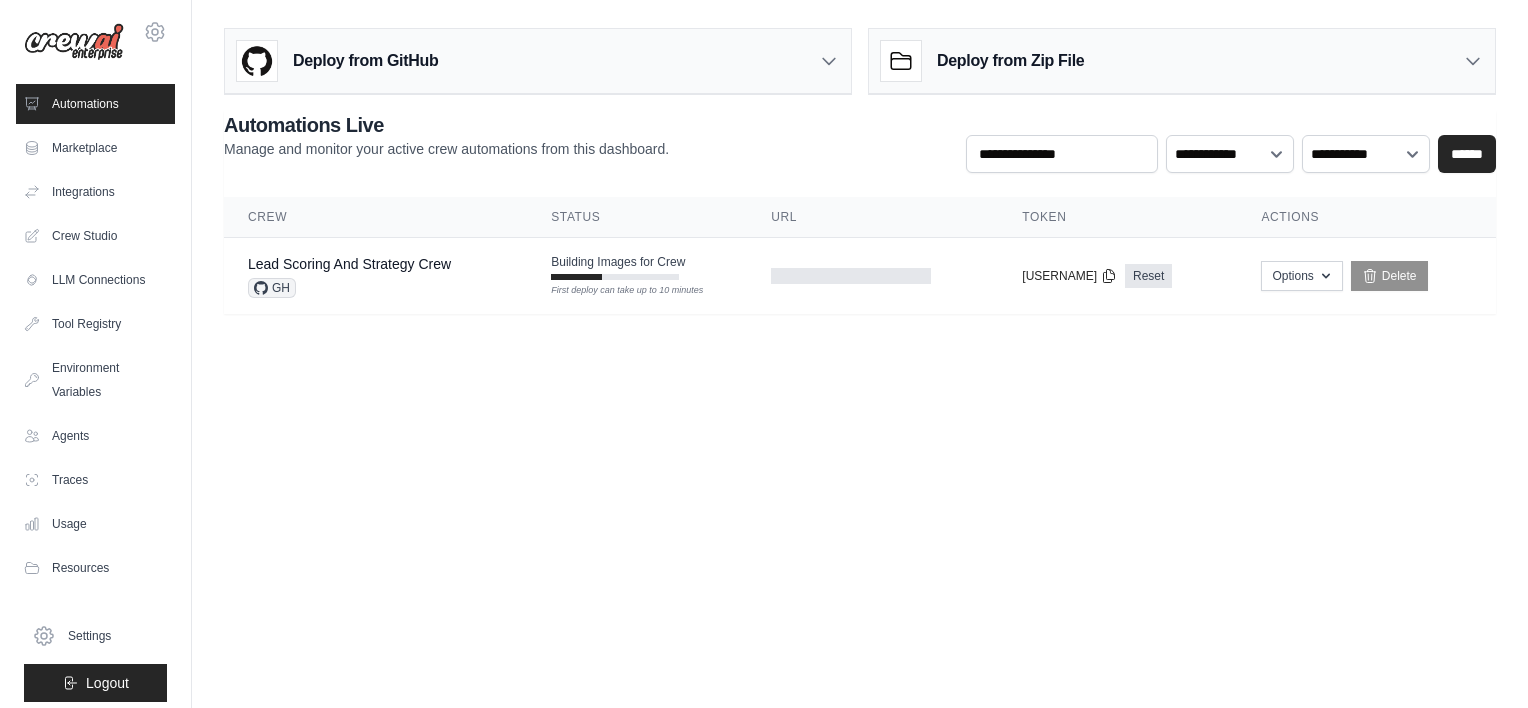 click on "Deploy from Zip File" at bounding box center [982, 61] 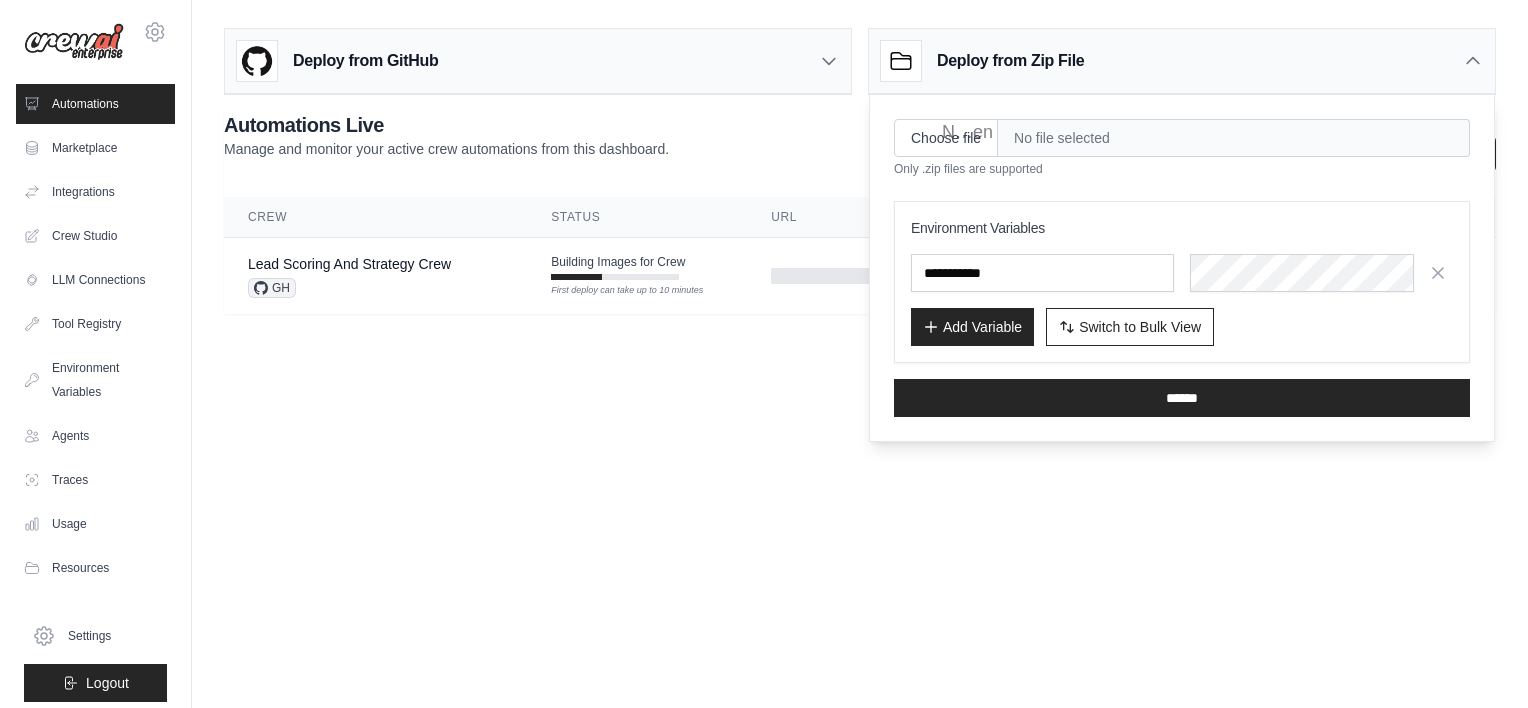 click 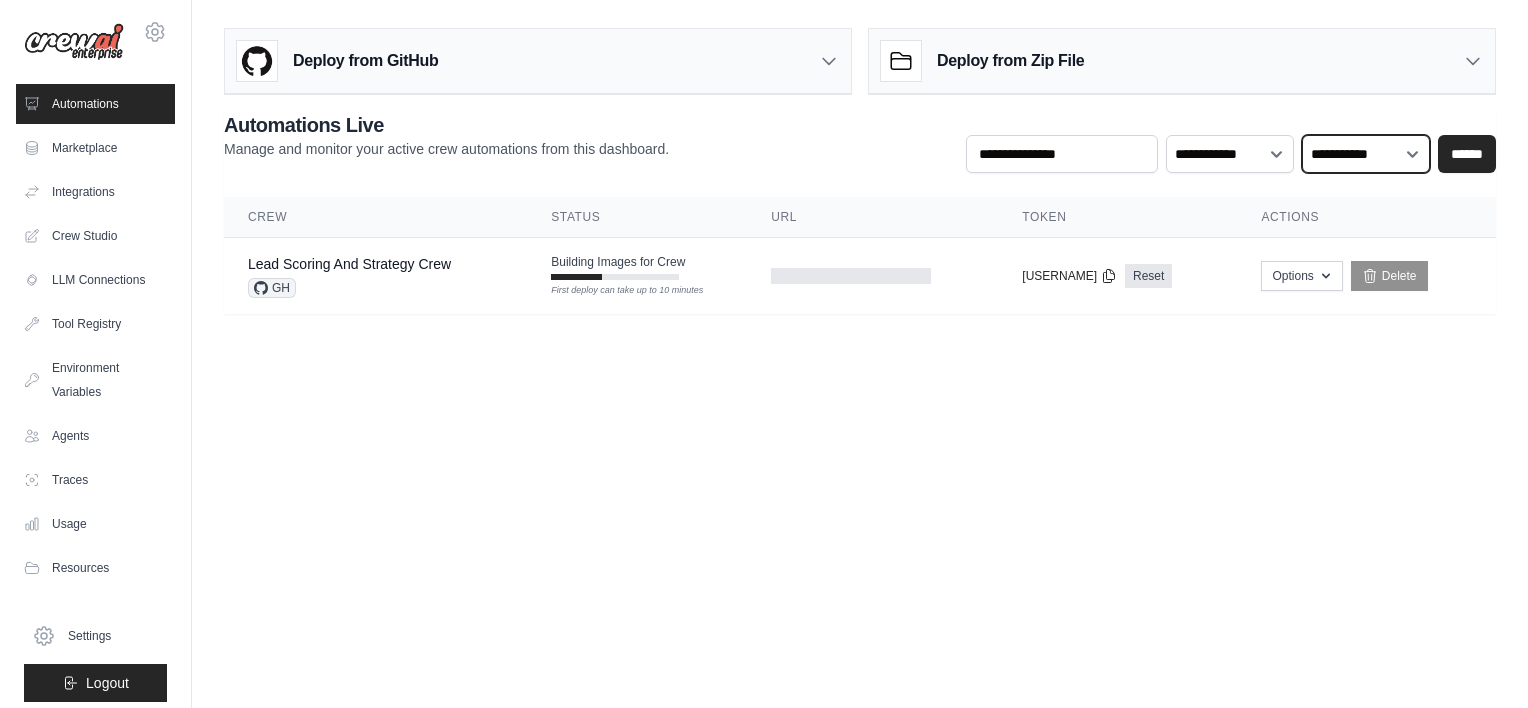 click on "**********" at bounding box center (1366, 154) 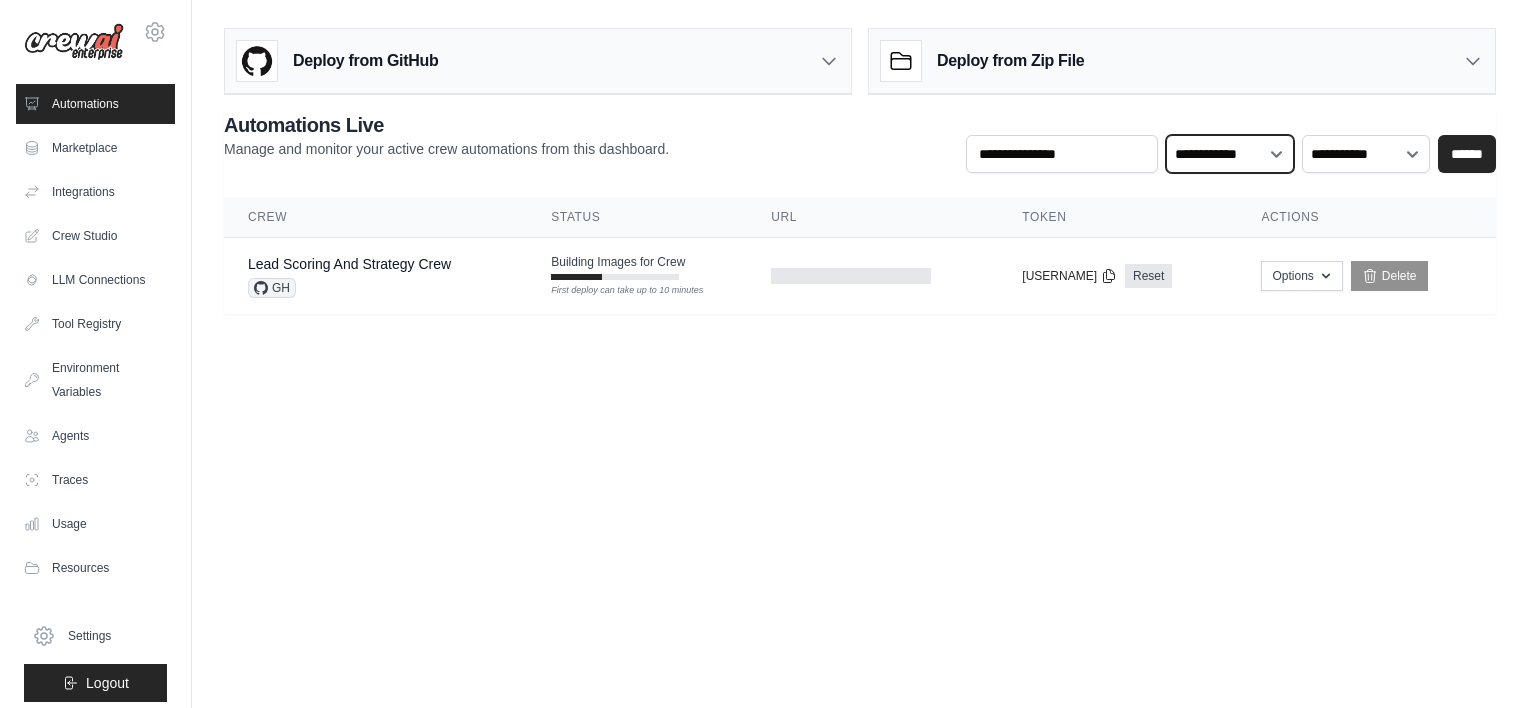 click on "**********" at bounding box center (1230, 154) 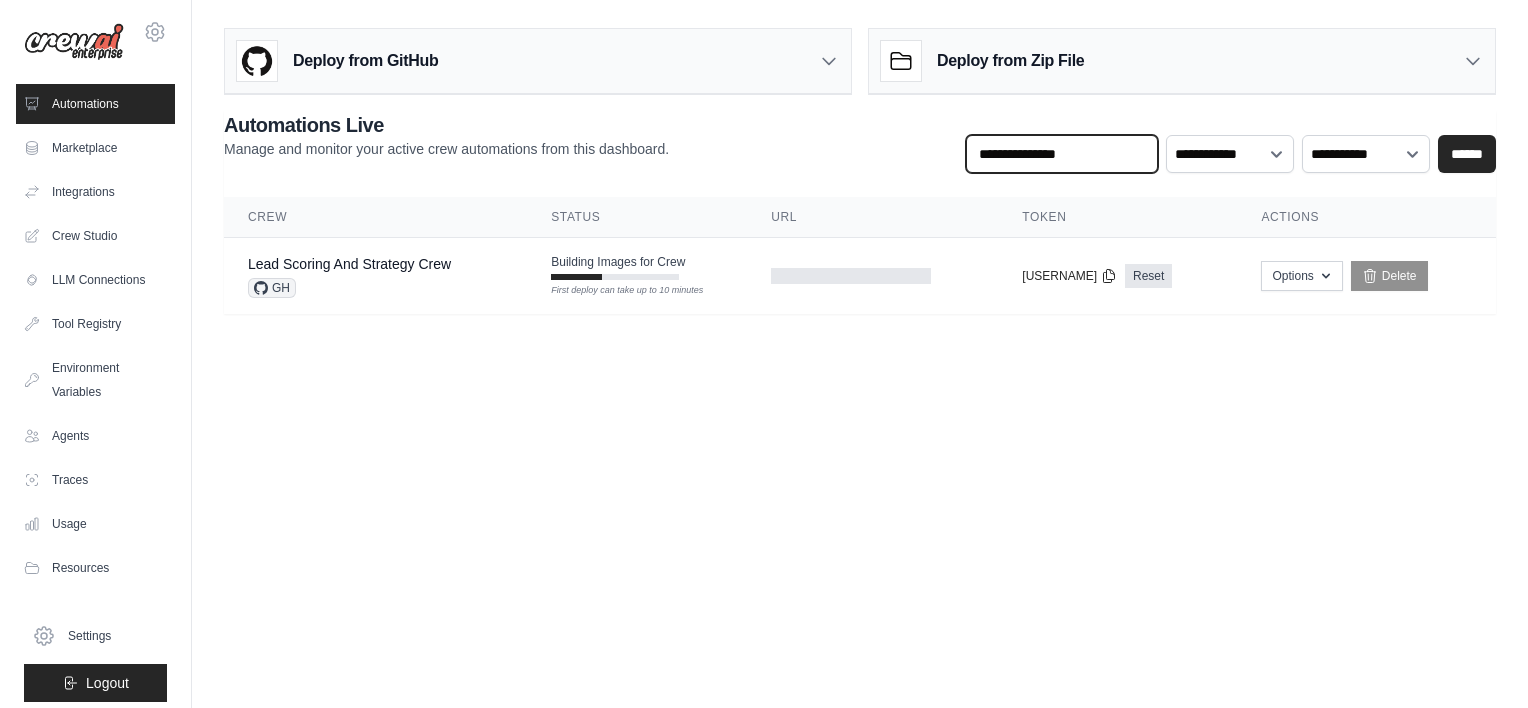 click at bounding box center [1062, 154] 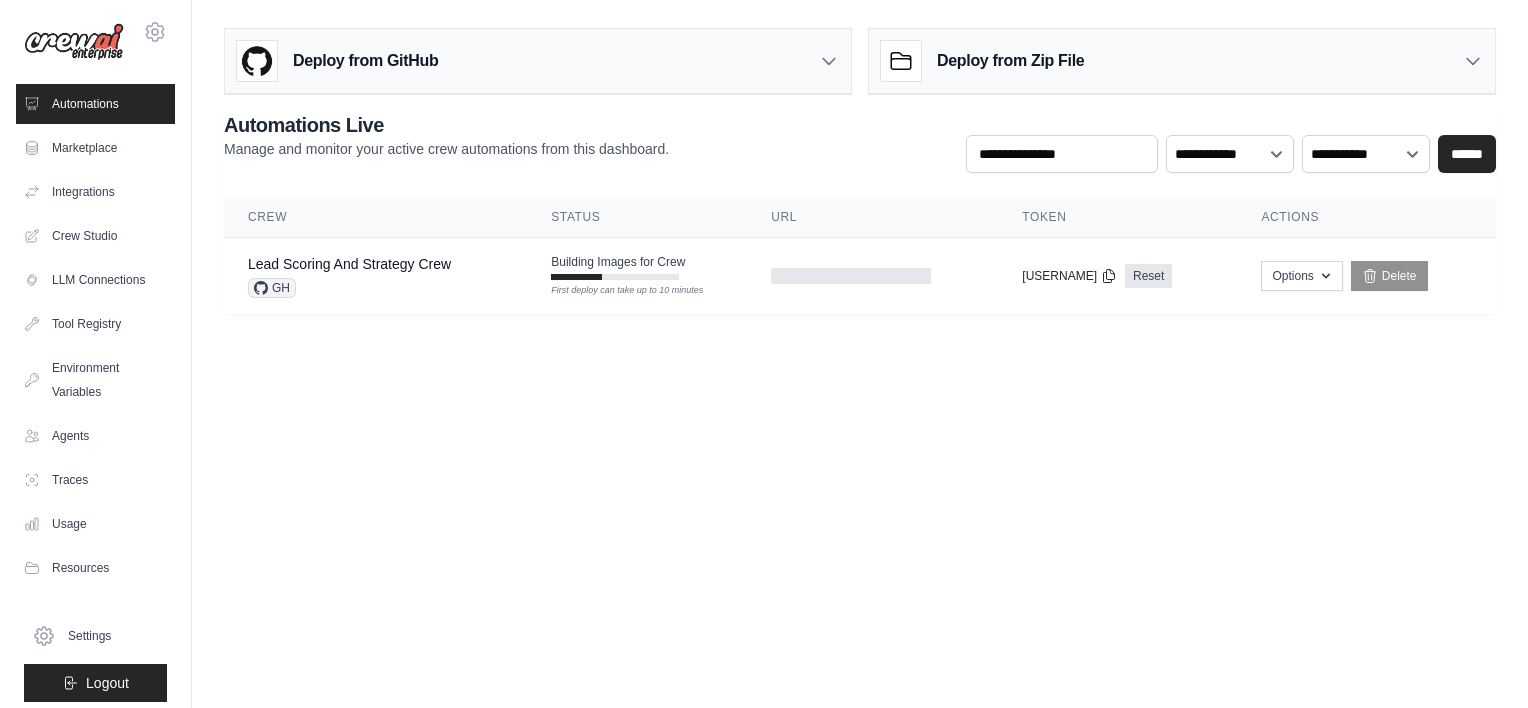 click on "URL" at bounding box center [872, 217] 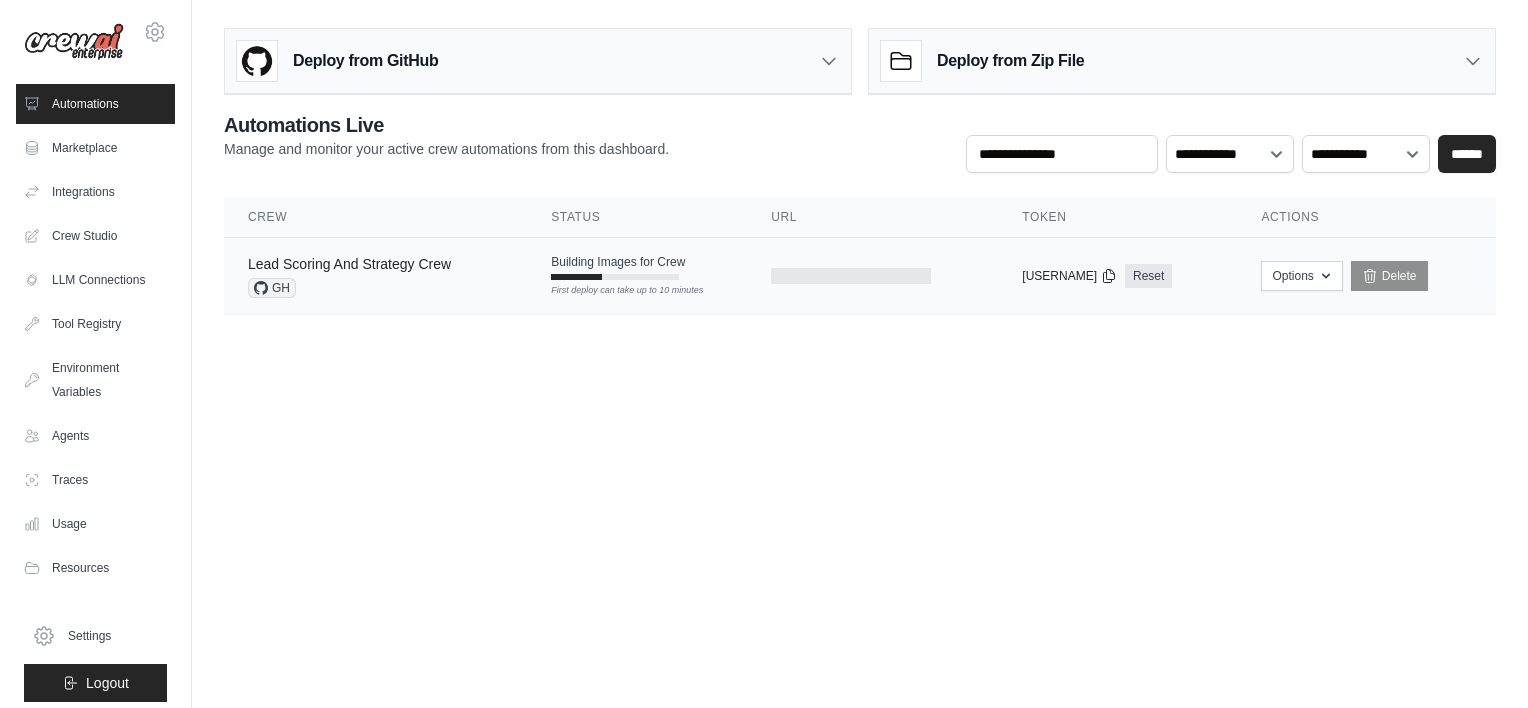 click on "Lead Scoring And Strategy Crew" at bounding box center (349, 264) 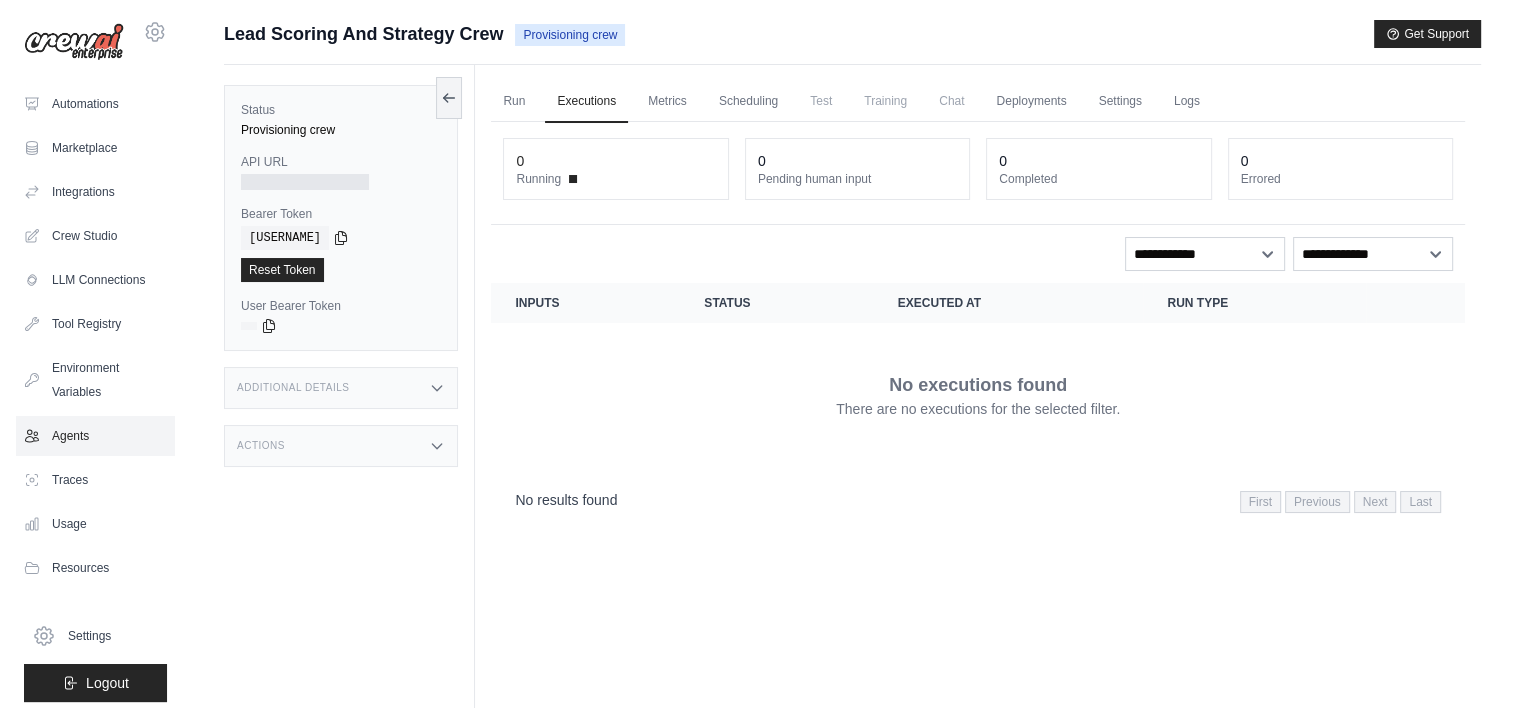 click on "Agents" at bounding box center [95, 436] 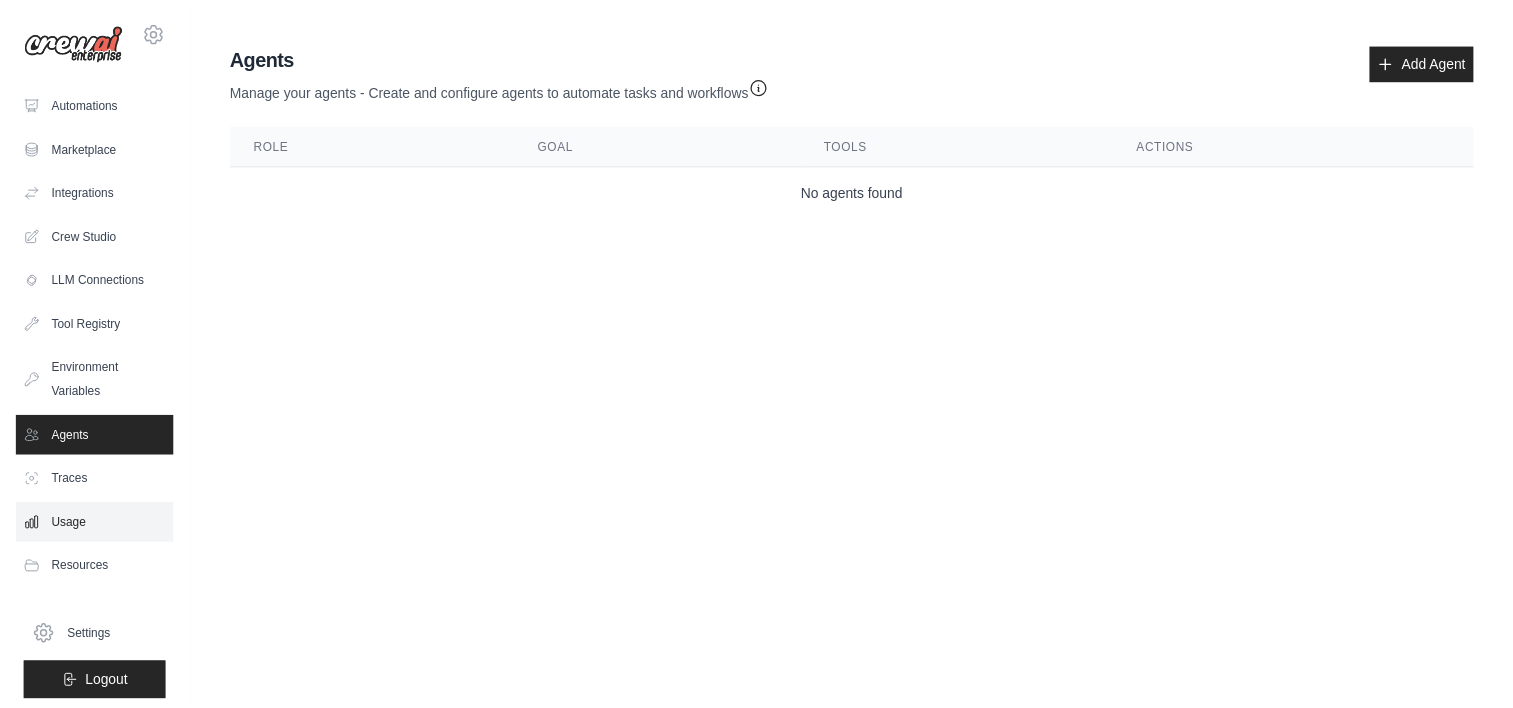scroll, scrollTop: 9, scrollLeft: 0, axis: vertical 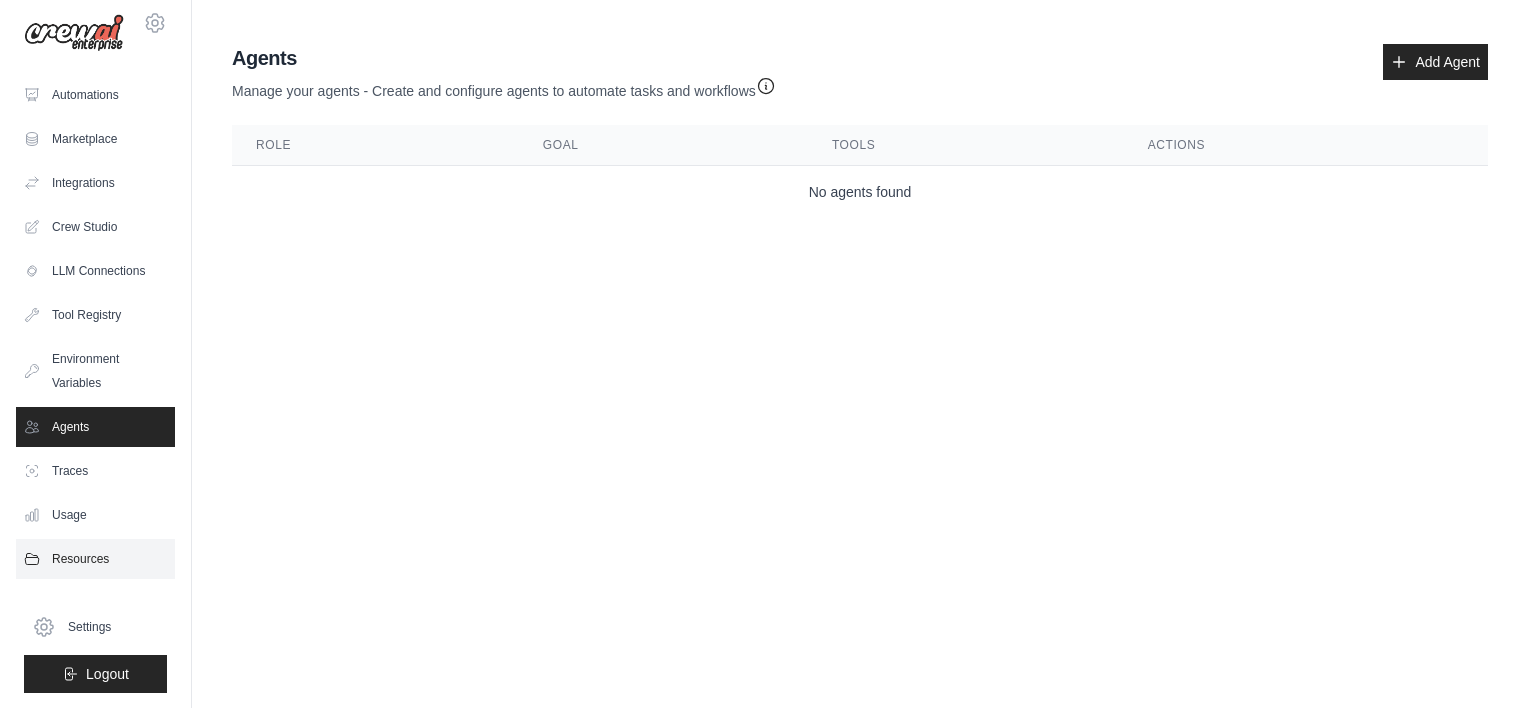 click on "Resources" at bounding box center (95, 559) 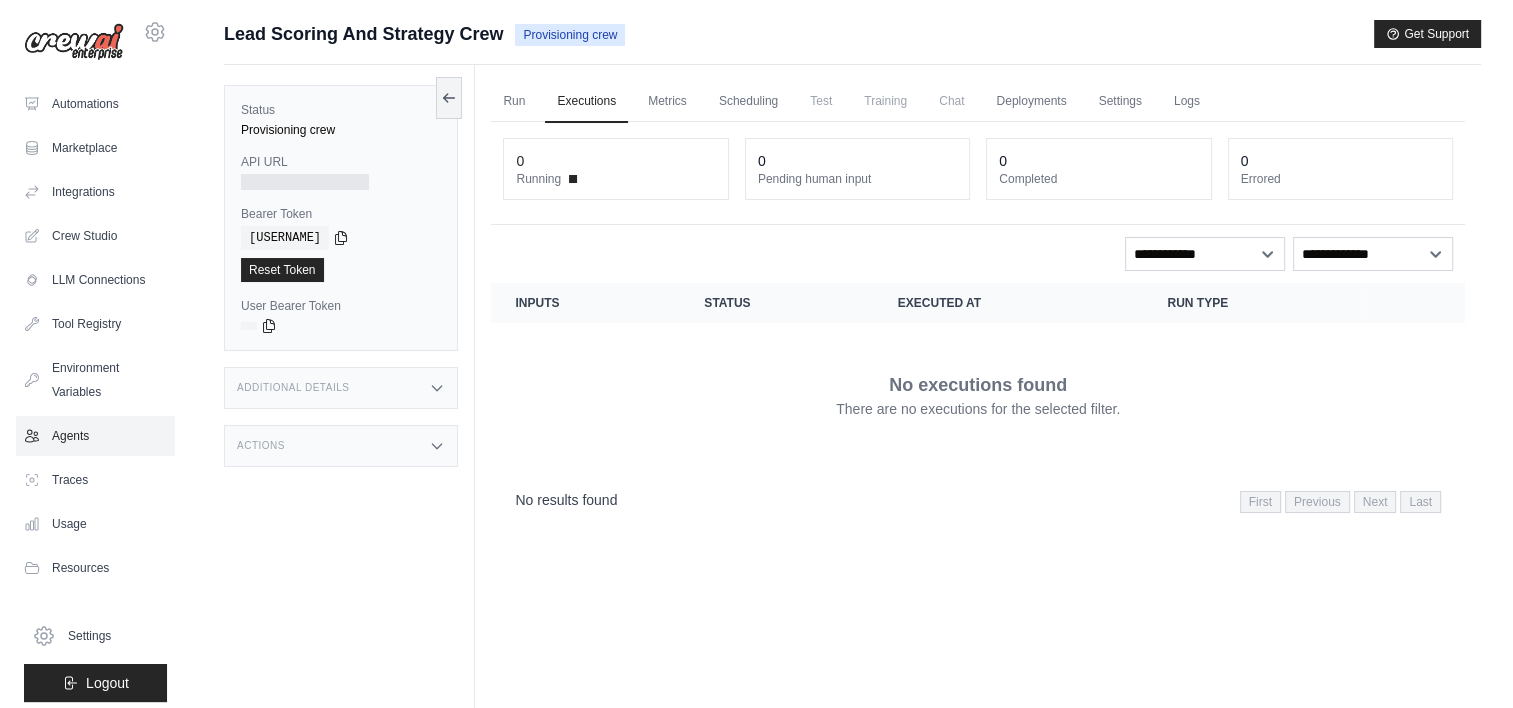 click on "Agents" at bounding box center [95, 436] 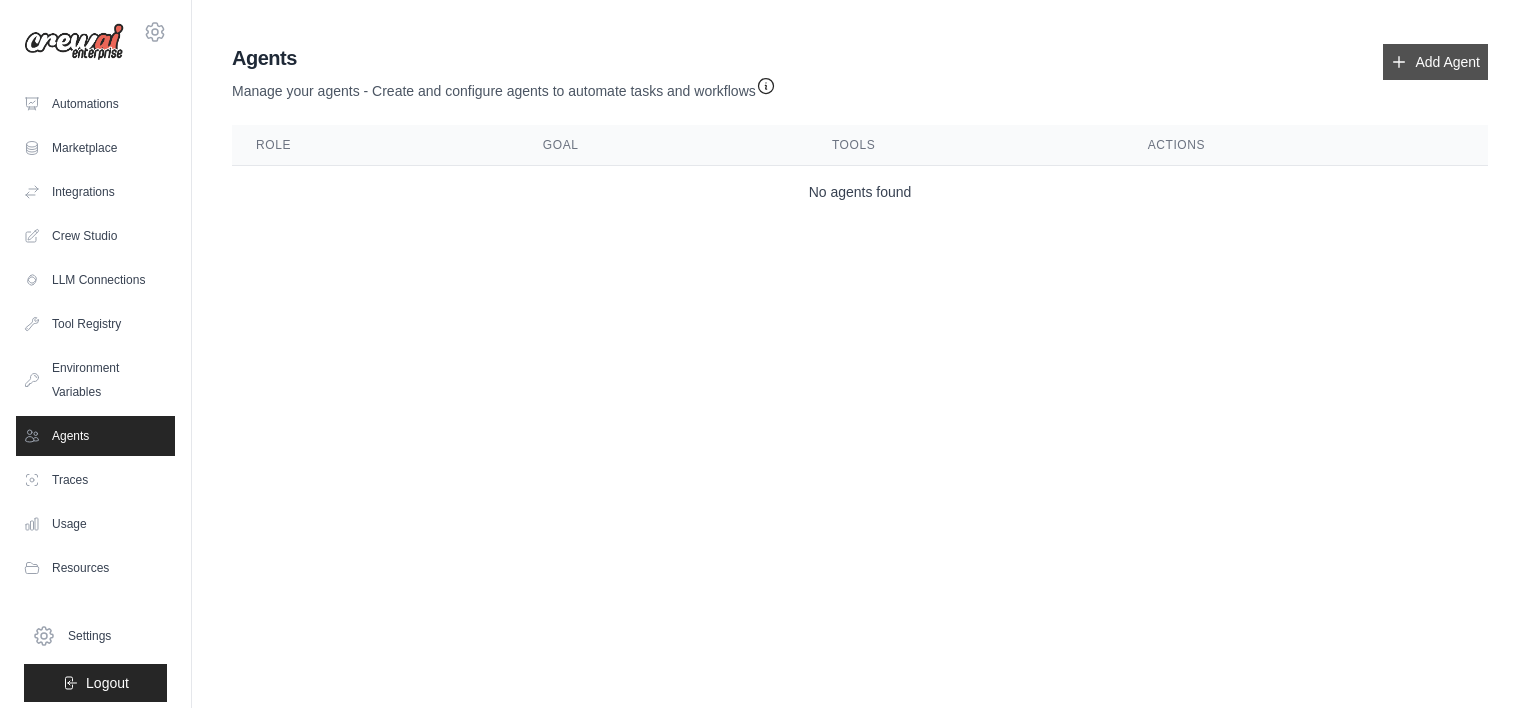 click on "Add Agent" at bounding box center [1435, 62] 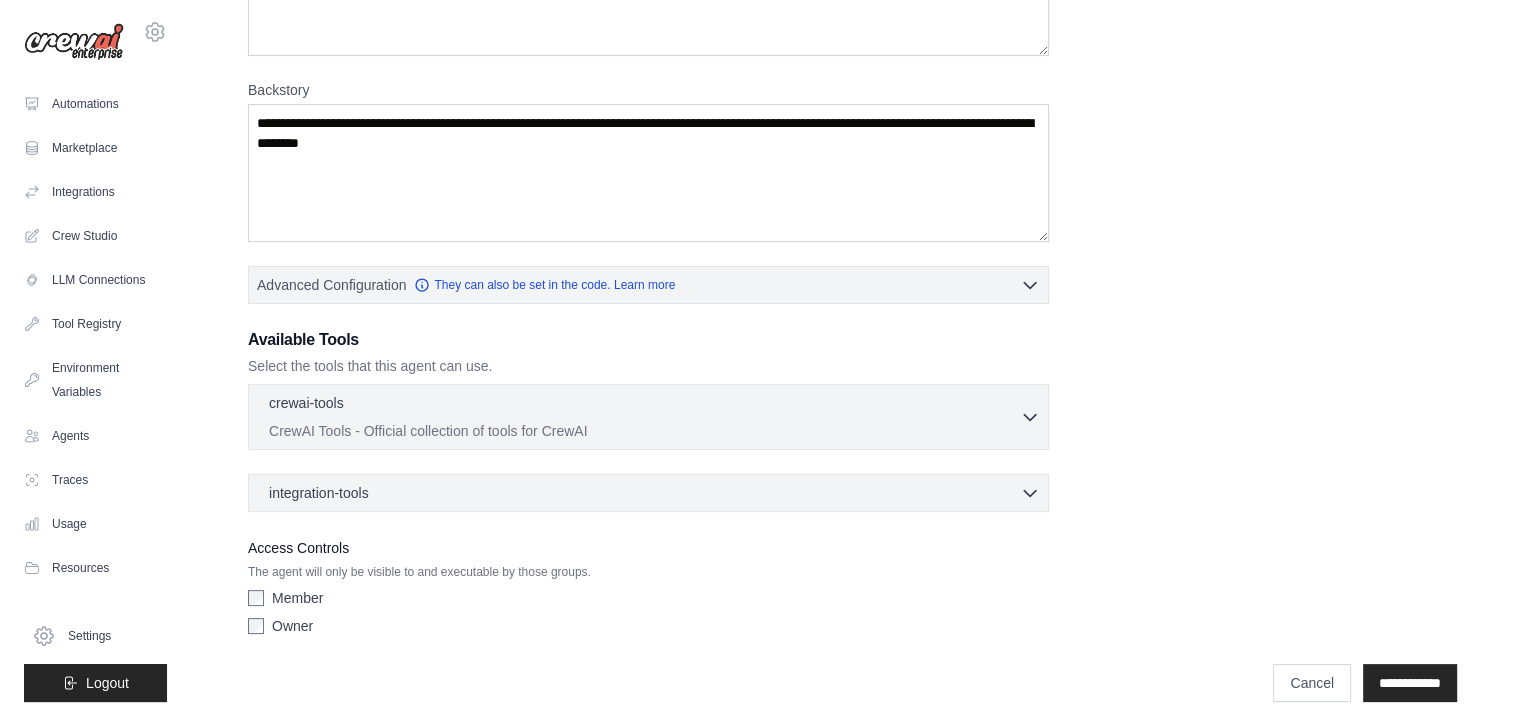scroll, scrollTop: 272, scrollLeft: 0, axis: vertical 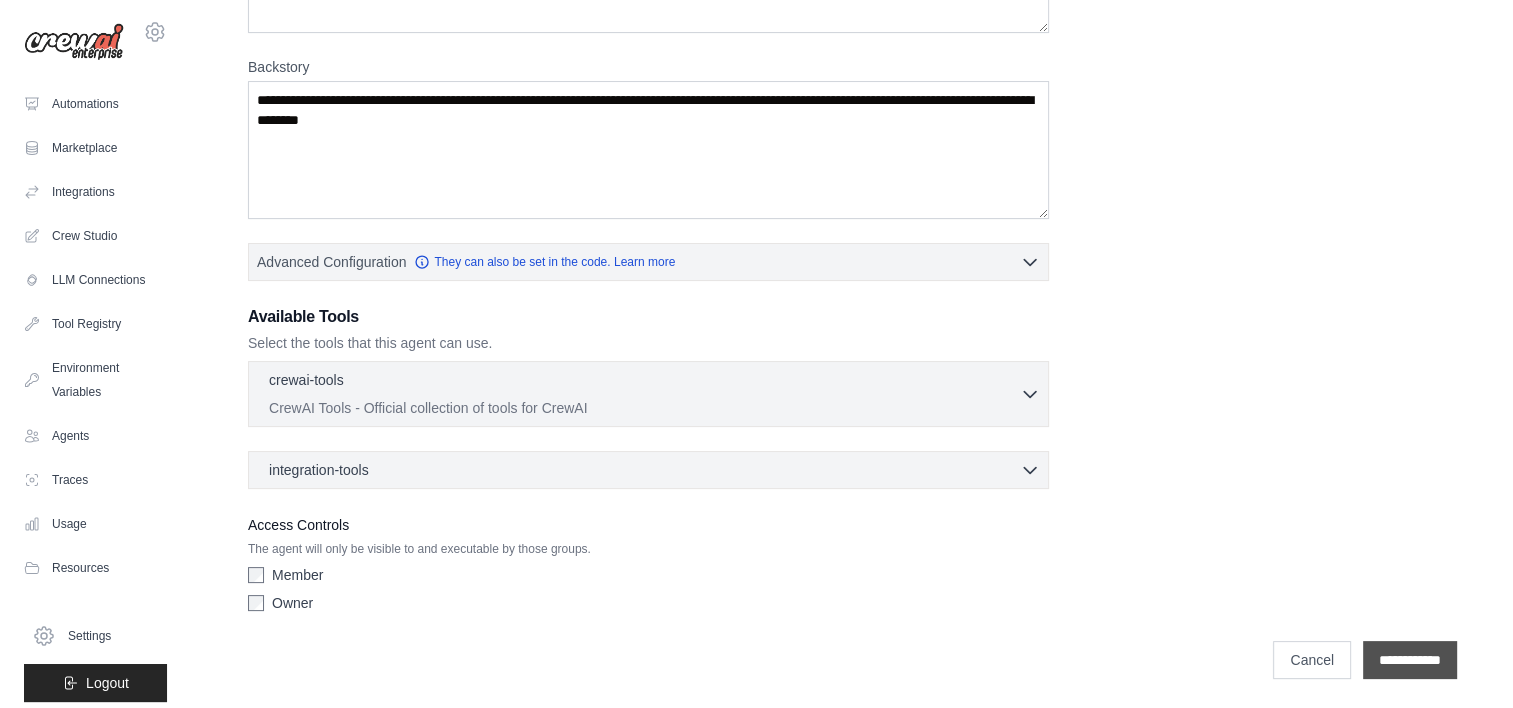 click on "**********" at bounding box center [1410, 660] 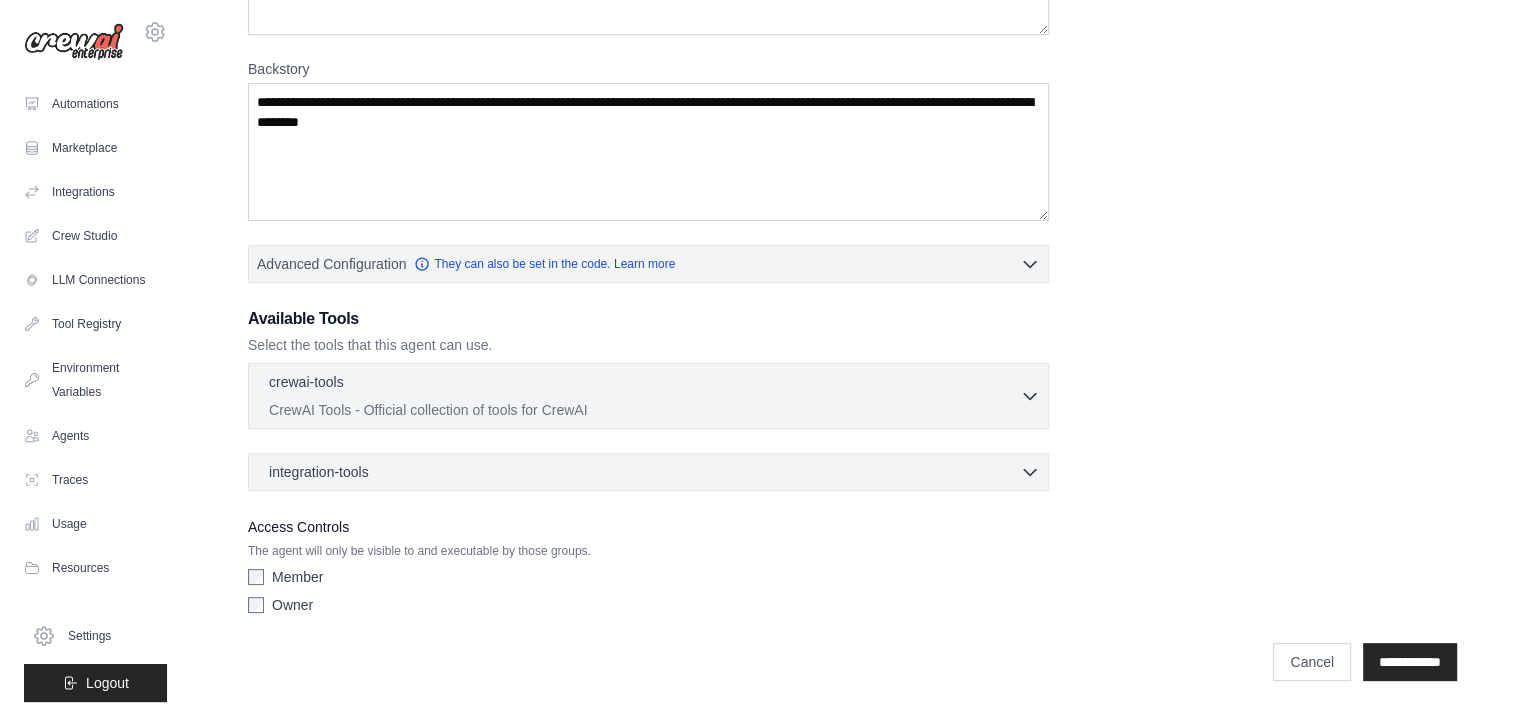 scroll, scrollTop: 424, scrollLeft: 0, axis: vertical 